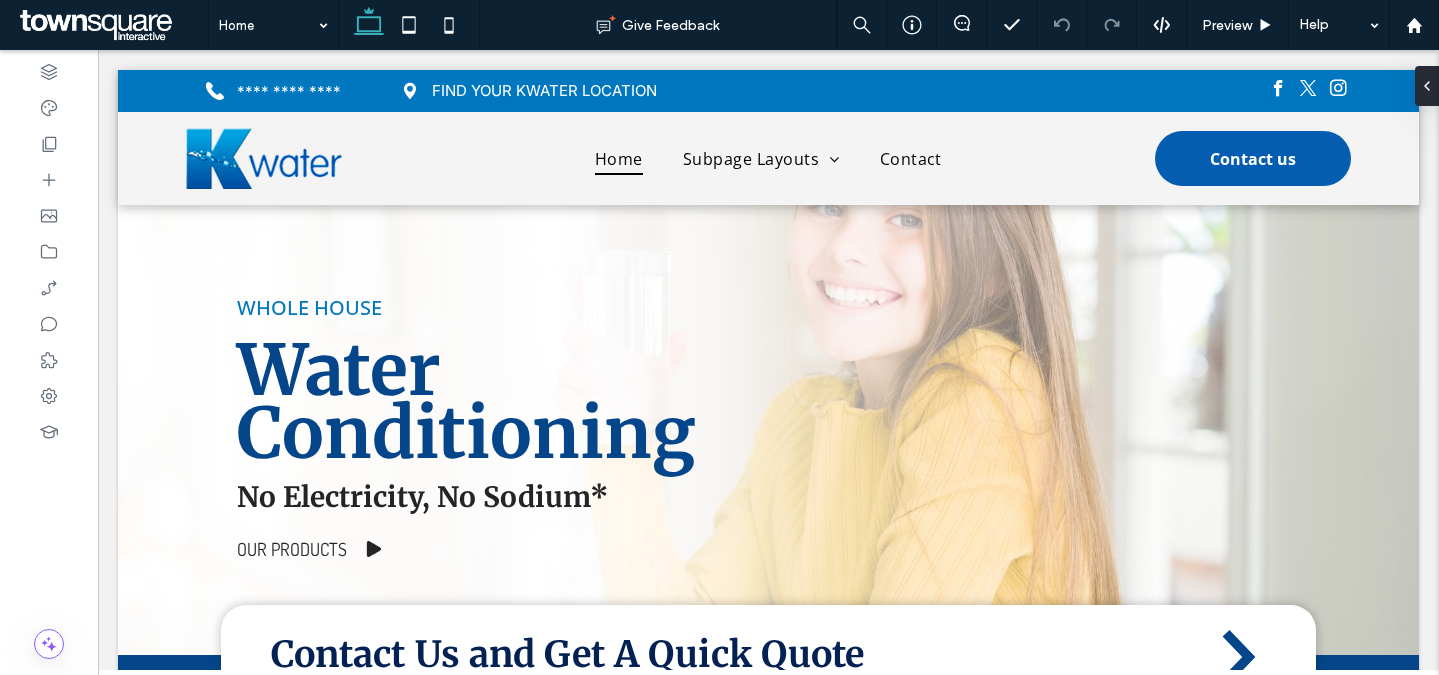 scroll, scrollTop: 0, scrollLeft: 0, axis: both 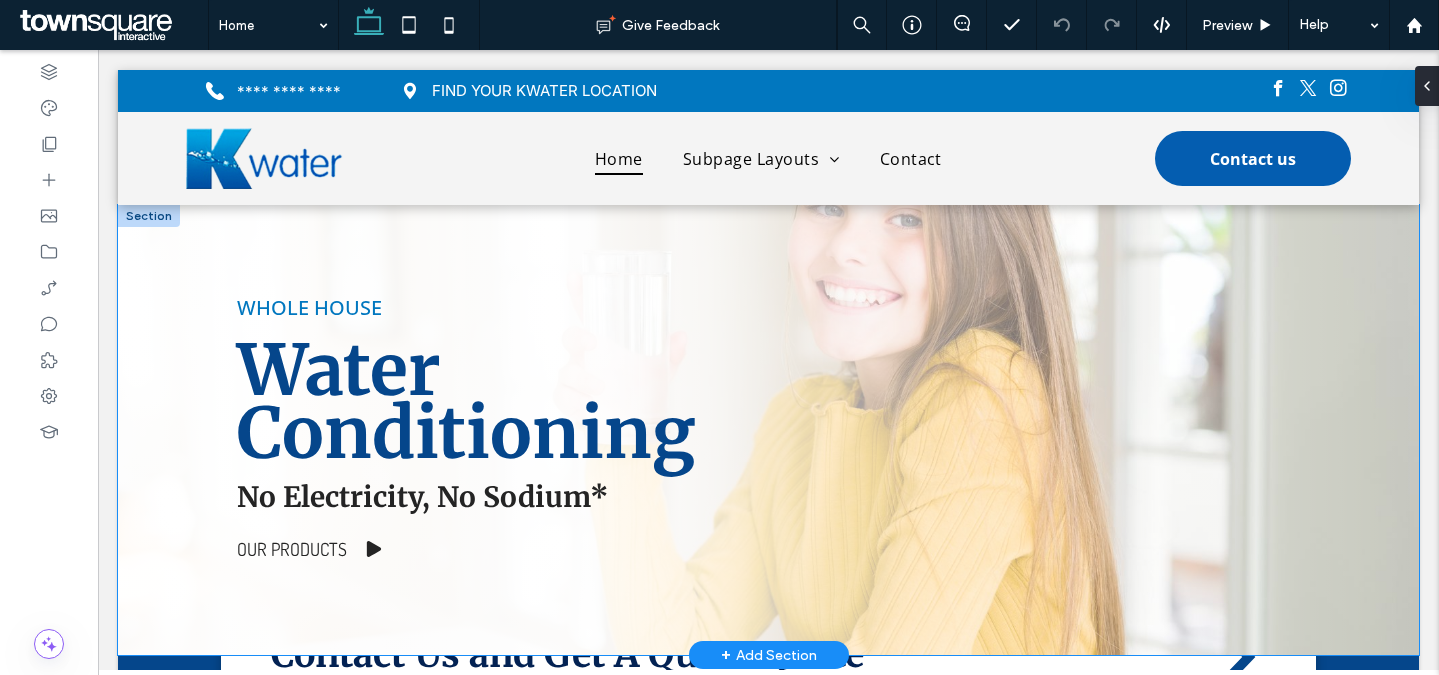 click on "WHOLE HOUSE
Water
Conditioning
No Electricity, No Sodium*
Our Products" at bounding box center [769, 430] 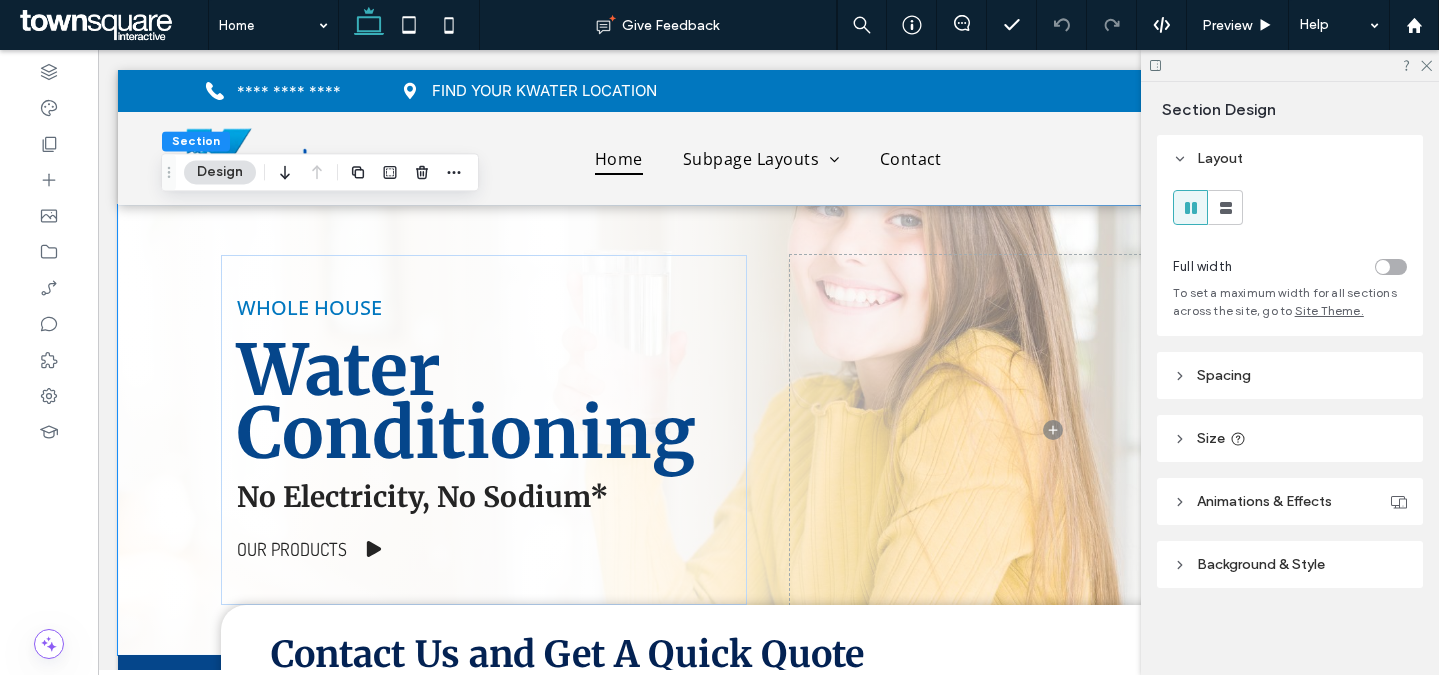 scroll, scrollTop: 2, scrollLeft: 0, axis: vertical 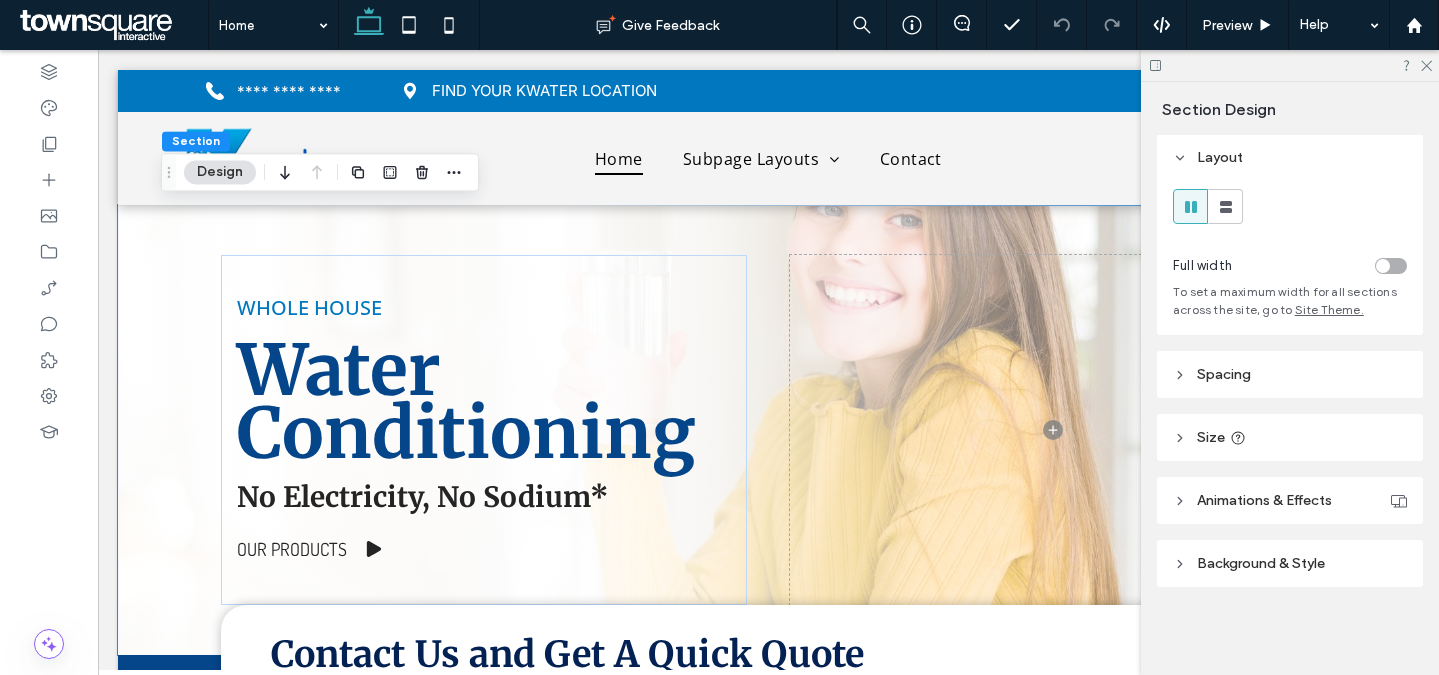 click on "Background & Style" at bounding box center (1261, 563) 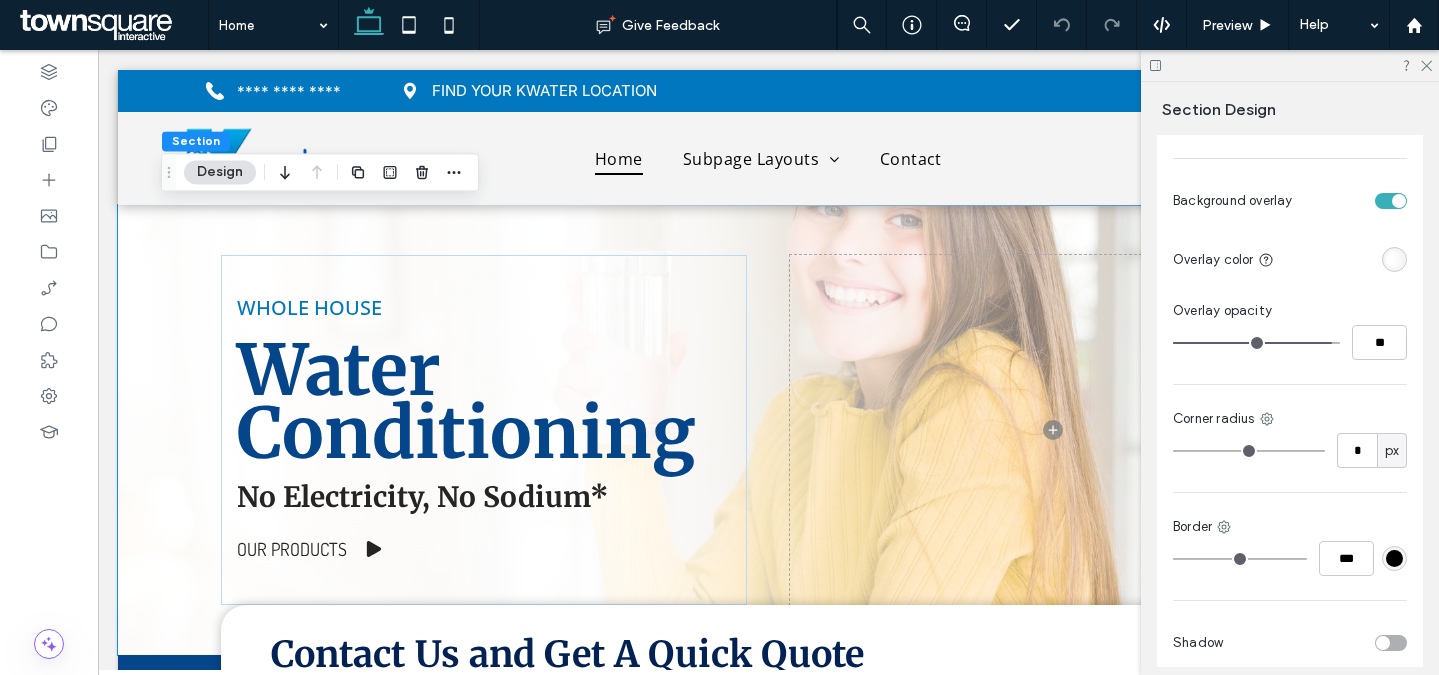scroll, scrollTop: 473, scrollLeft: 0, axis: vertical 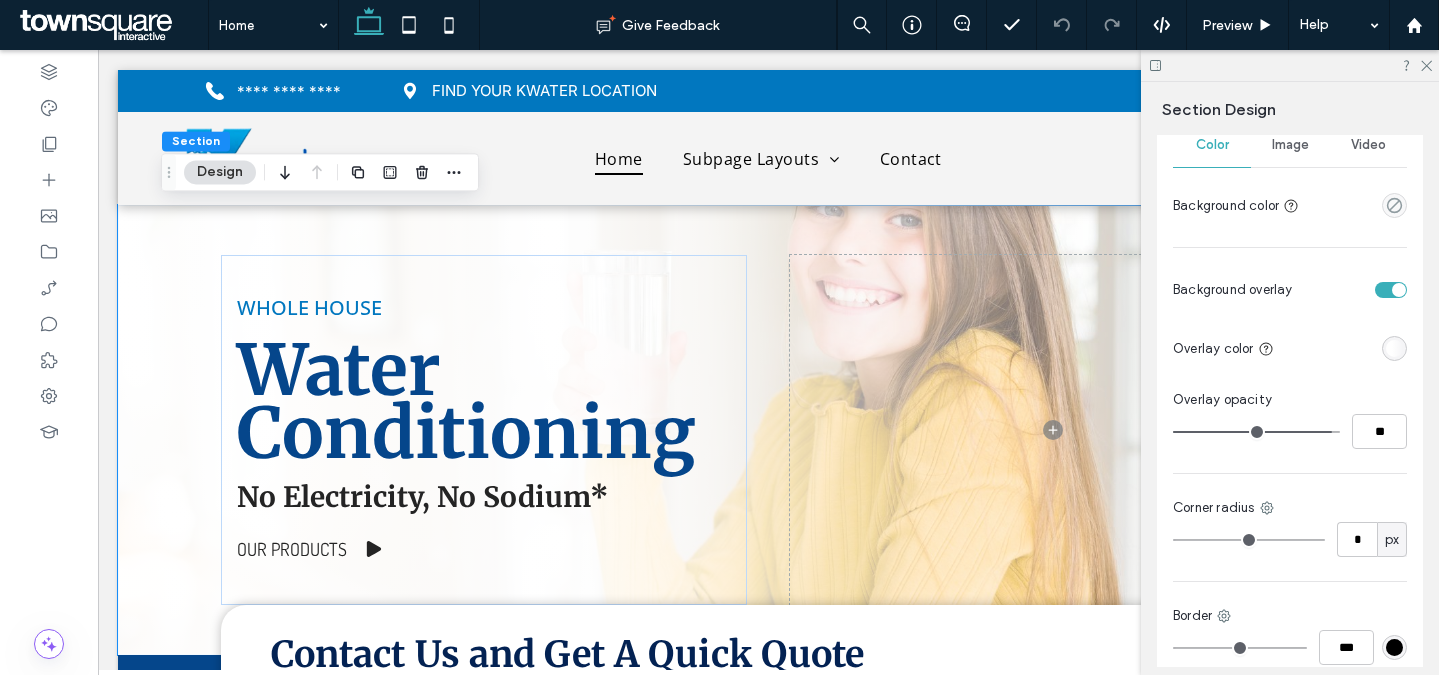 click on "Image" at bounding box center (1290, 145) 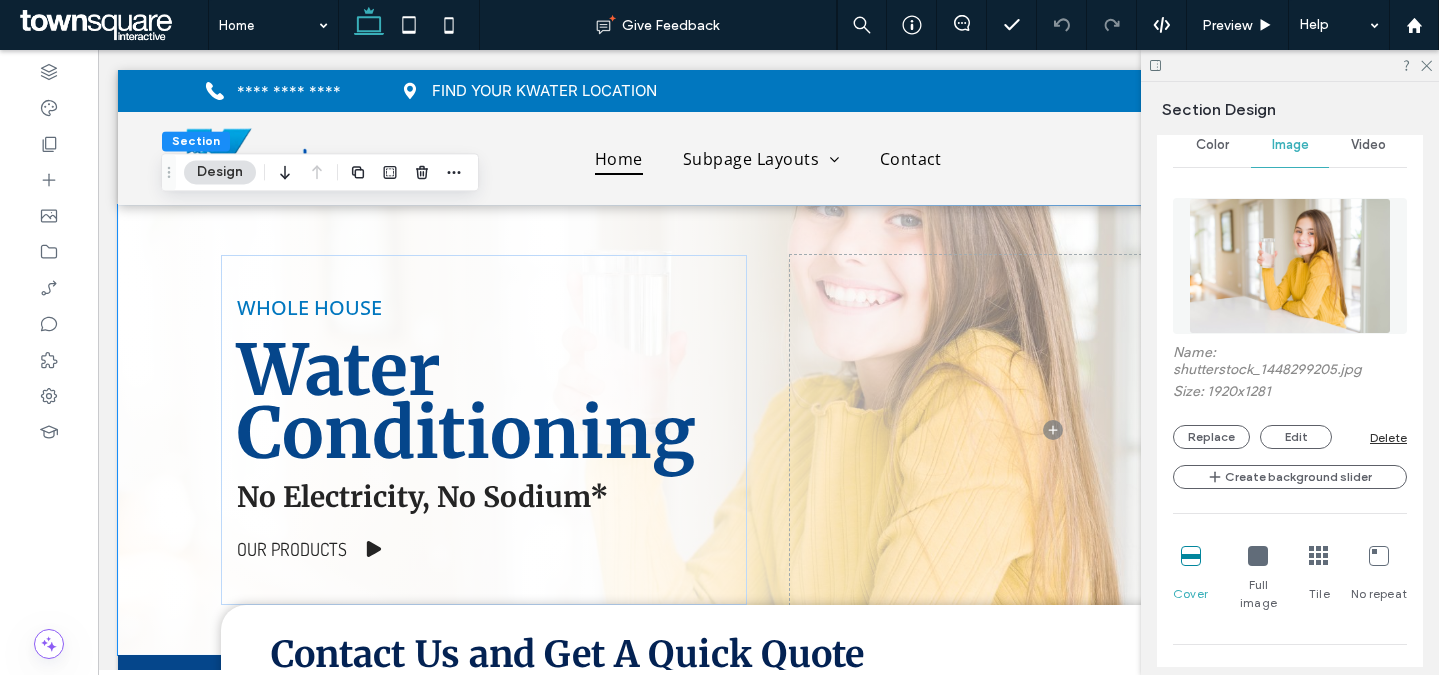 click on "Name: shutterstock_1448299205.jpg Size: 1920x1281 Replace Edit Delete" at bounding box center (1290, 396) 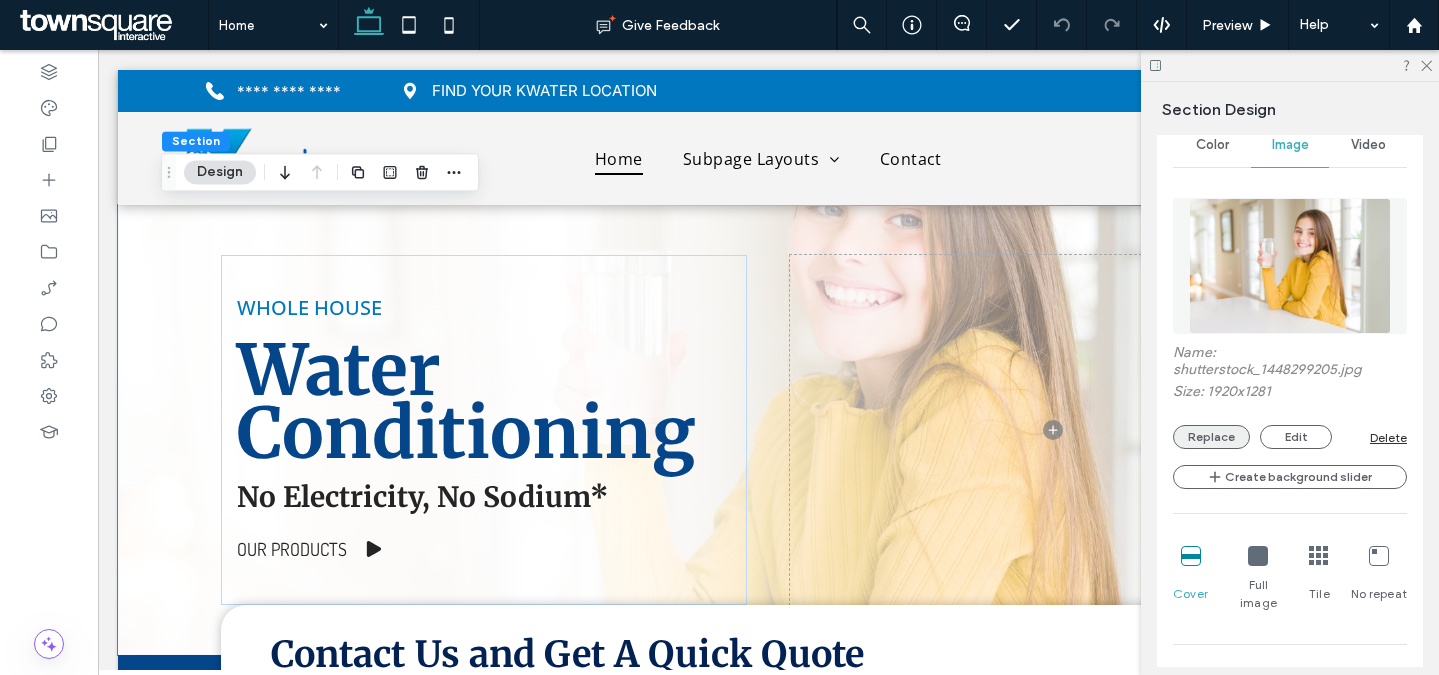 click on "Replace" at bounding box center [1211, 437] 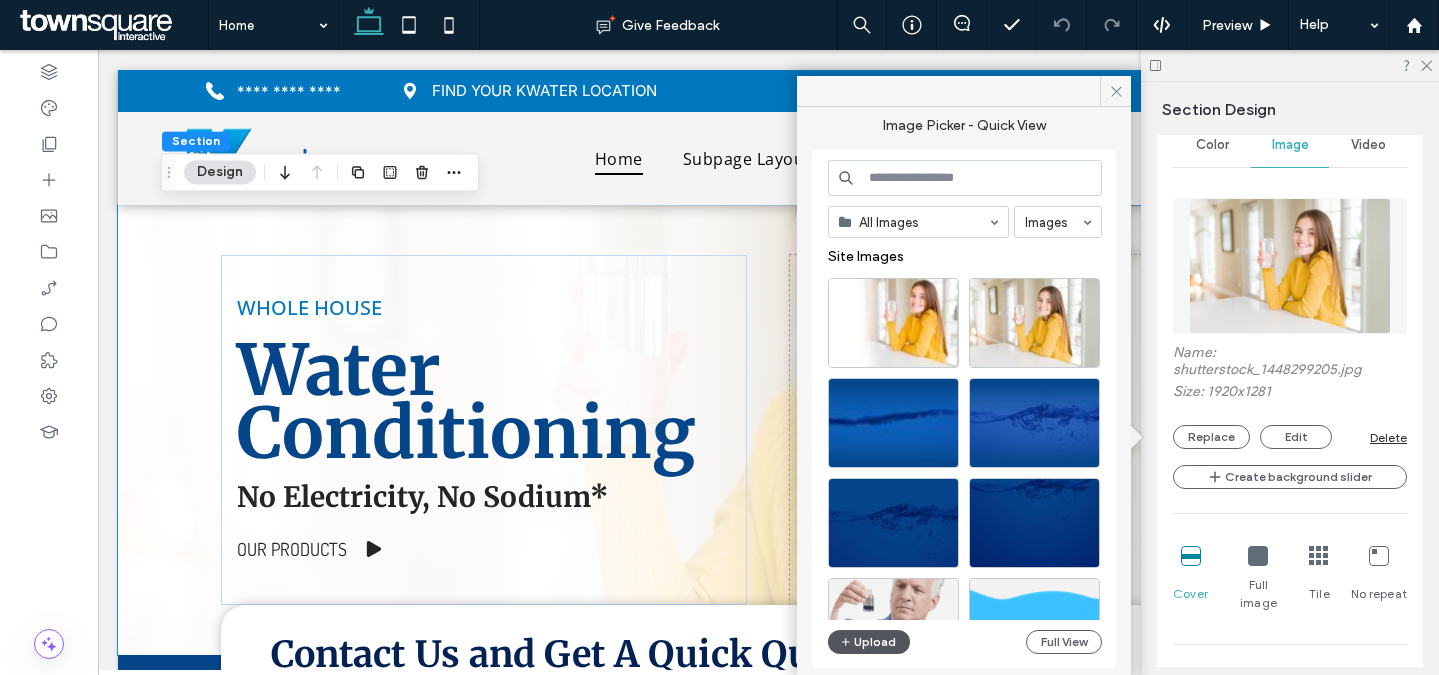 click on "Upload" at bounding box center (869, 642) 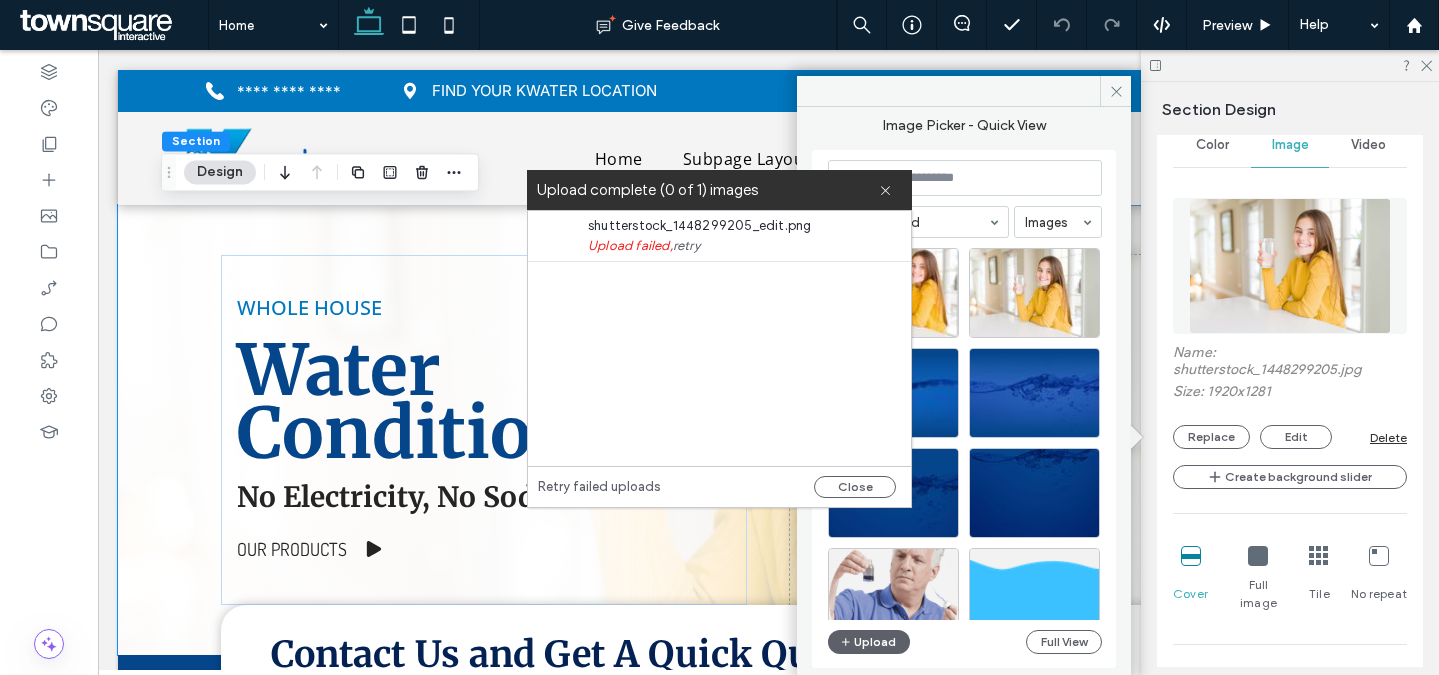 click on "retry" at bounding box center (686, 246) 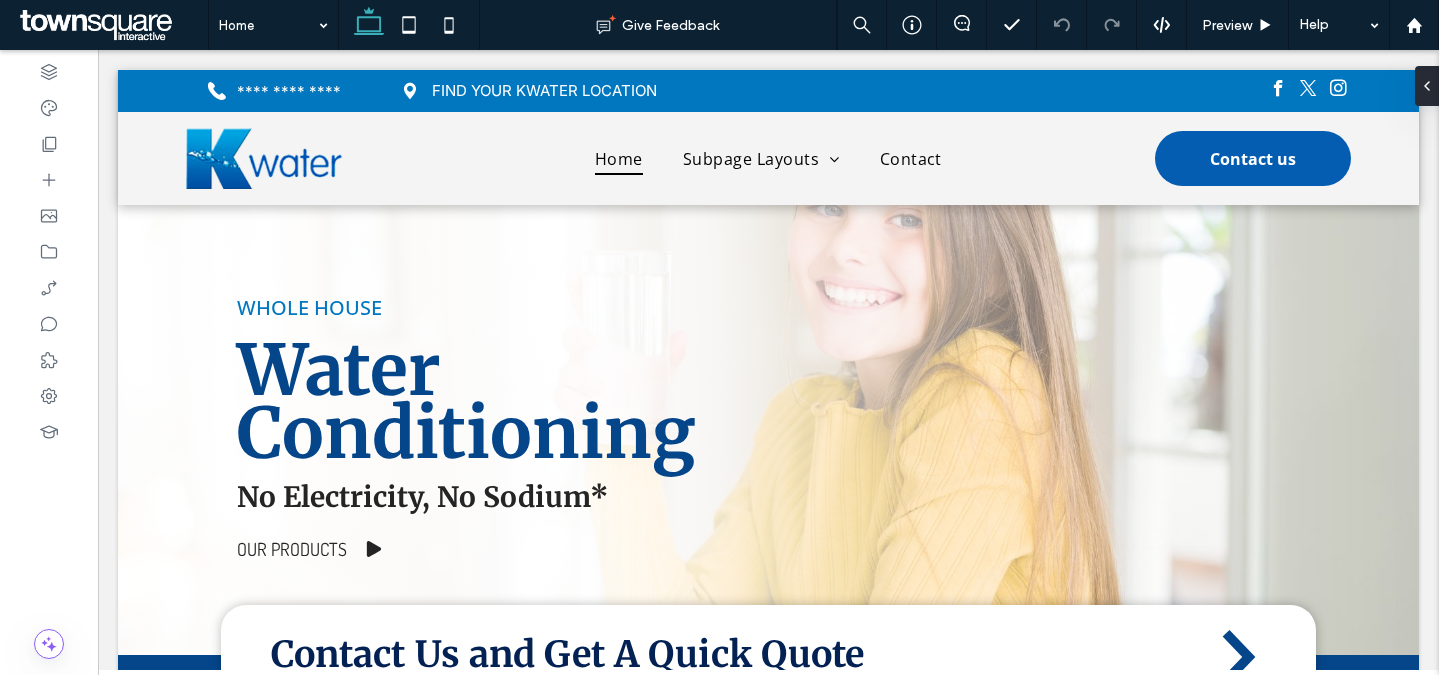 scroll, scrollTop: 0, scrollLeft: 0, axis: both 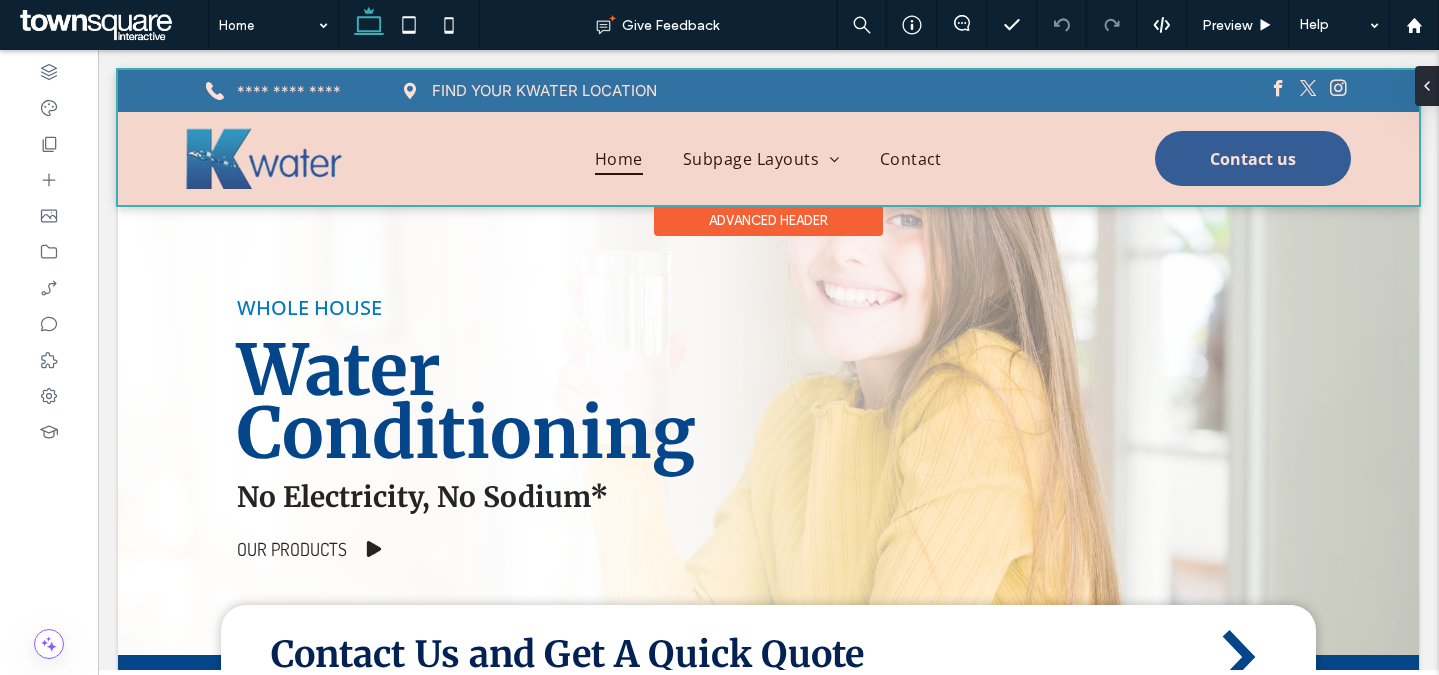 click on "Advanced Header" at bounding box center (768, 220) 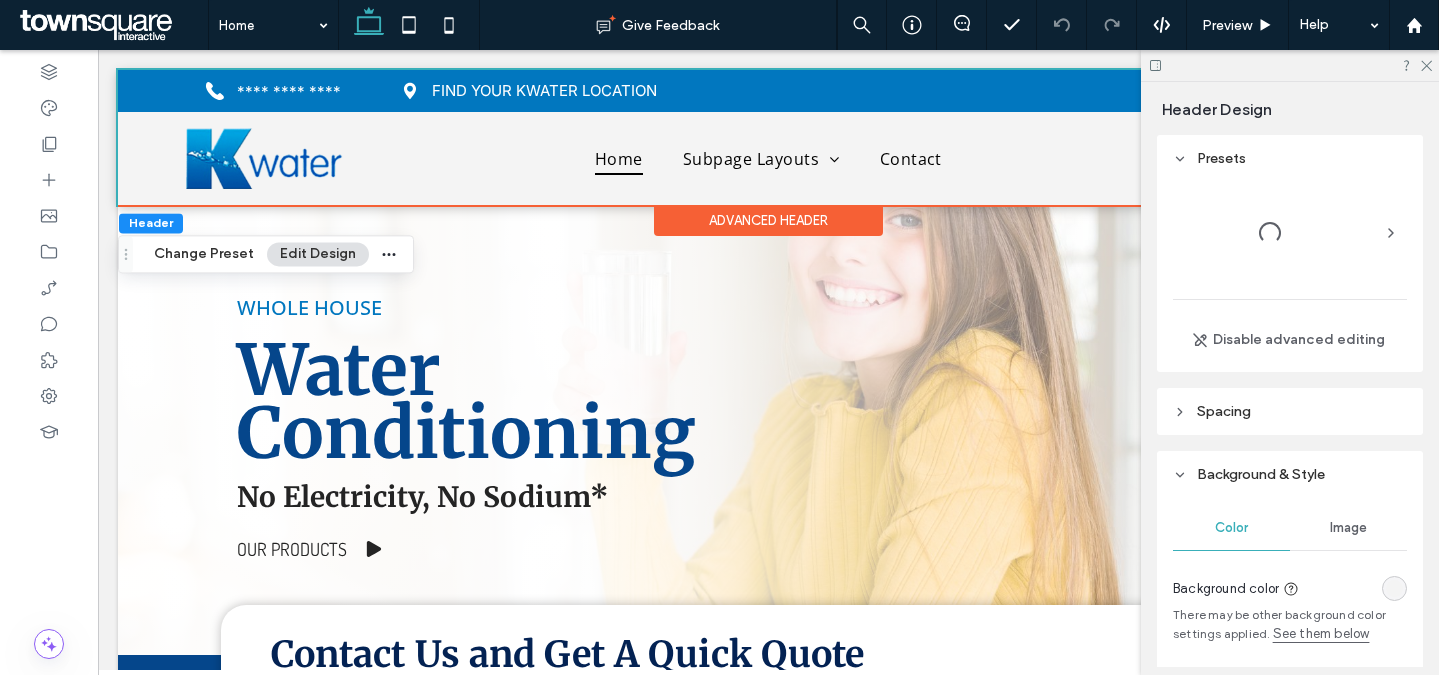 click at bounding box center [1290, 232] 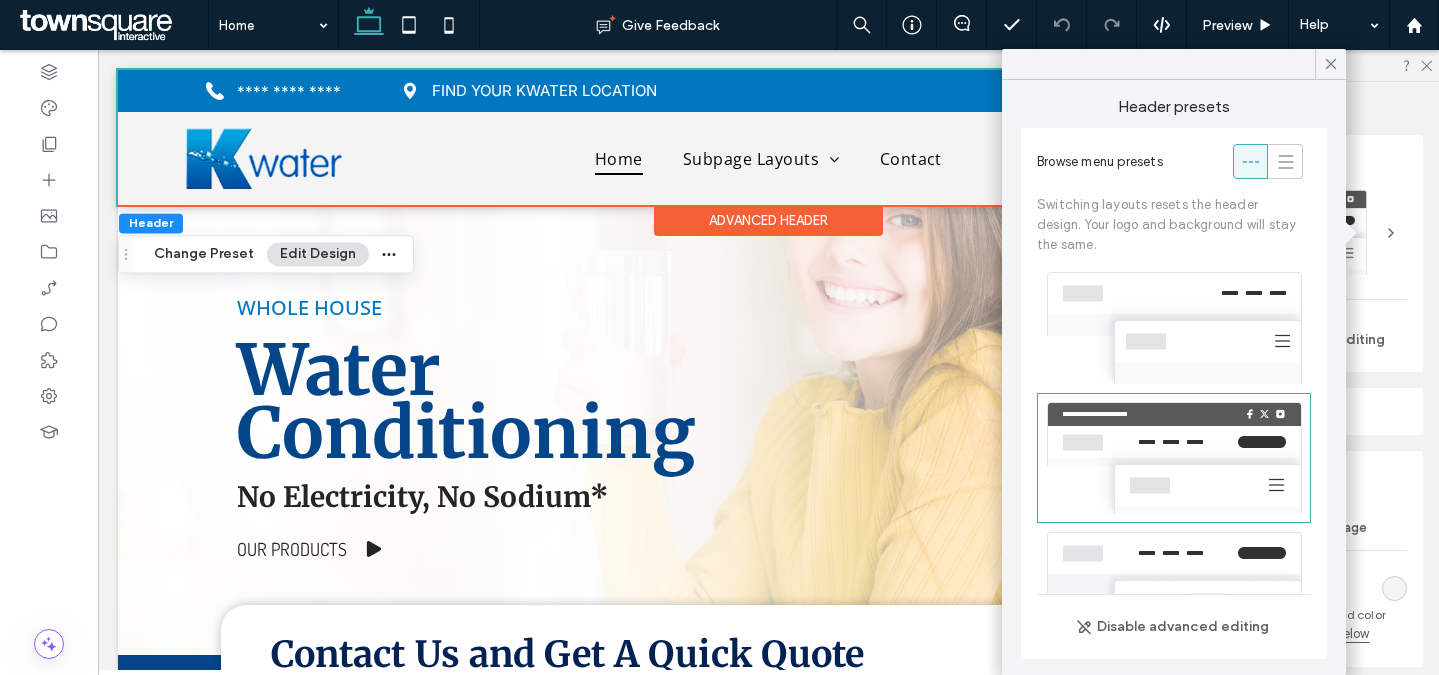 scroll, scrollTop: 89, scrollLeft: 0, axis: vertical 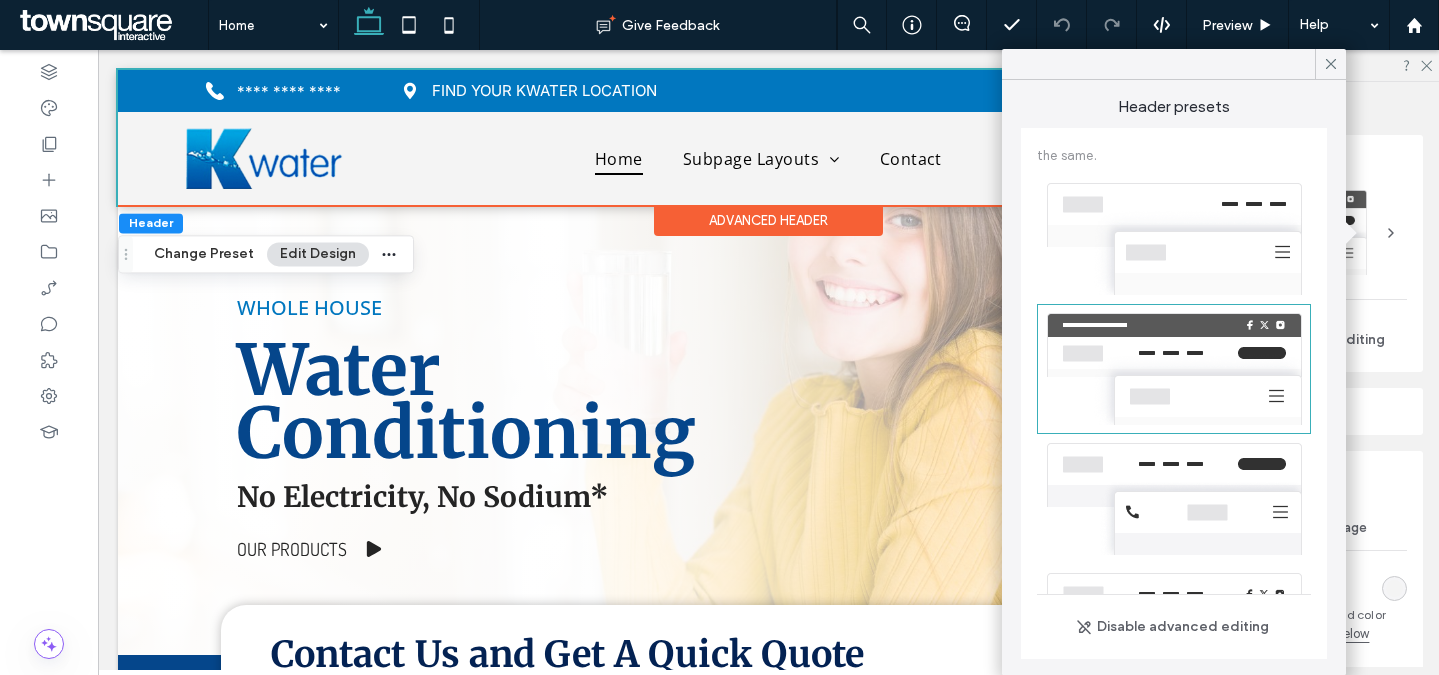 click 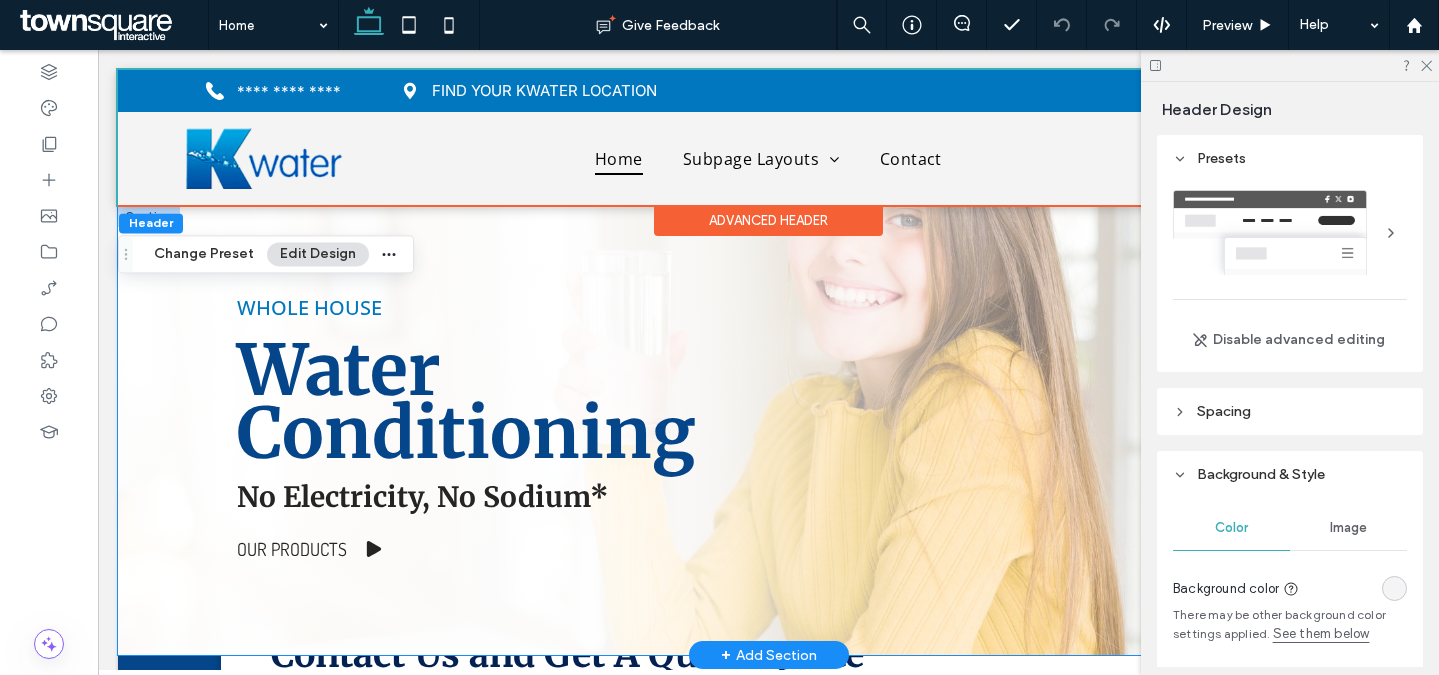 click on "WHOLE HOUSE
Water
Conditioning
No Electricity, No Sodium*
Our Products" at bounding box center (769, 430) 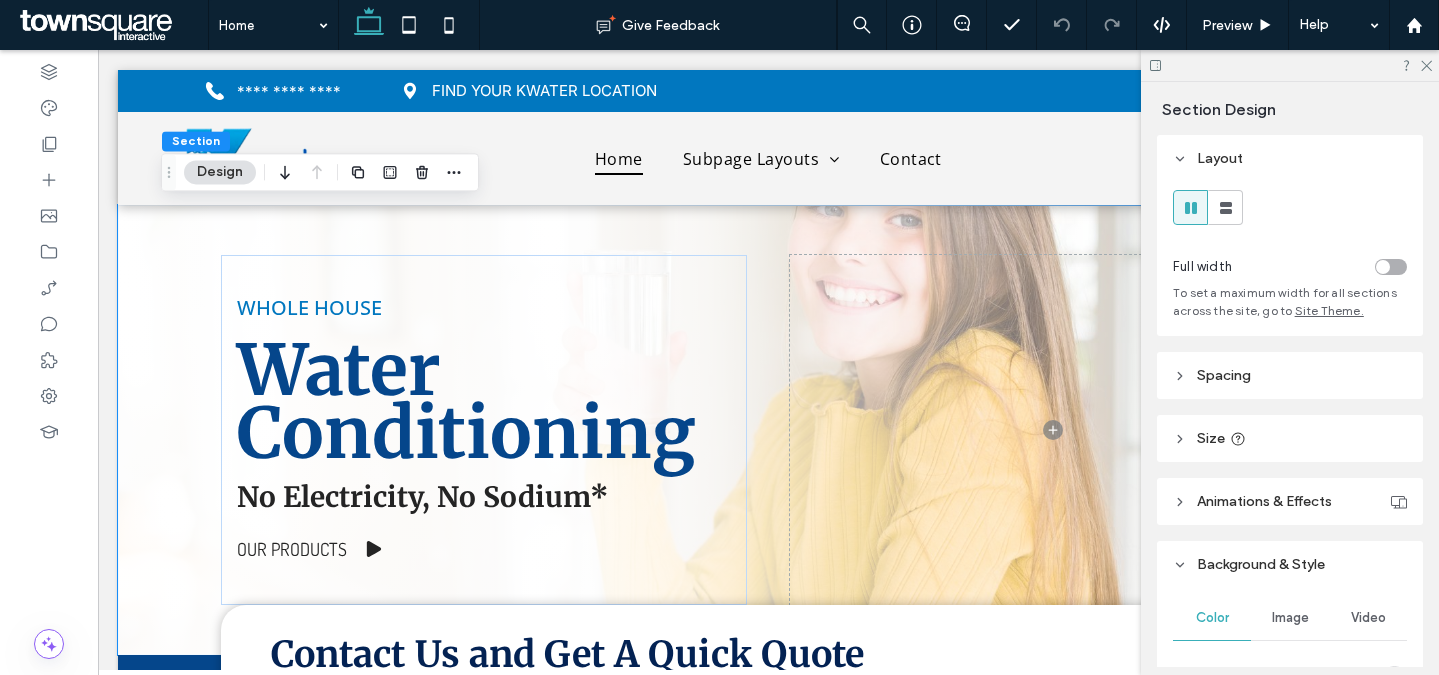 scroll, scrollTop: 652, scrollLeft: 0, axis: vertical 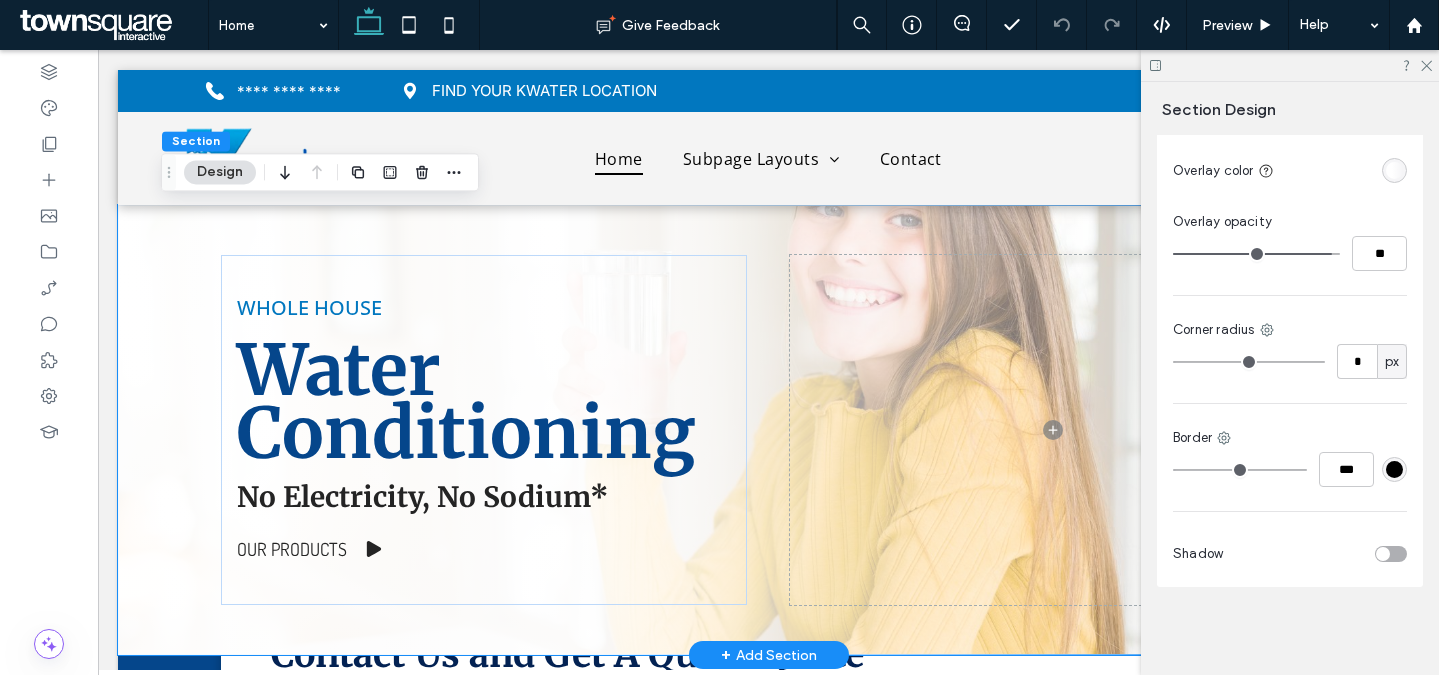 drag, startPoint x: 813, startPoint y: 241, endPoint x: 874, endPoint y: 248, distance: 61.400326 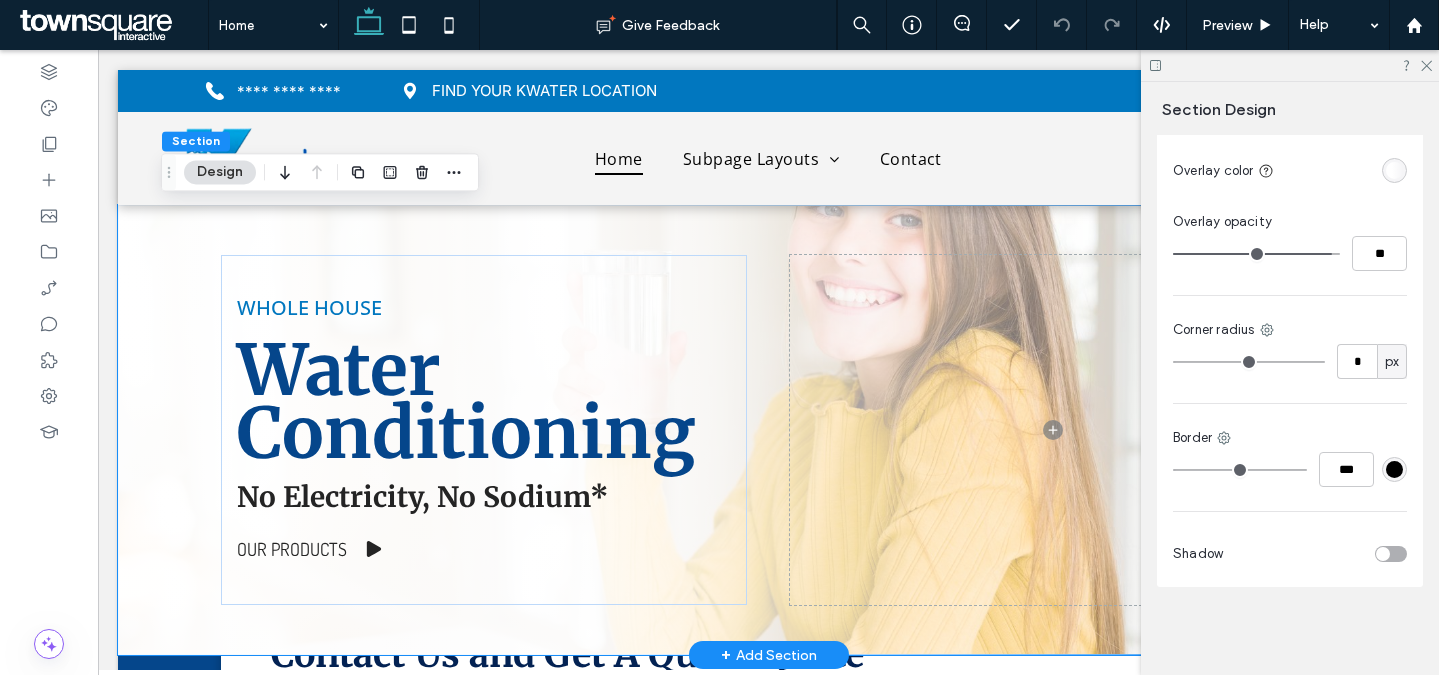 click on "WHOLE HOUSE
Water
Conditioning
No Electricity, No Sodium*
Our Products" at bounding box center [769, 430] 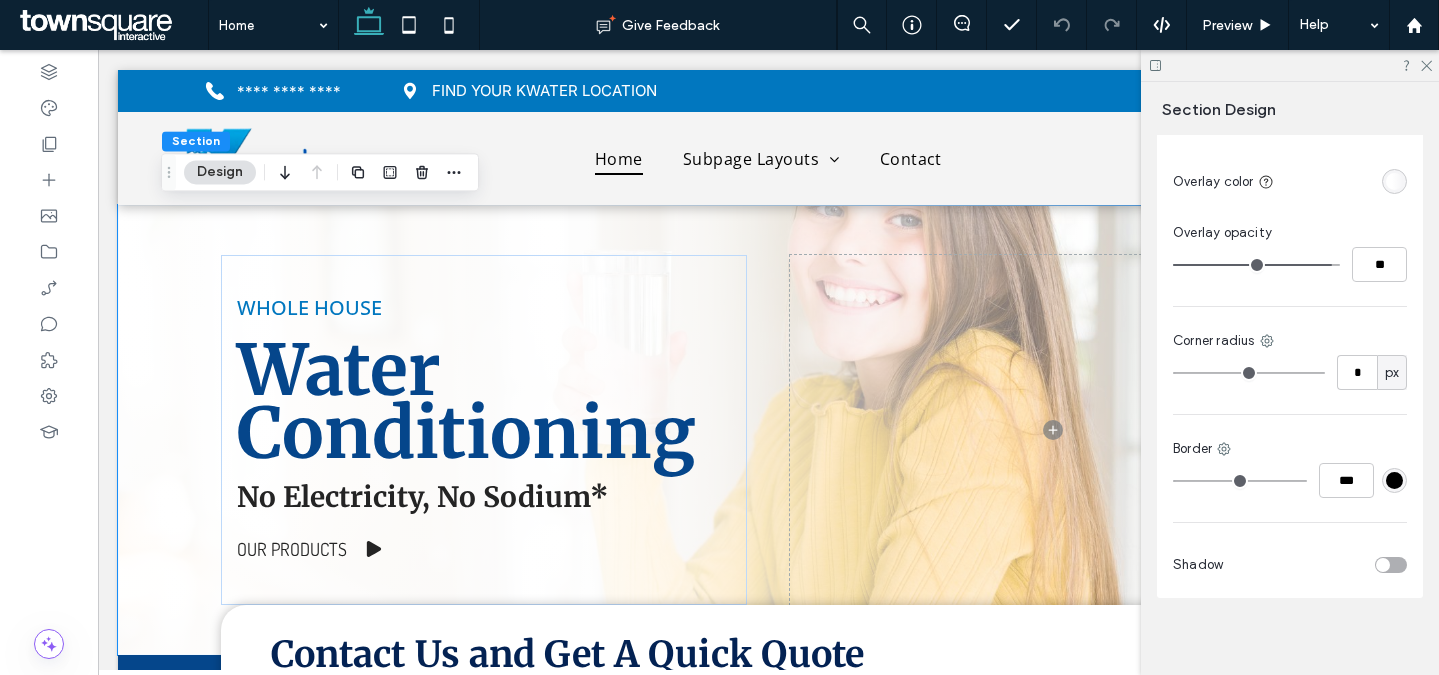 scroll, scrollTop: 614, scrollLeft: 0, axis: vertical 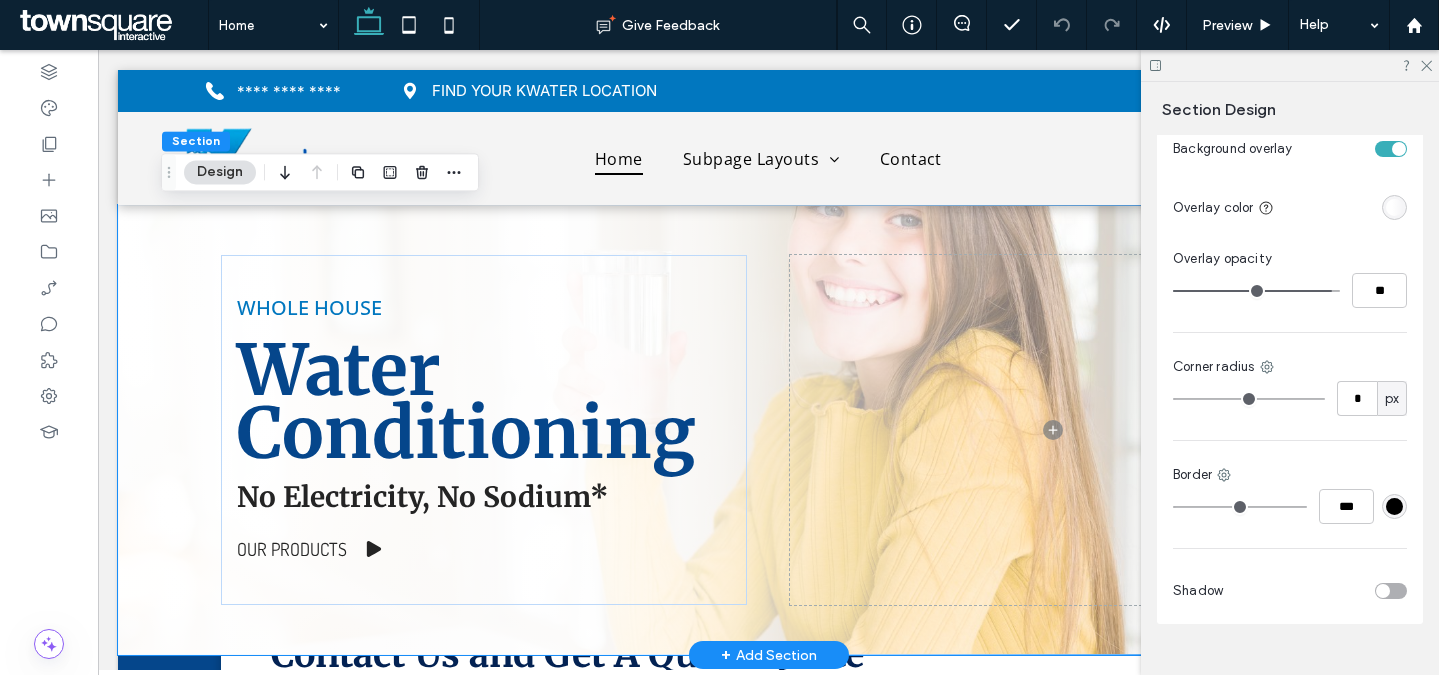 click on "WHOLE HOUSE
Water
Conditioning
No Electricity, No Sodium*
Our Products" at bounding box center [769, 430] 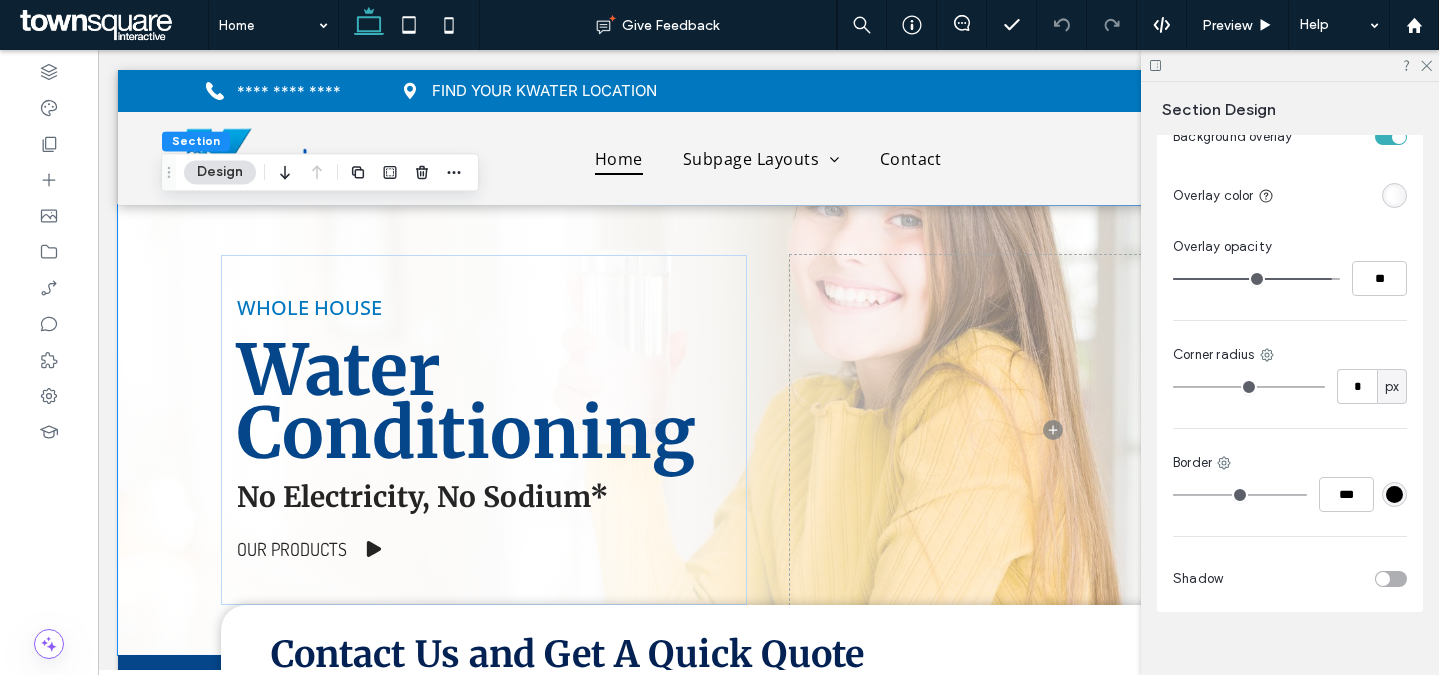 scroll, scrollTop: 0, scrollLeft: 0, axis: both 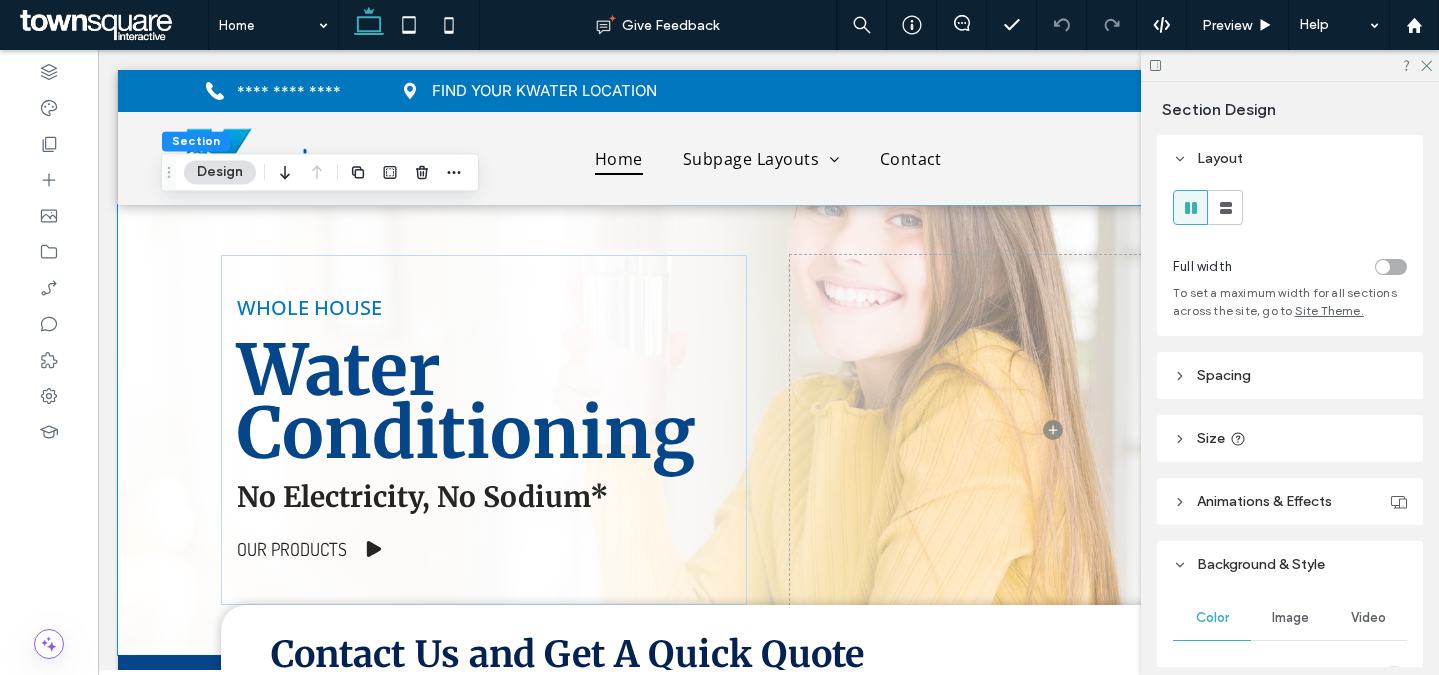 click on "Image" at bounding box center (1290, 618) 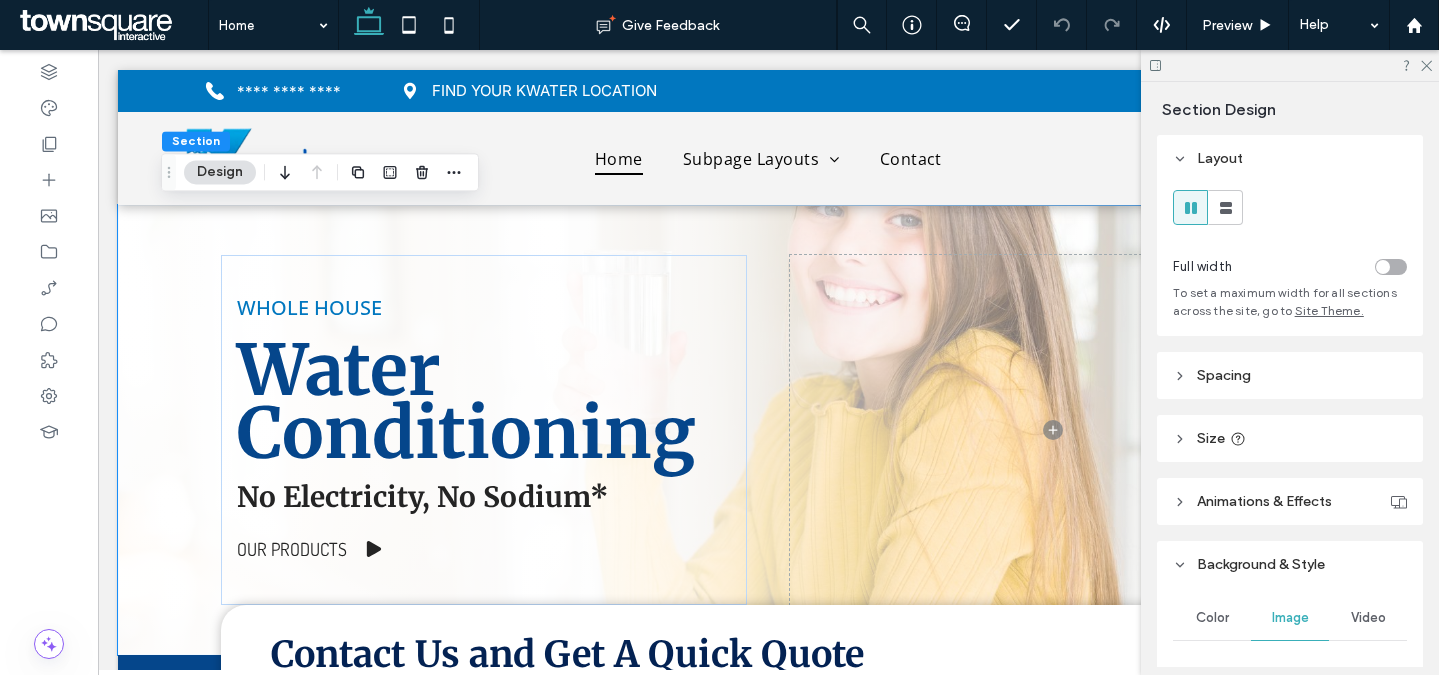 scroll, scrollTop: 457, scrollLeft: 0, axis: vertical 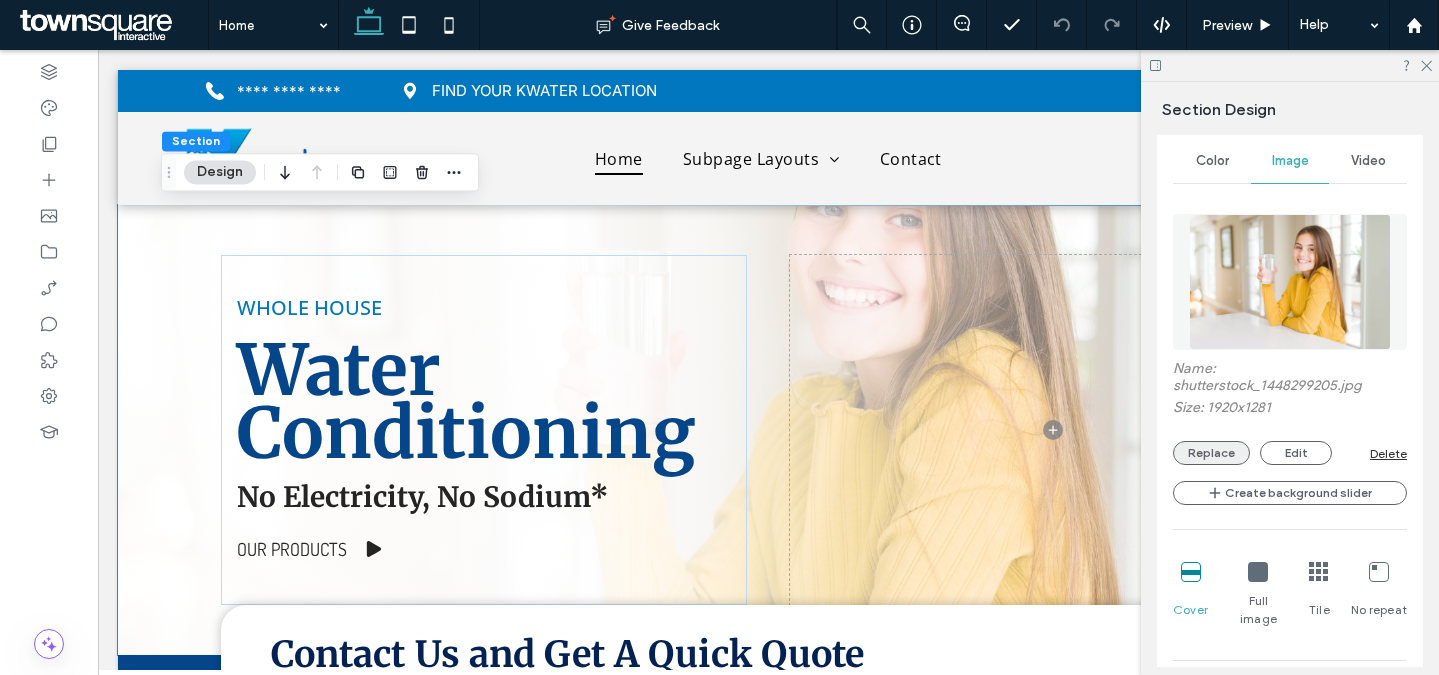 click on "Replace" at bounding box center (1211, 453) 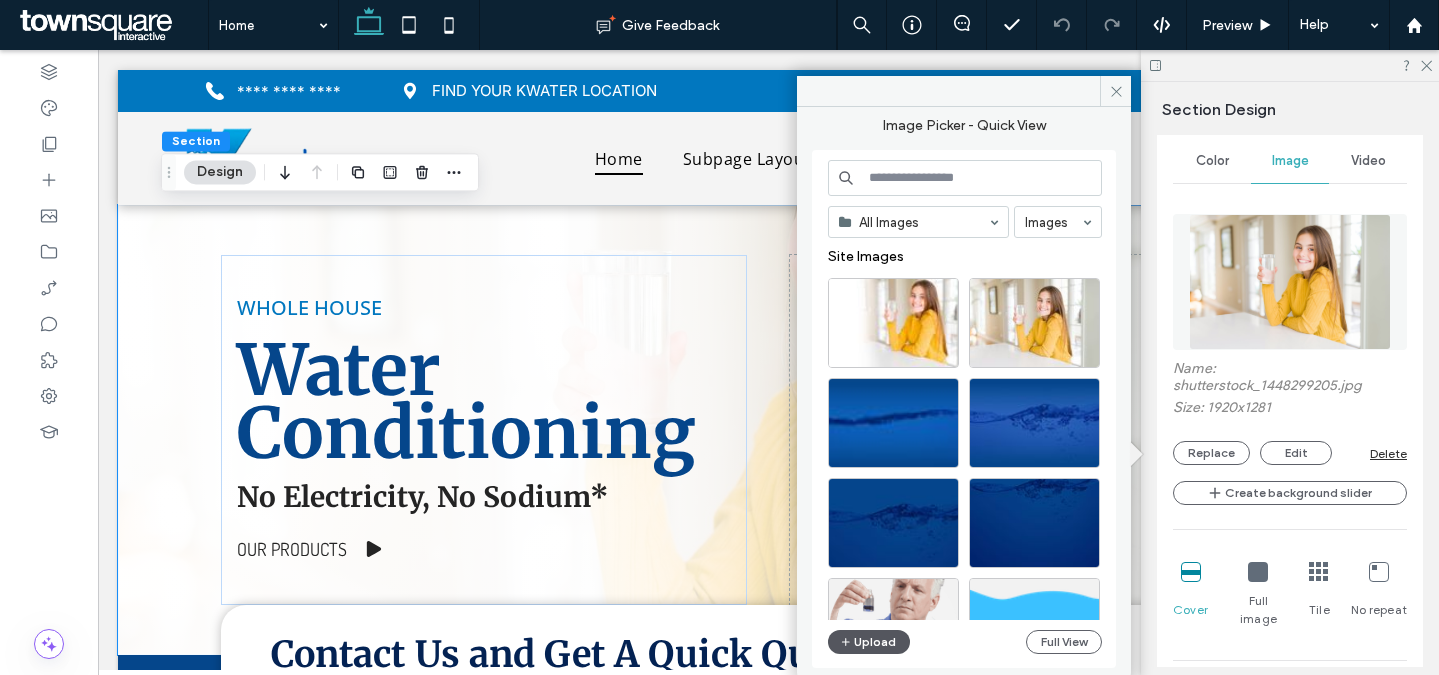 click on "Upload" at bounding box center [869, 642] 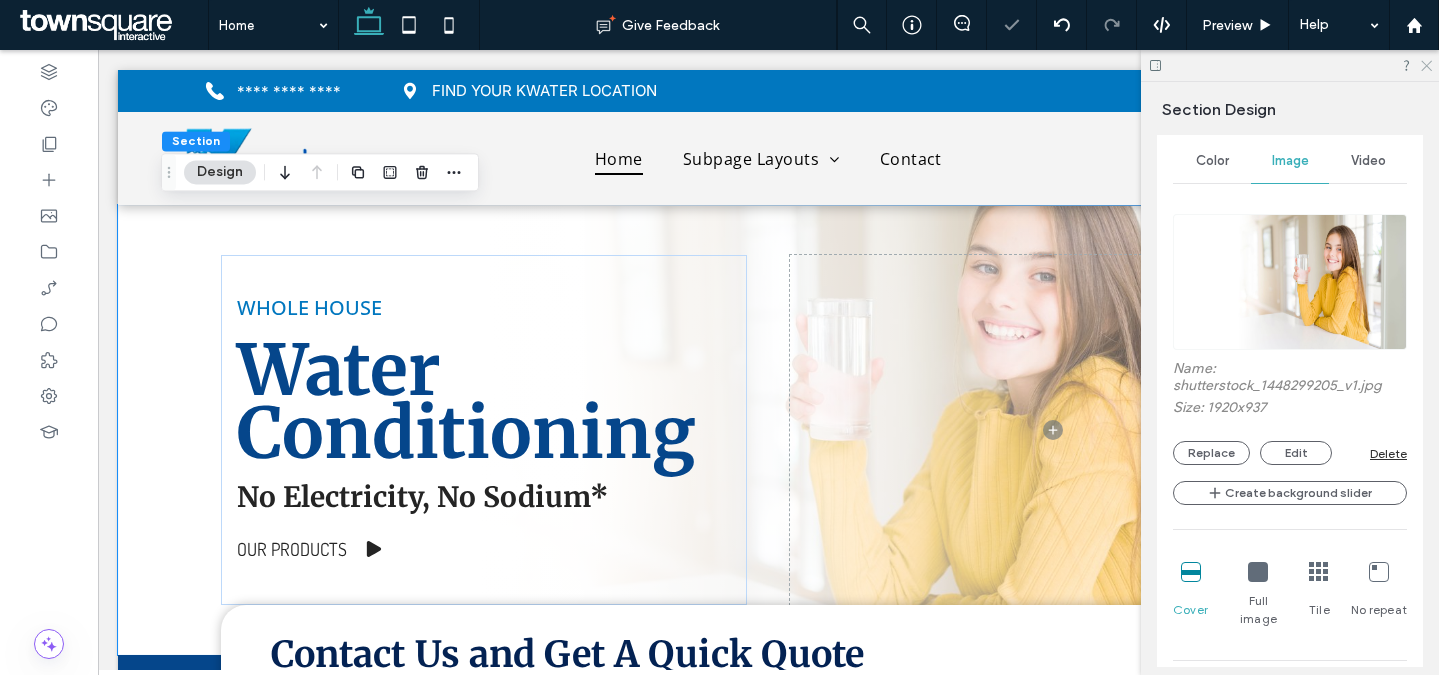 click 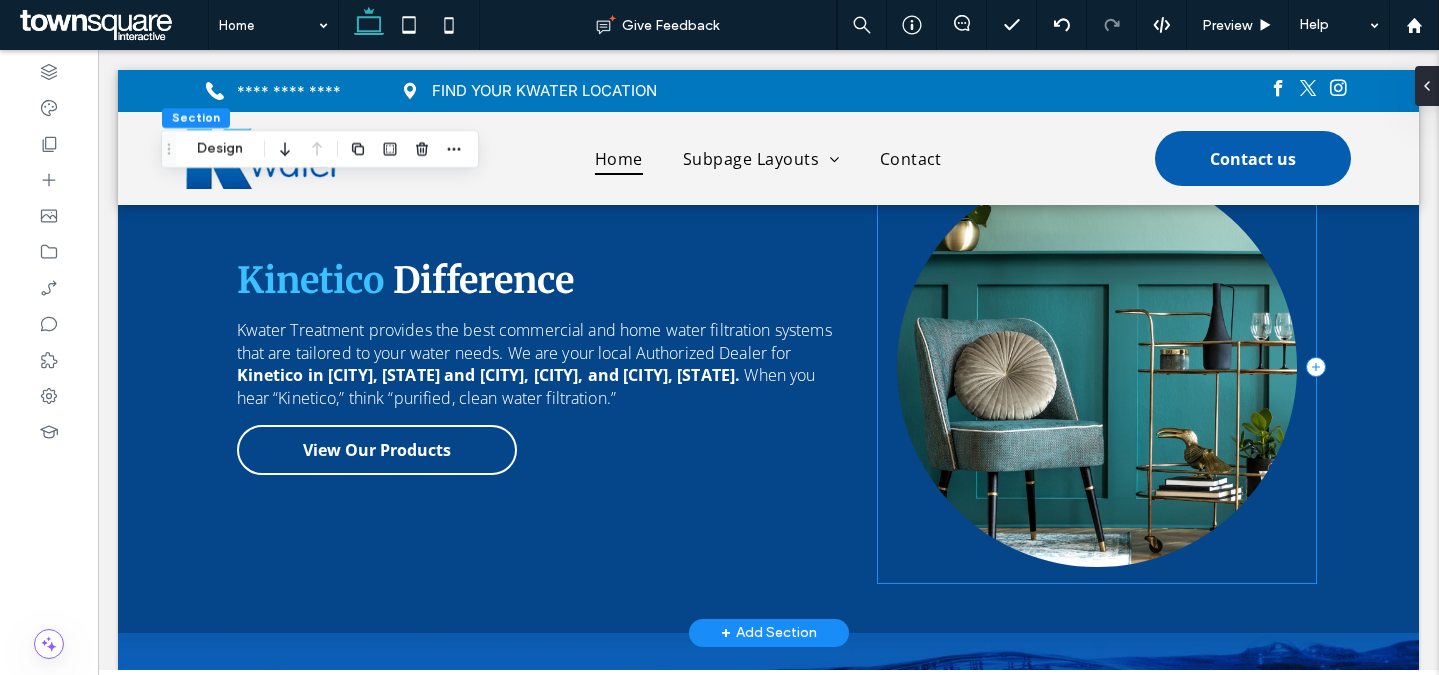 scroll, scrollTop: 0, scrollLeft: 0, axis: both 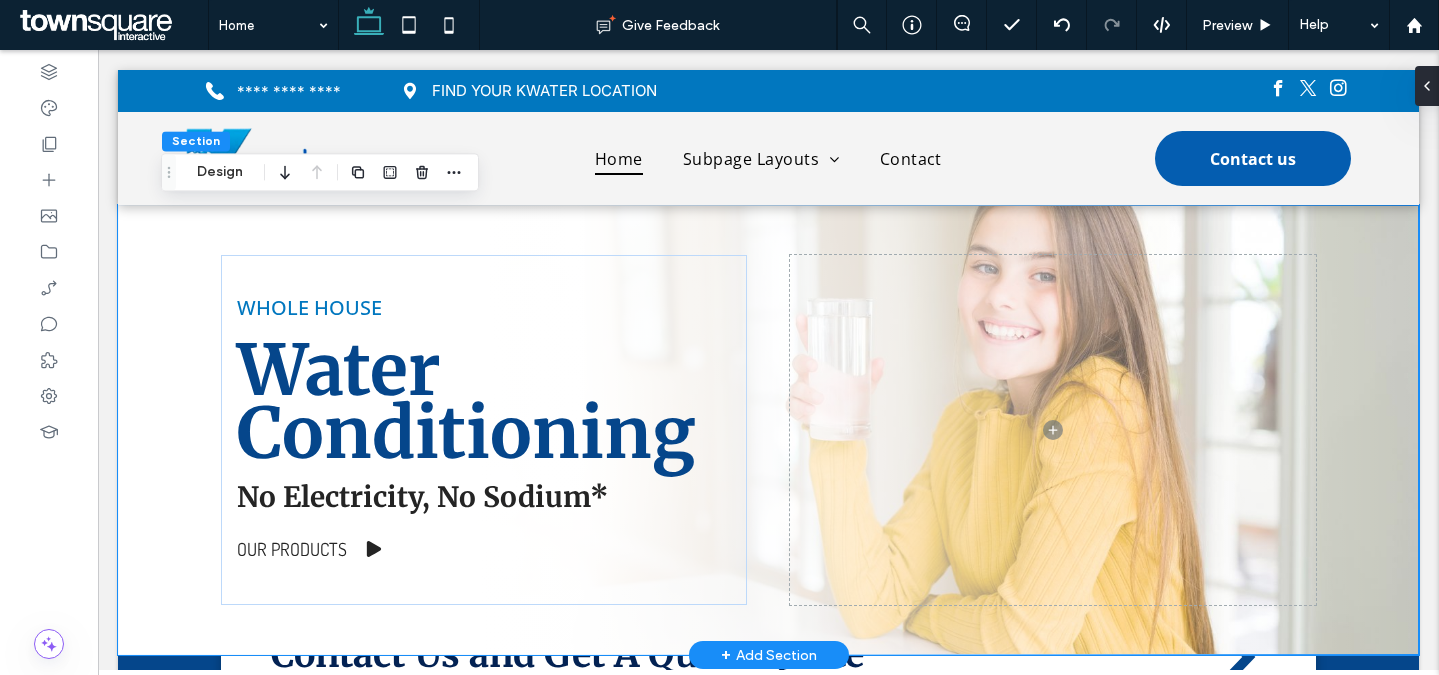 click on "WHOLE HOUSE
Water
Conditioning
No Electricity, No Sodium*
Our Products" at bounding box center (769, 430) 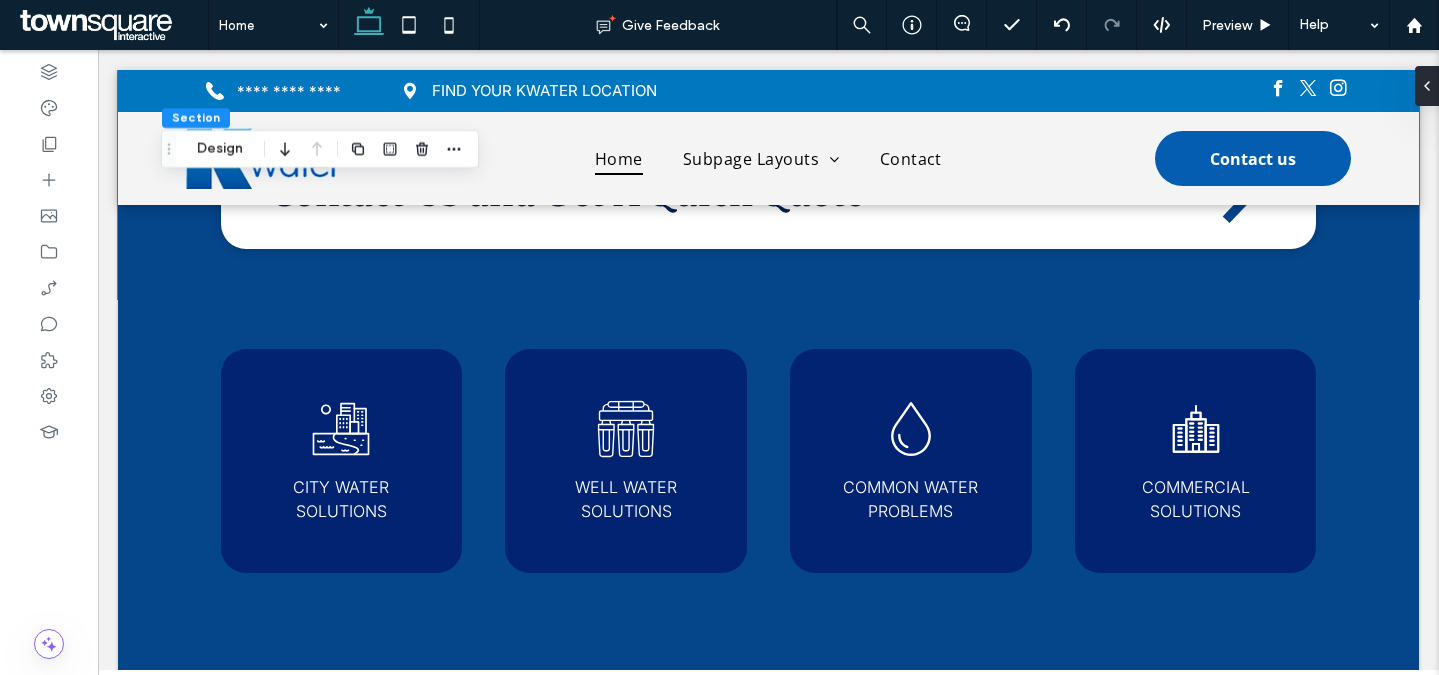 scroll, scrollTop: 0, scrollLeft: 0, axis: both 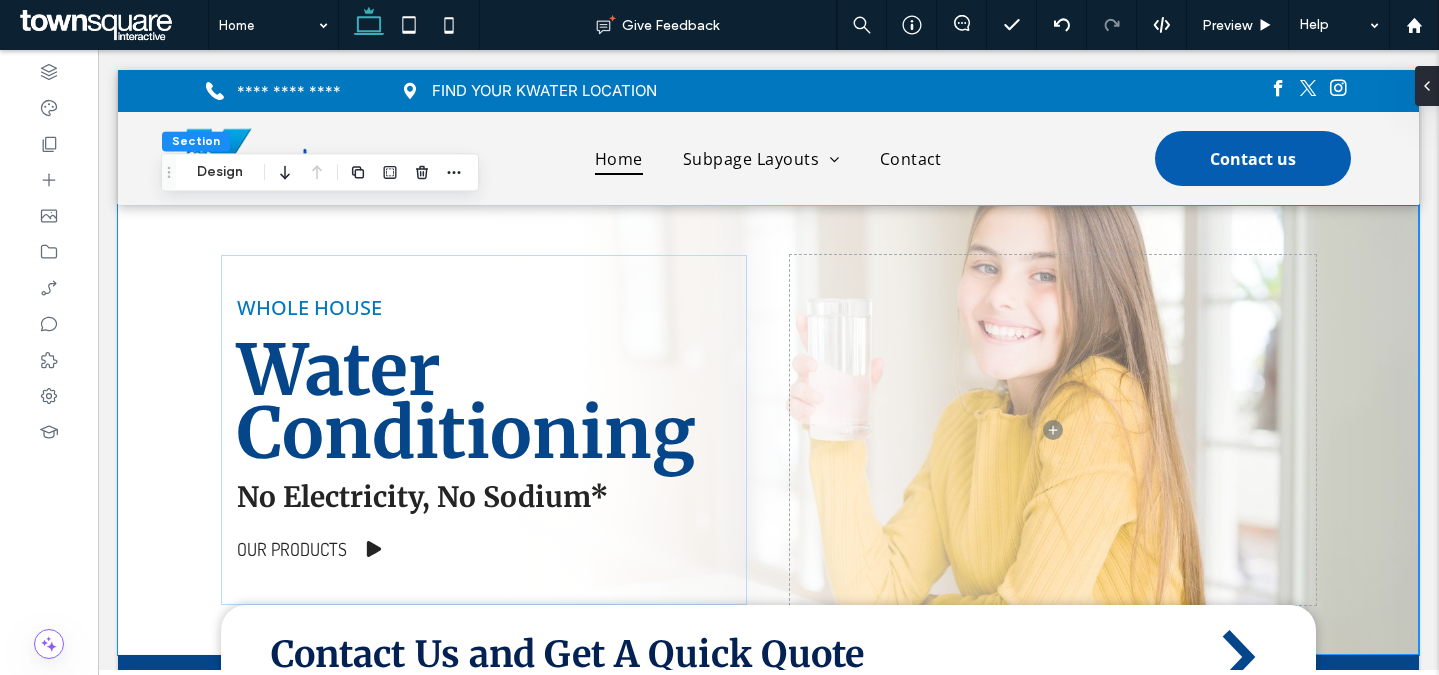 click on "WHOLE HOUSE
Water
Conditioning
No Electricity, No Sodium*
Our Products" at bounding box center (769, 430) 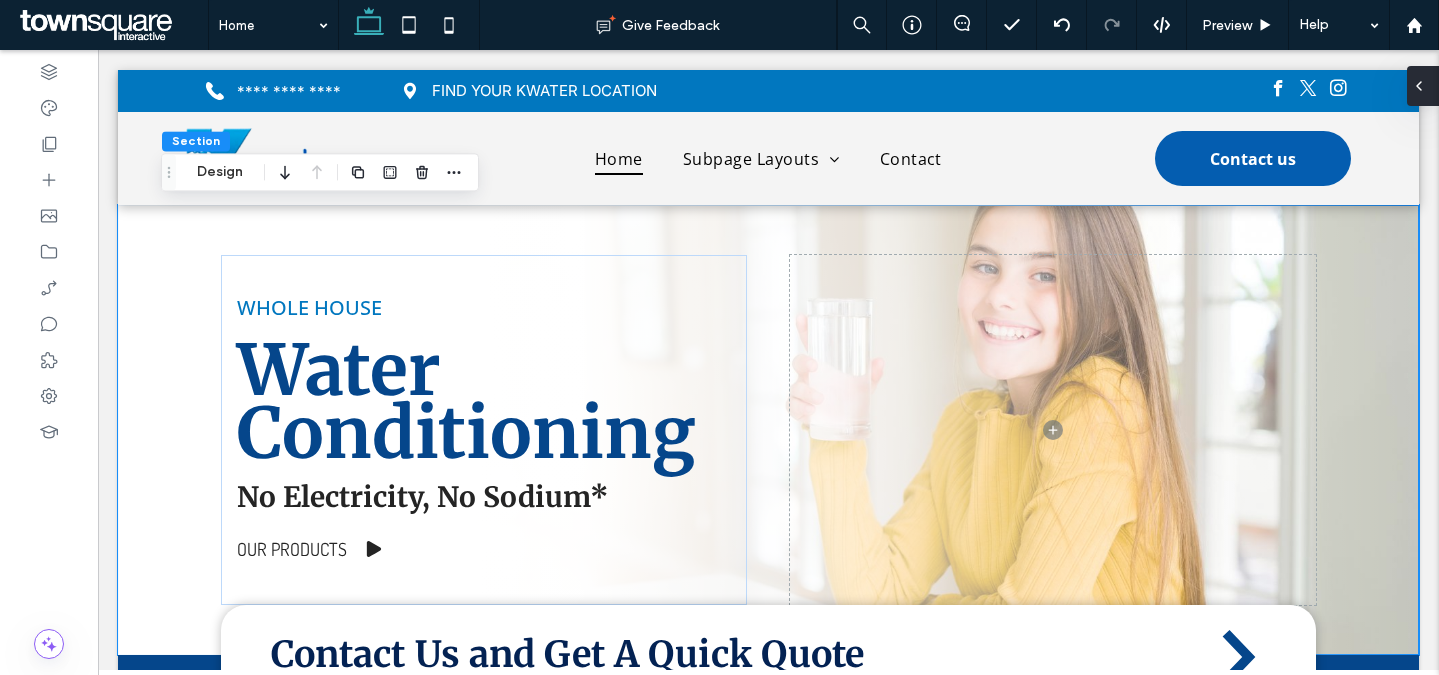 click at bounding box center (1423, 86) 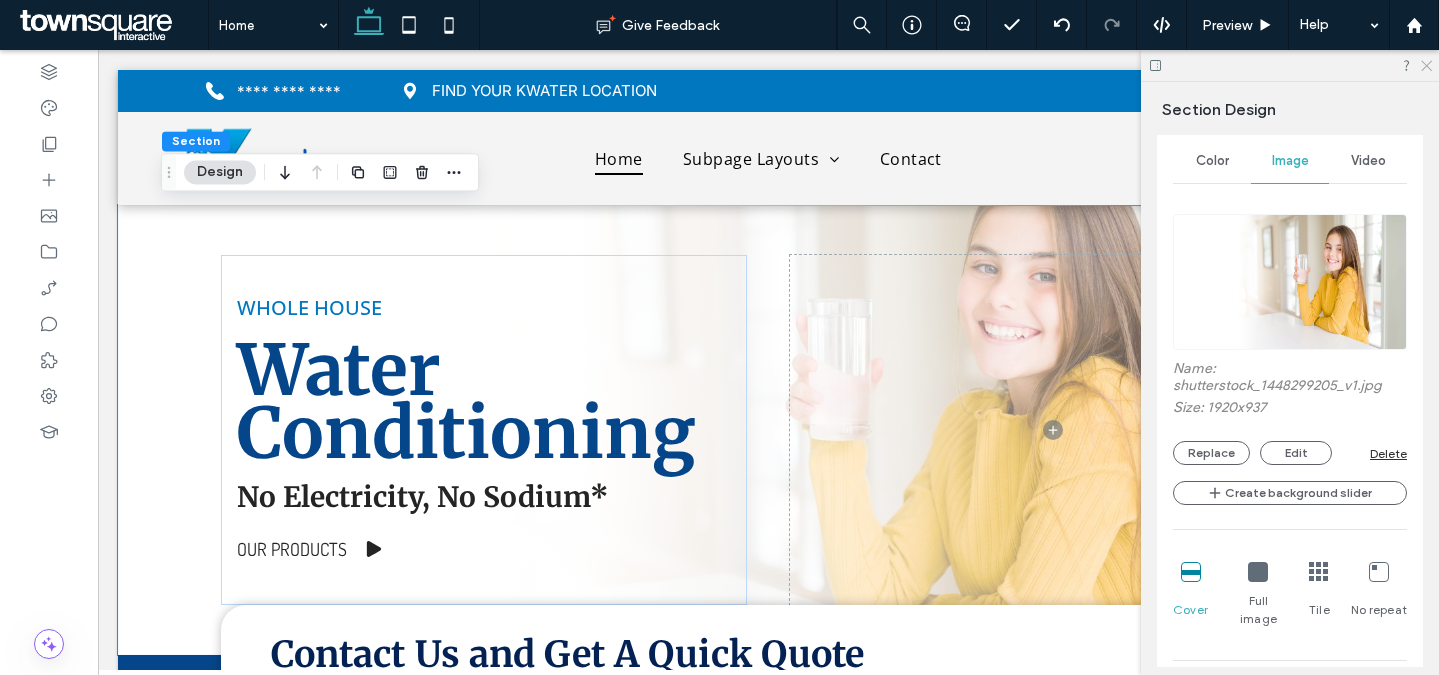 click 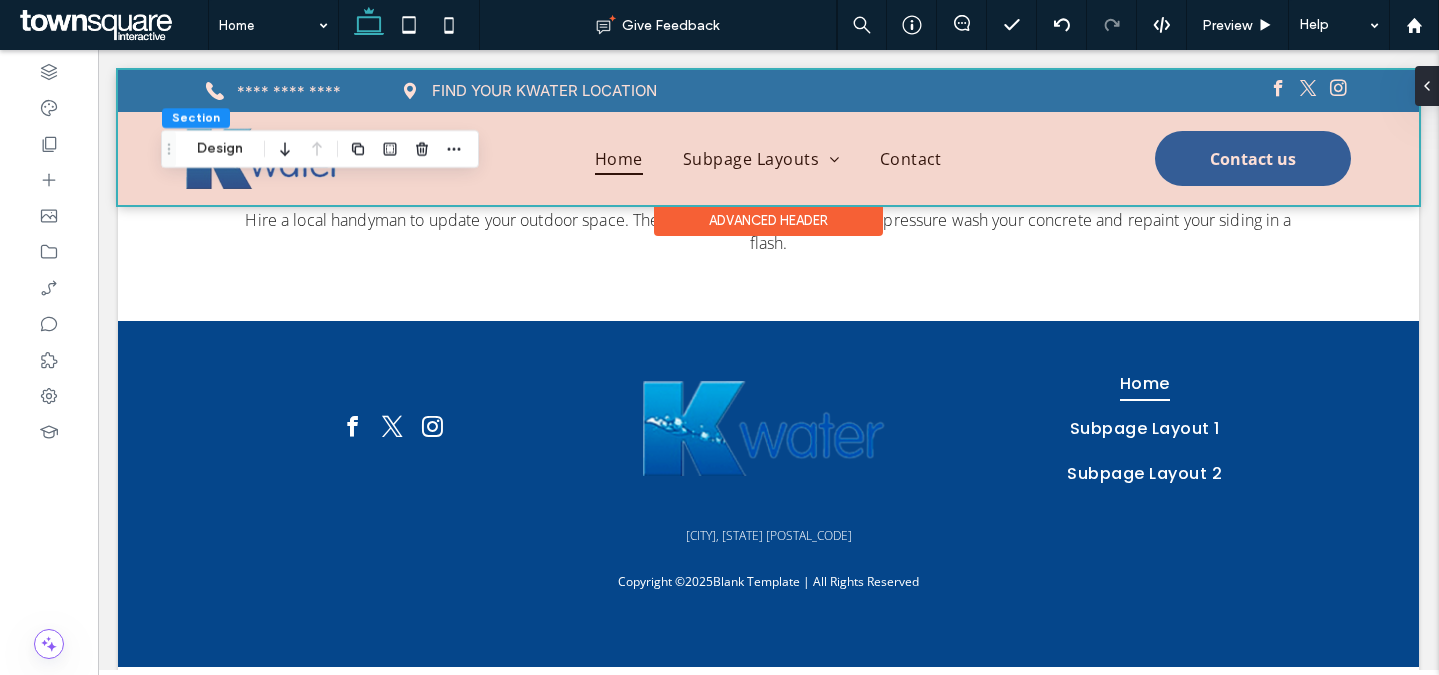 scroll, scrollTop: 4337, scrollLeft: 0, axis: vertical 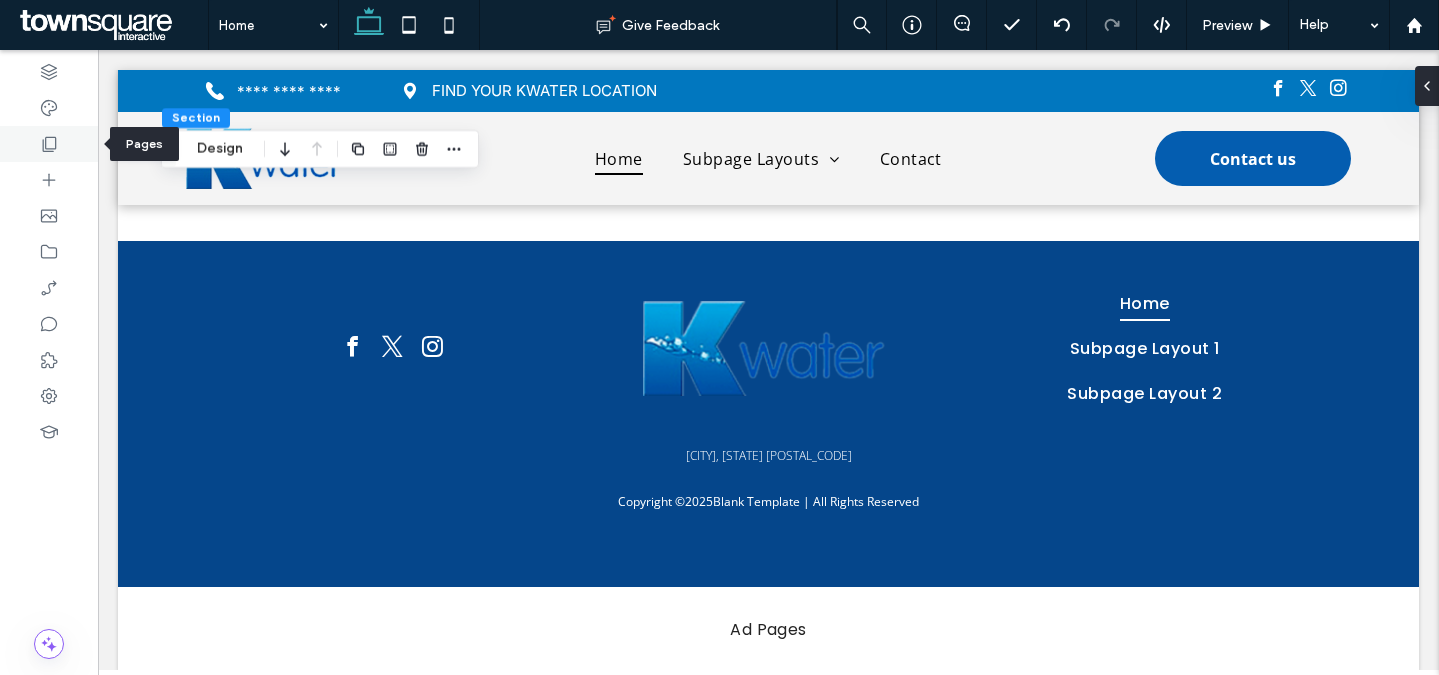 click 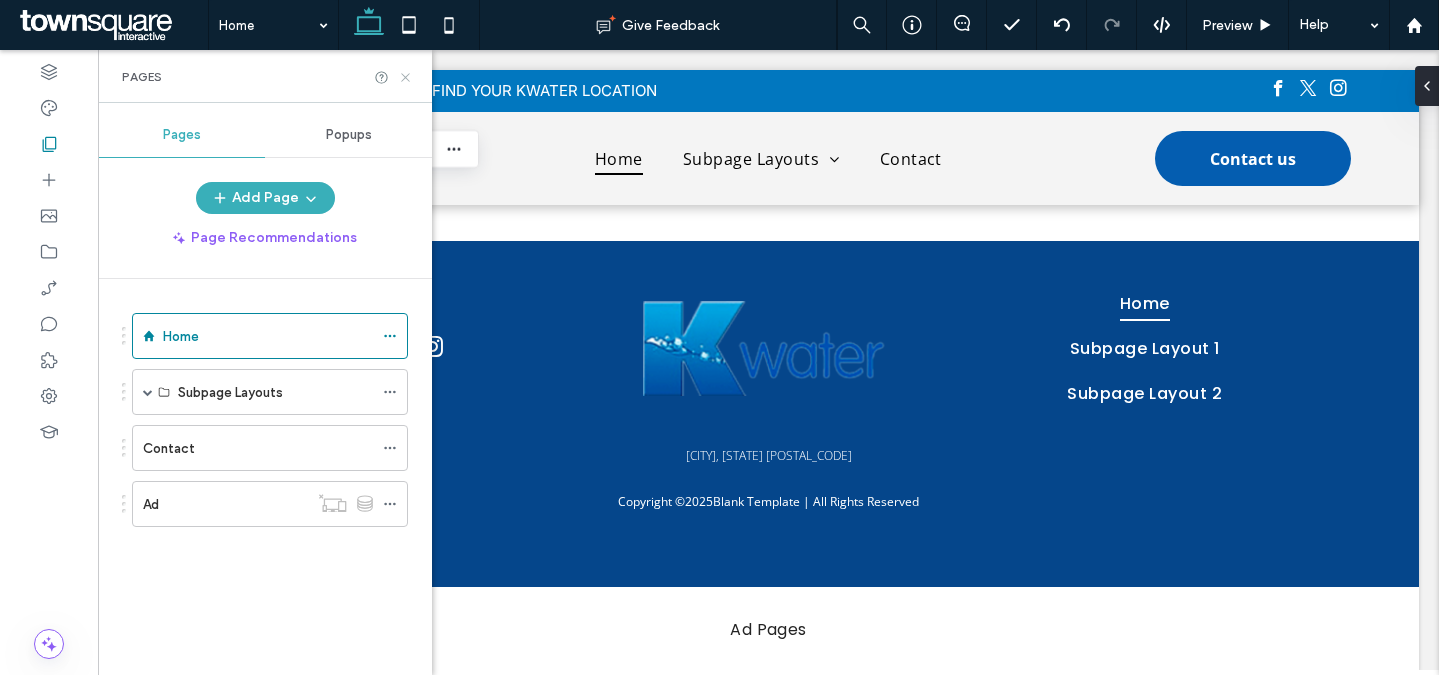 click 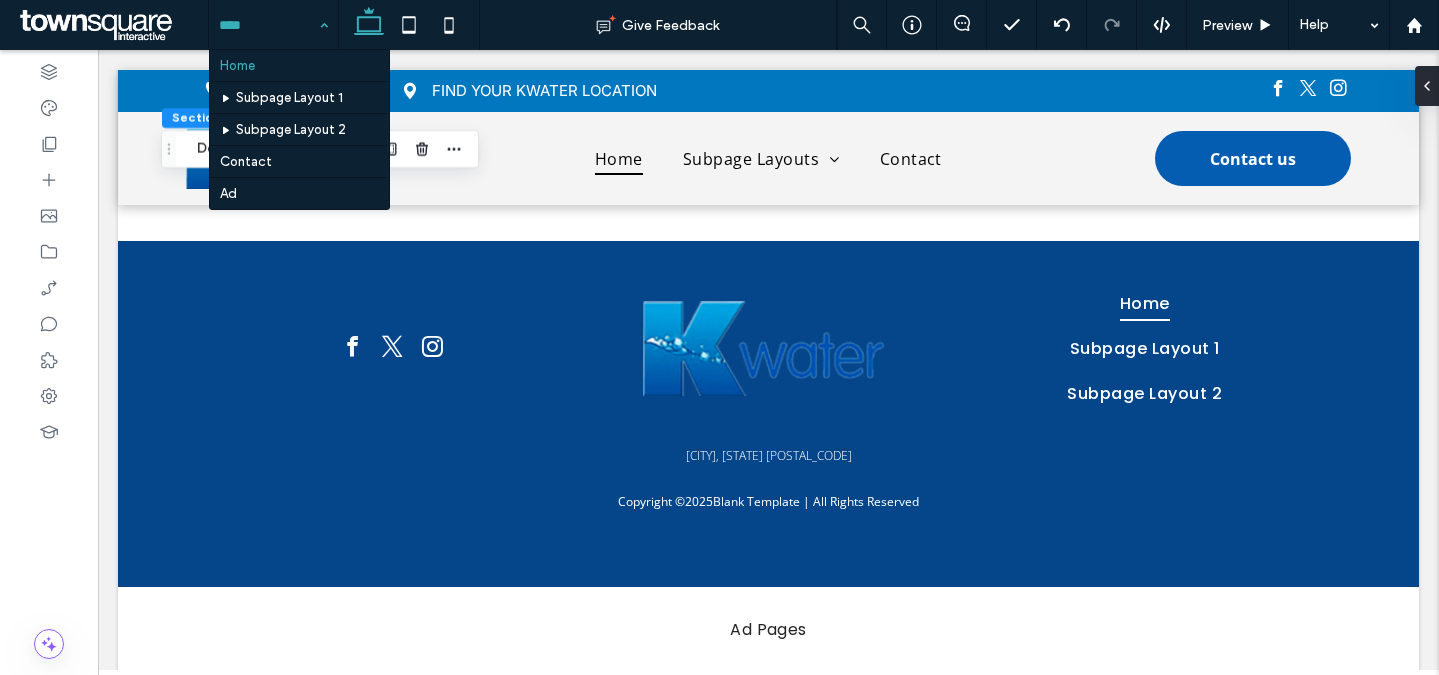 click on "Home Subpage Layout 1 Subpage Layout 2 Contact Ad" at bounding box center [273, 25] 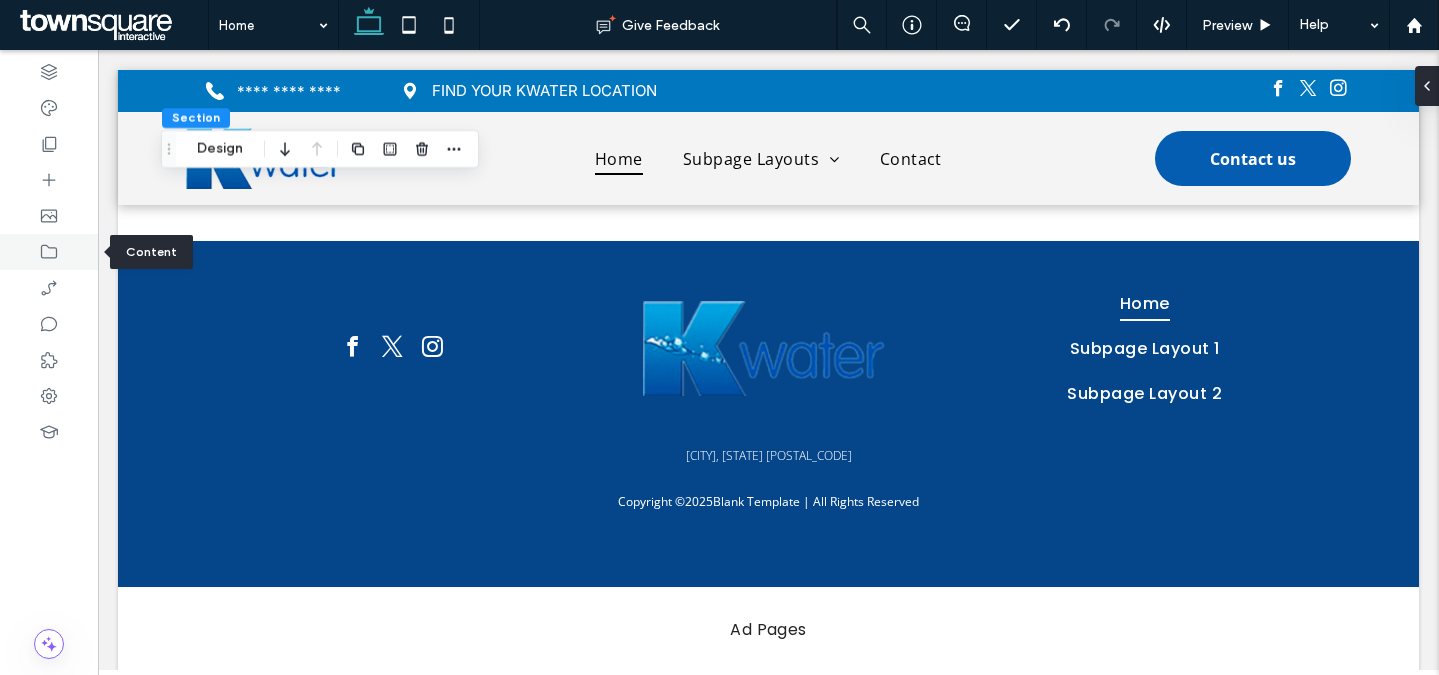 click 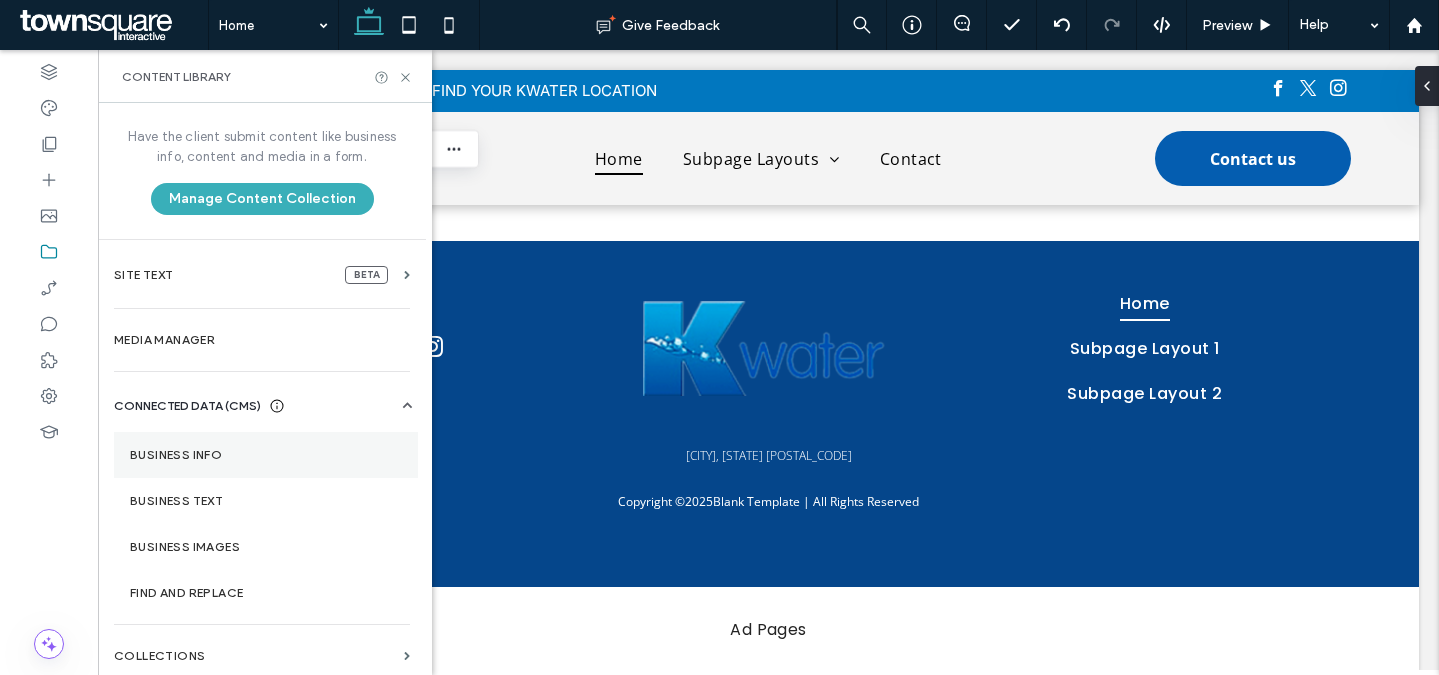 click on "Business Info" at bounding box center (266, 455) 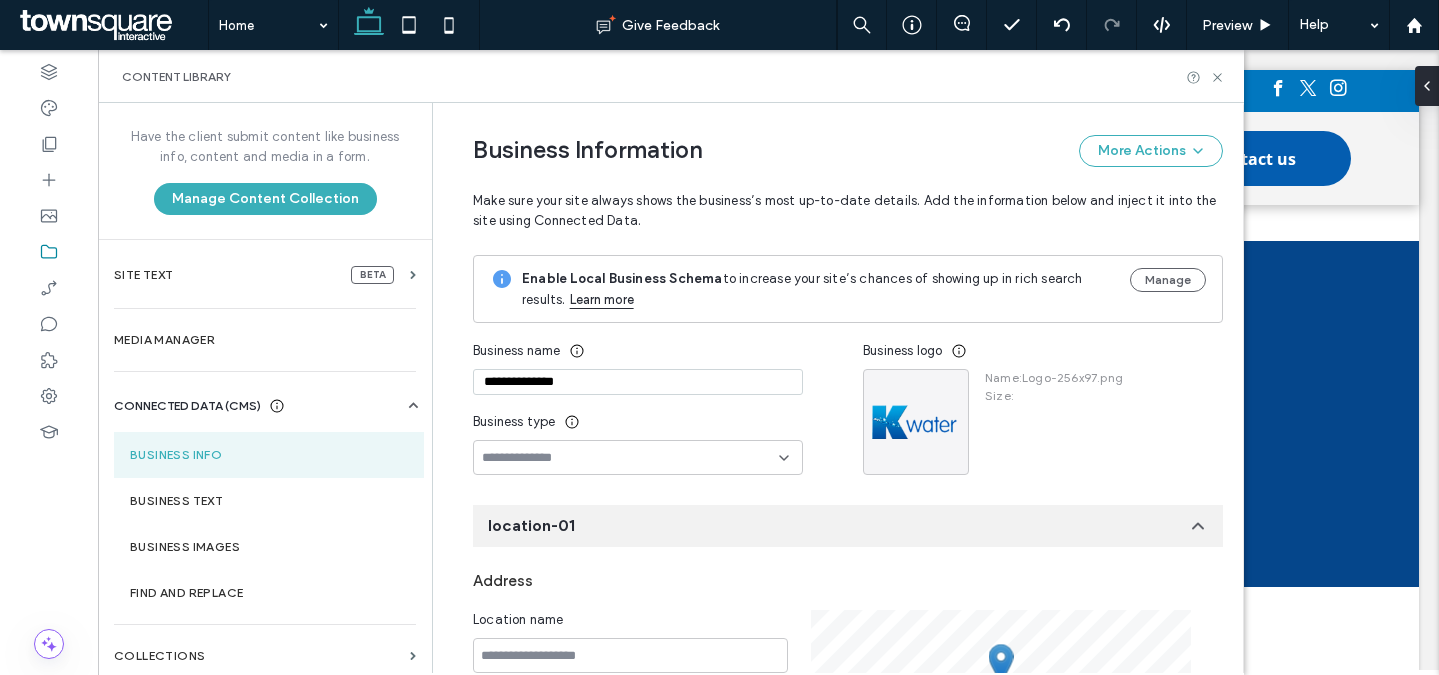 scroll, scrollTop: 103, scrollLeft: 0, axis: vertical 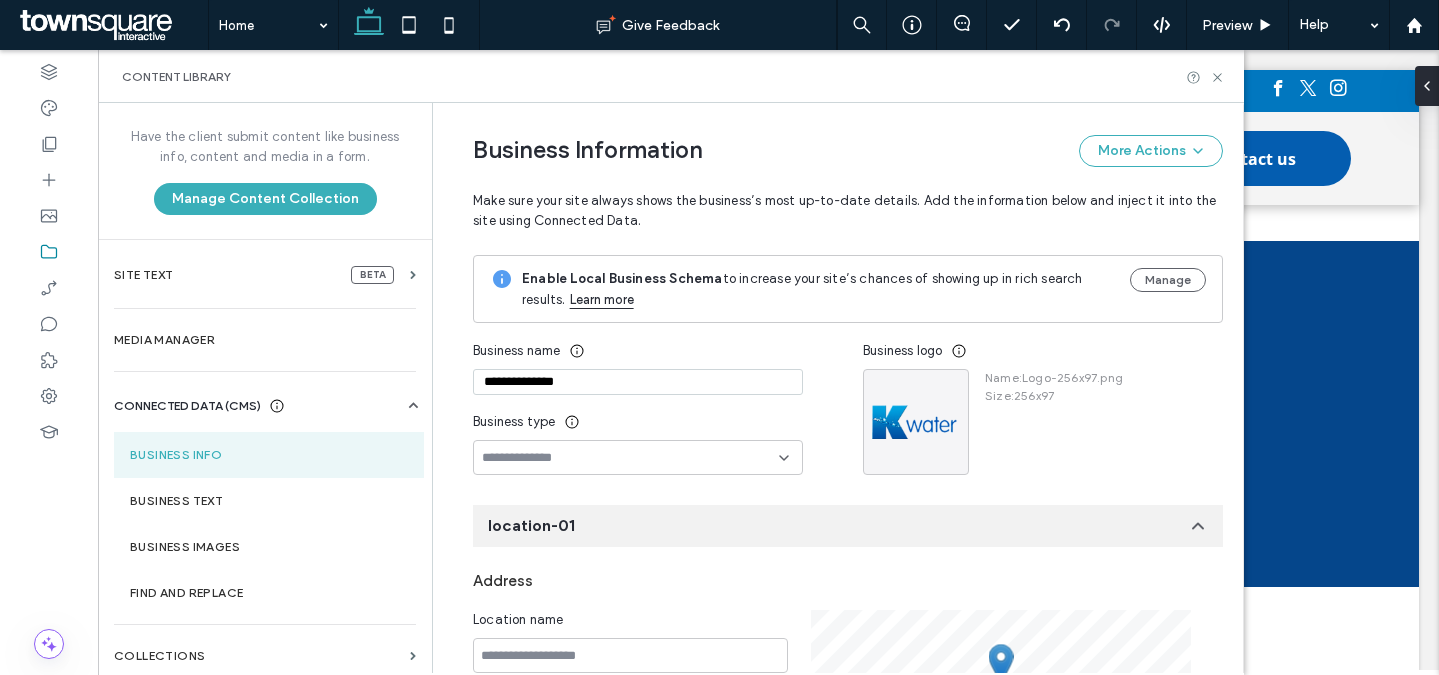 click on "Business name" at bounding box center (638, 351) 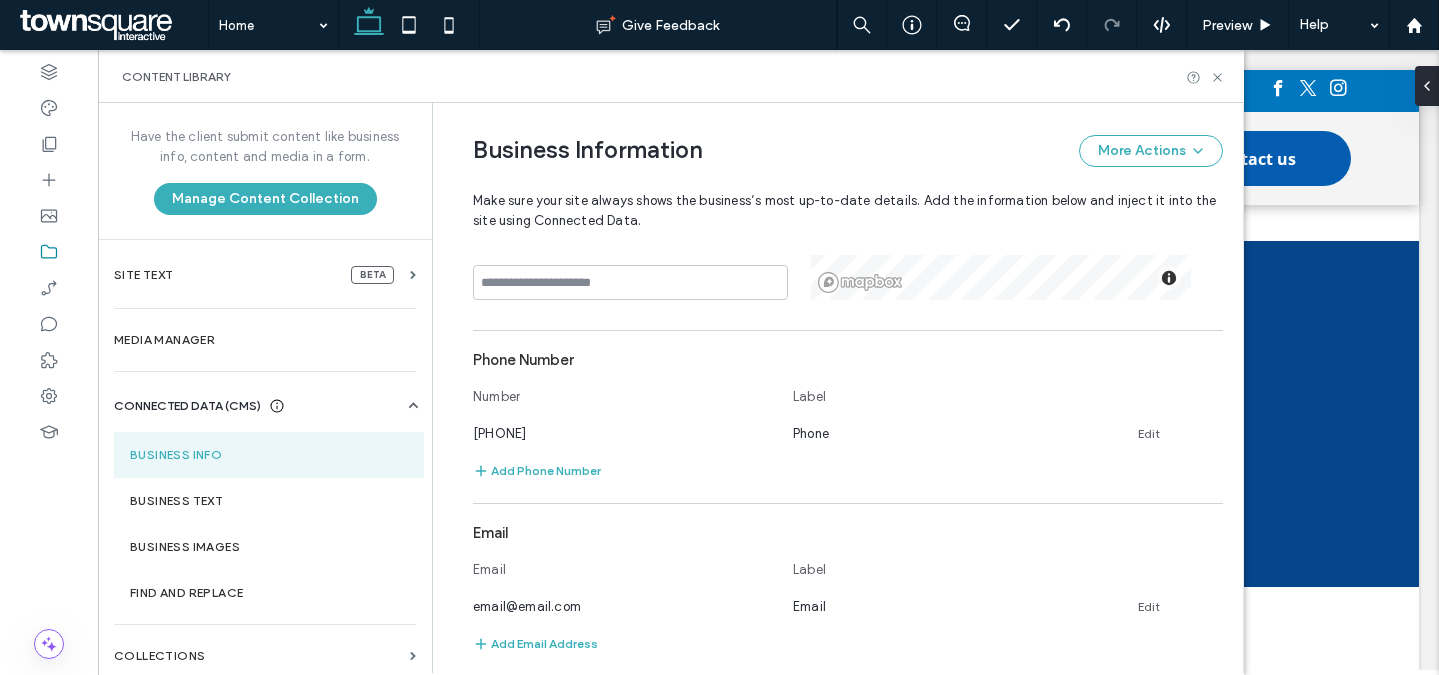 scroll, scrollTop: 484, scrollLeft: 0, axis: vertical 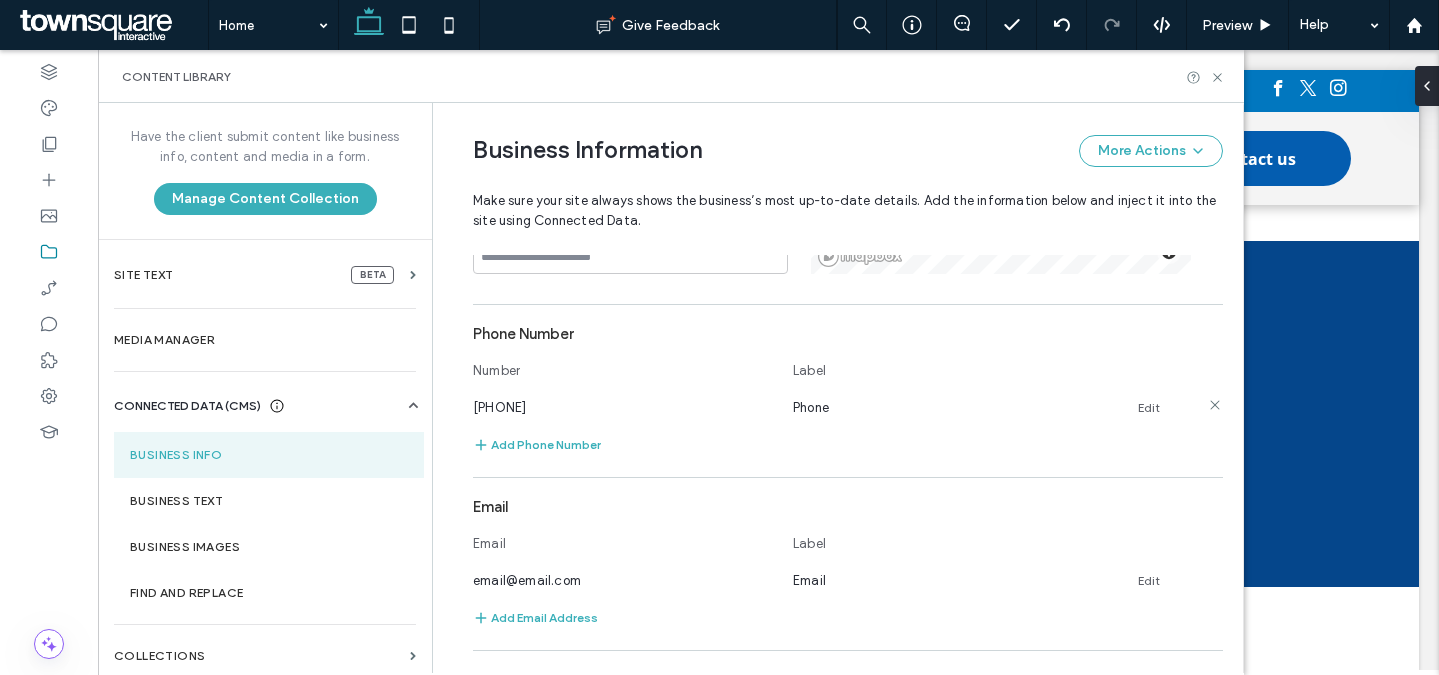type on "******" 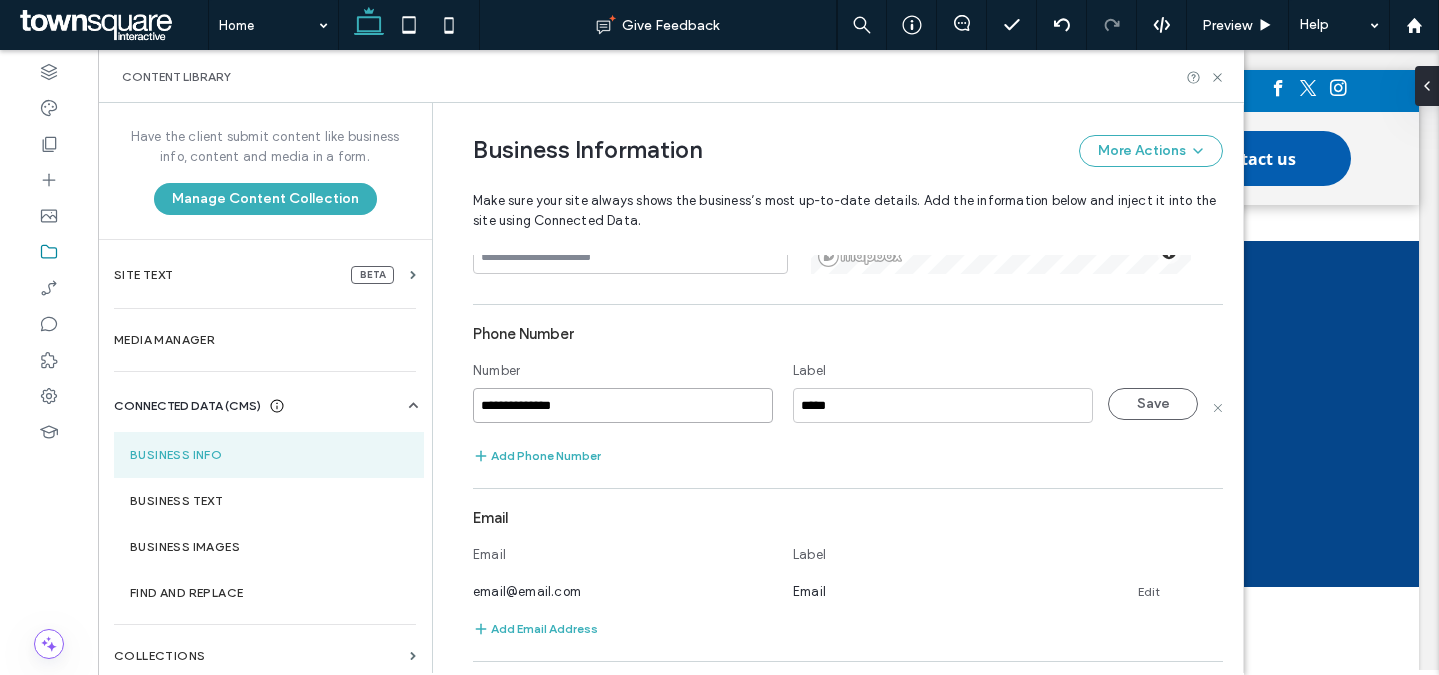 click on "**********" at bounding box center [623, 405] 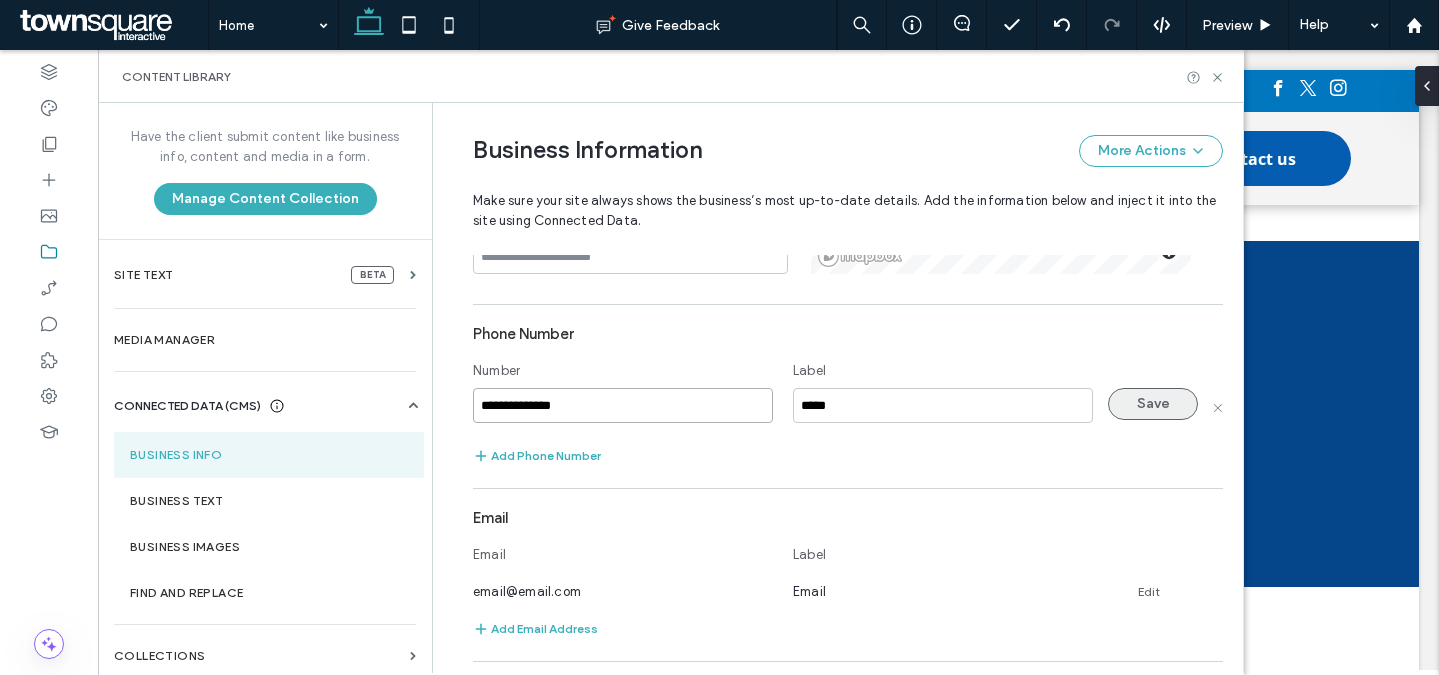type on "**********" 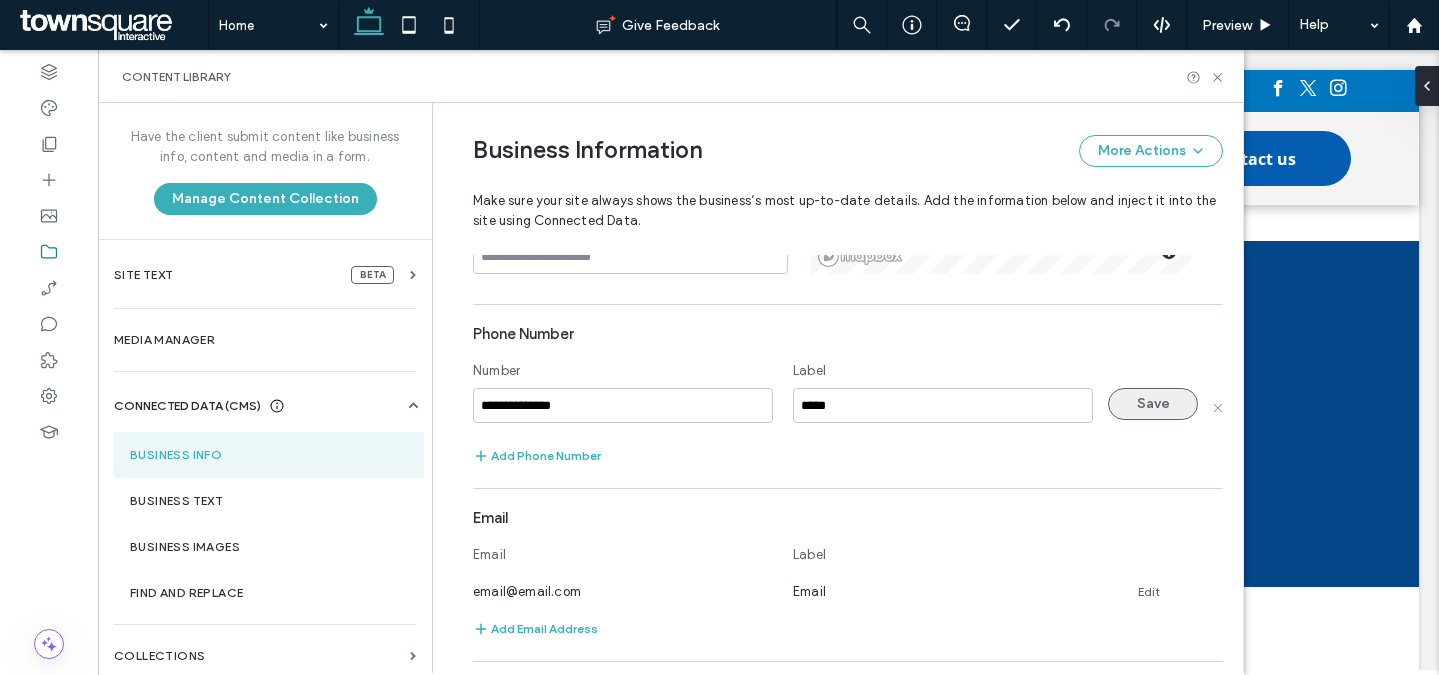 click on "Save" at bounding box center (1153, 404) 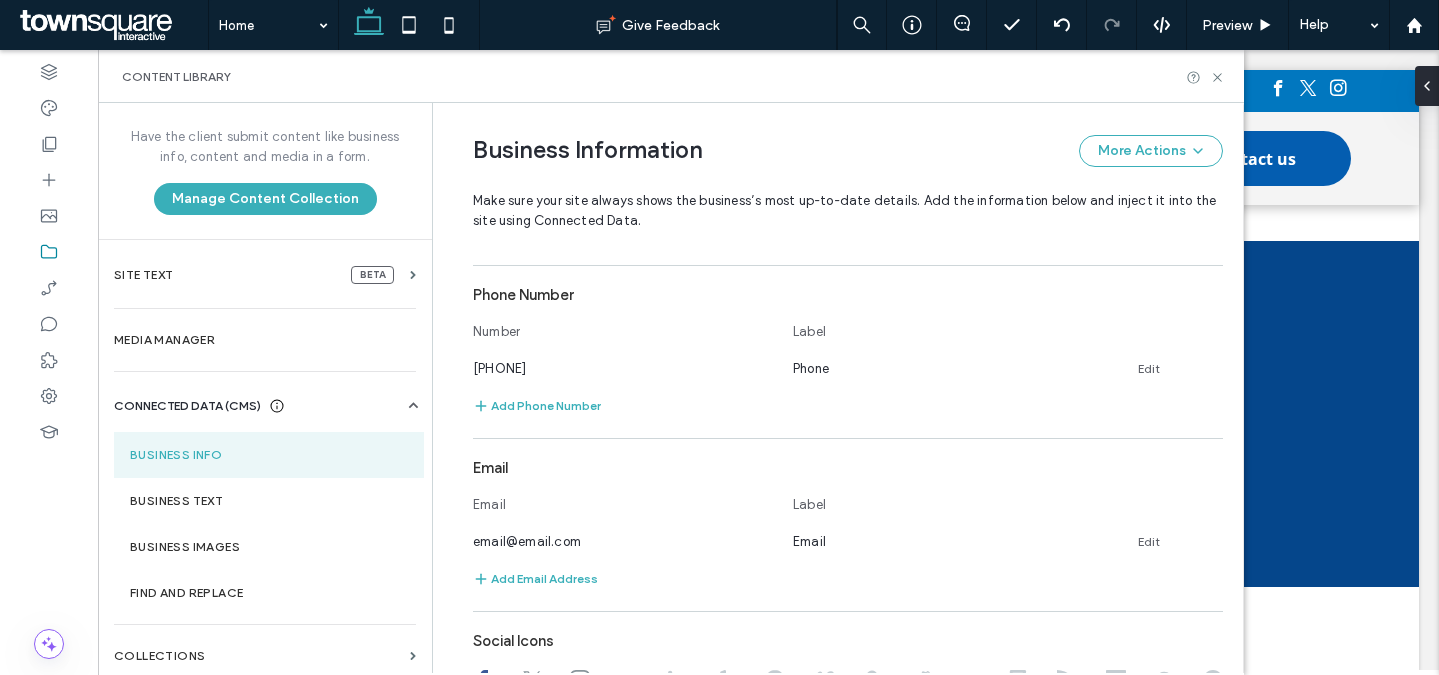 scroll, scrollTop: 587, scrollLeft: 0, axis: vertical 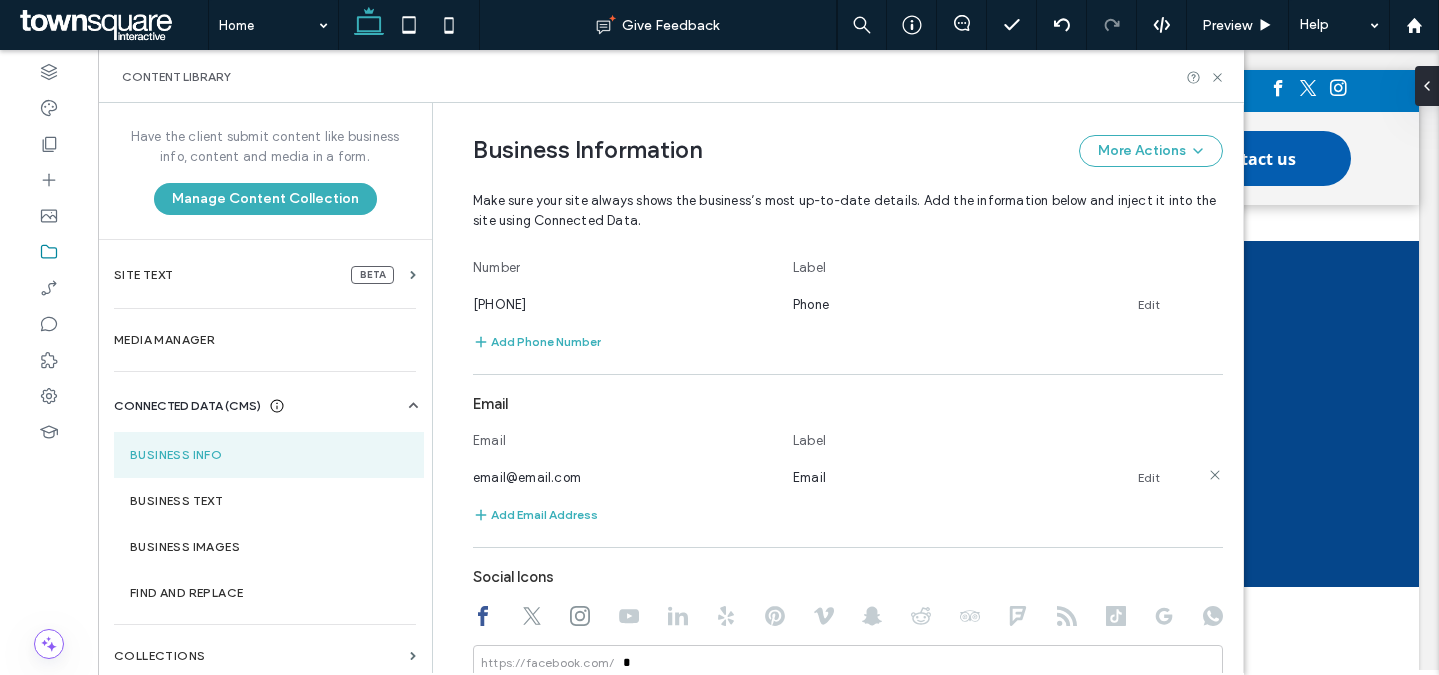 click on "Edit" at bounding box center (1149, 478) 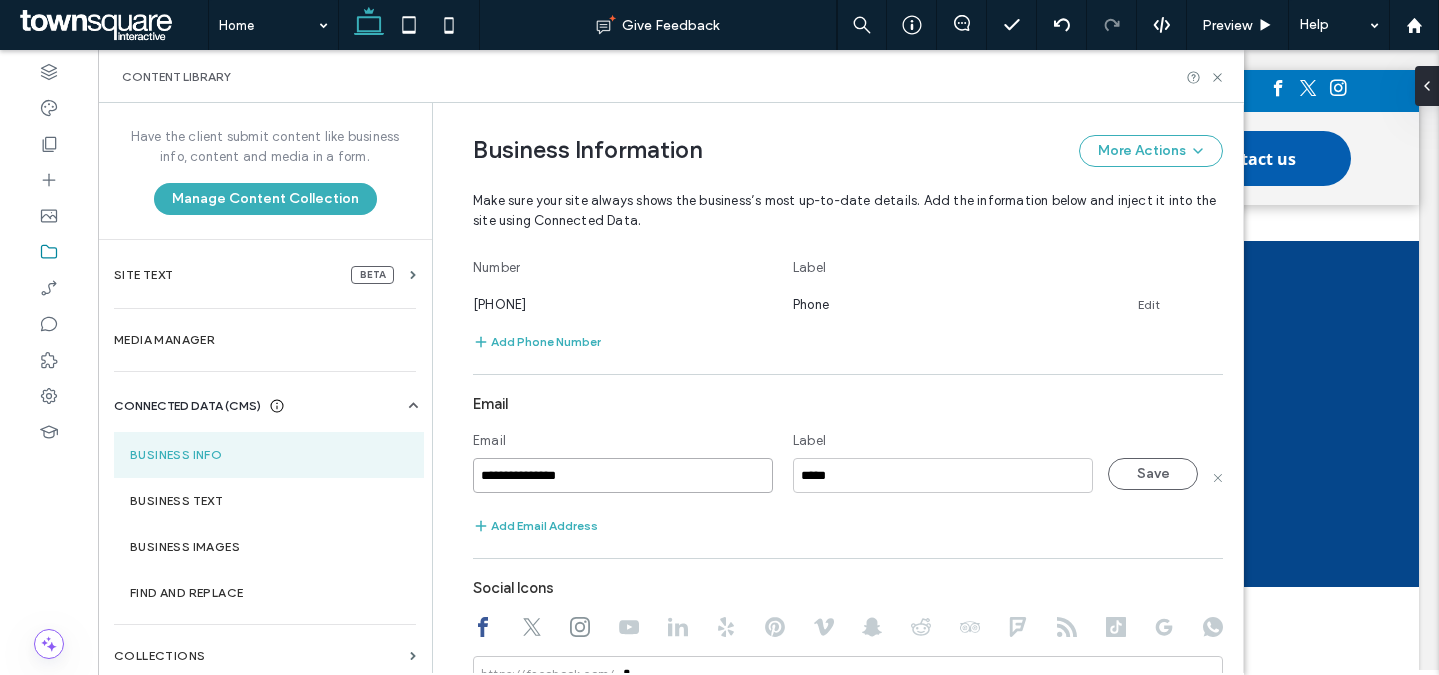 click on "**********" at bounding box center [623, 475] 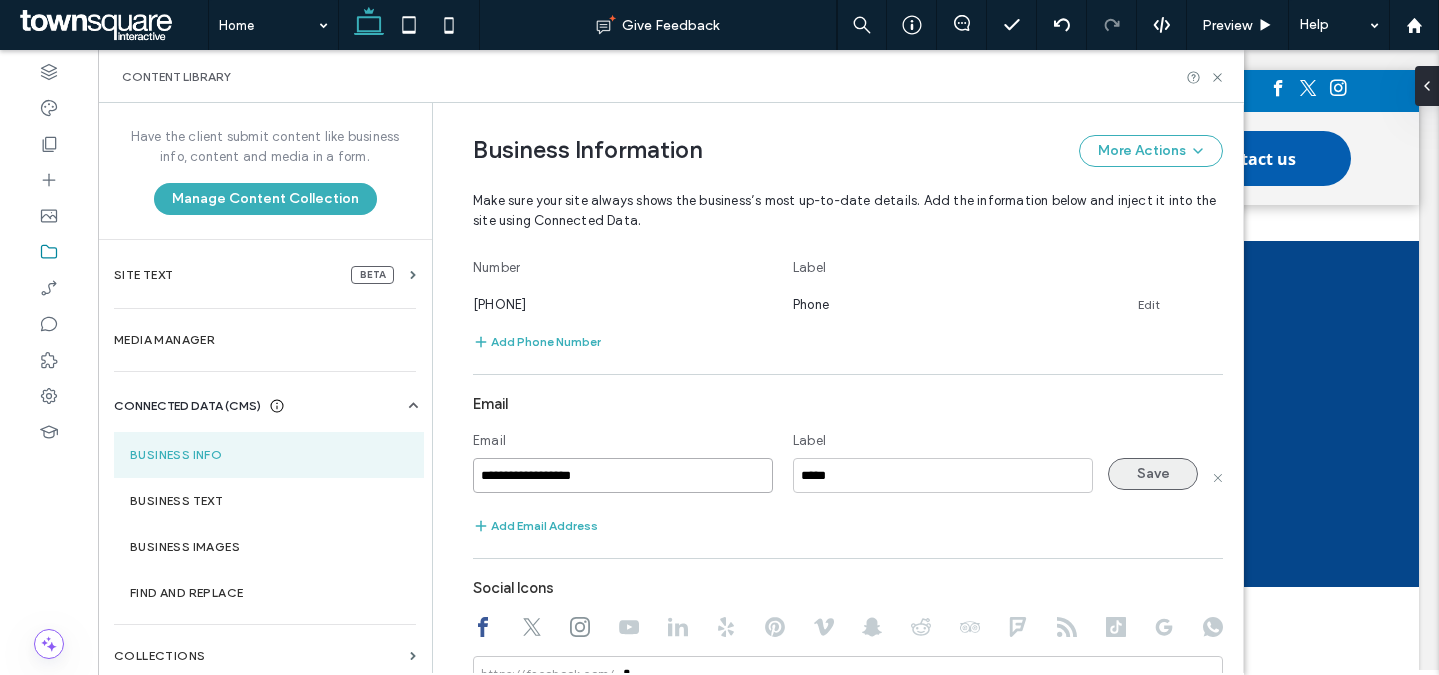 type on "**********" 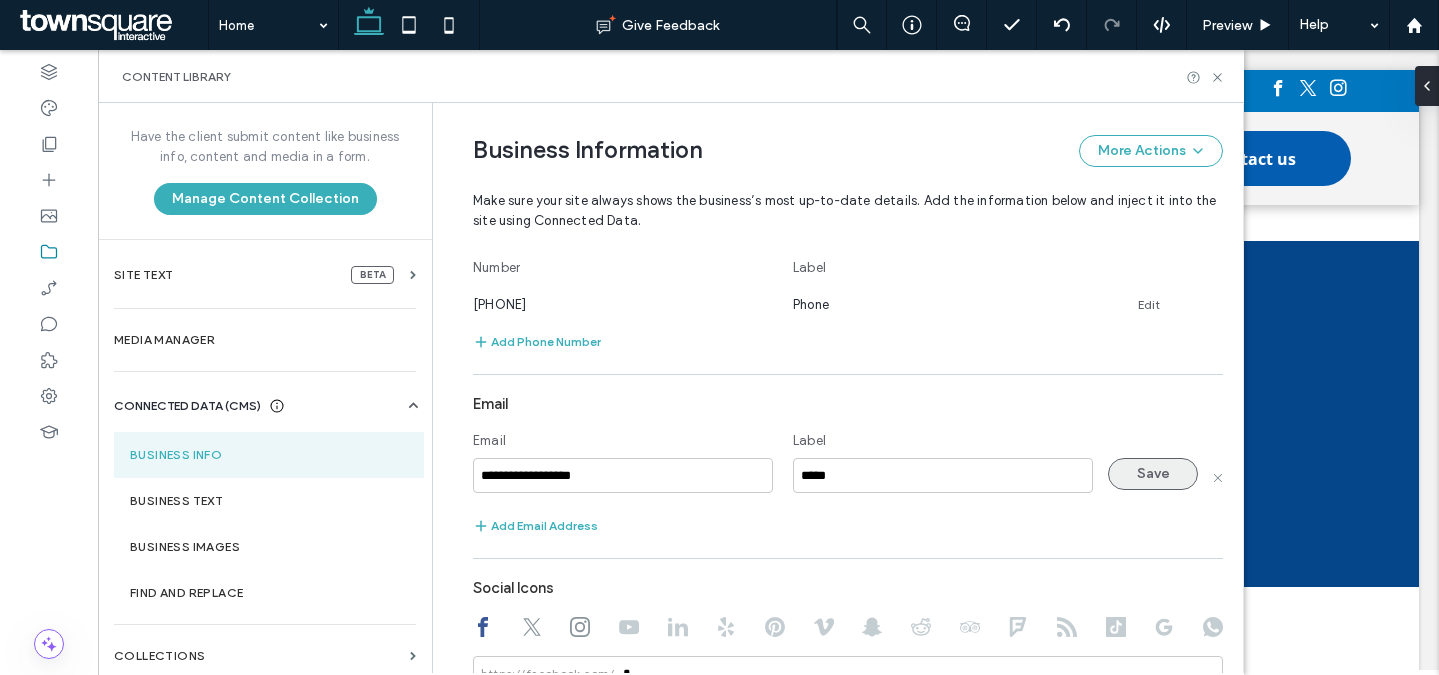 click on "Save" at bounding box center (1153, 474) 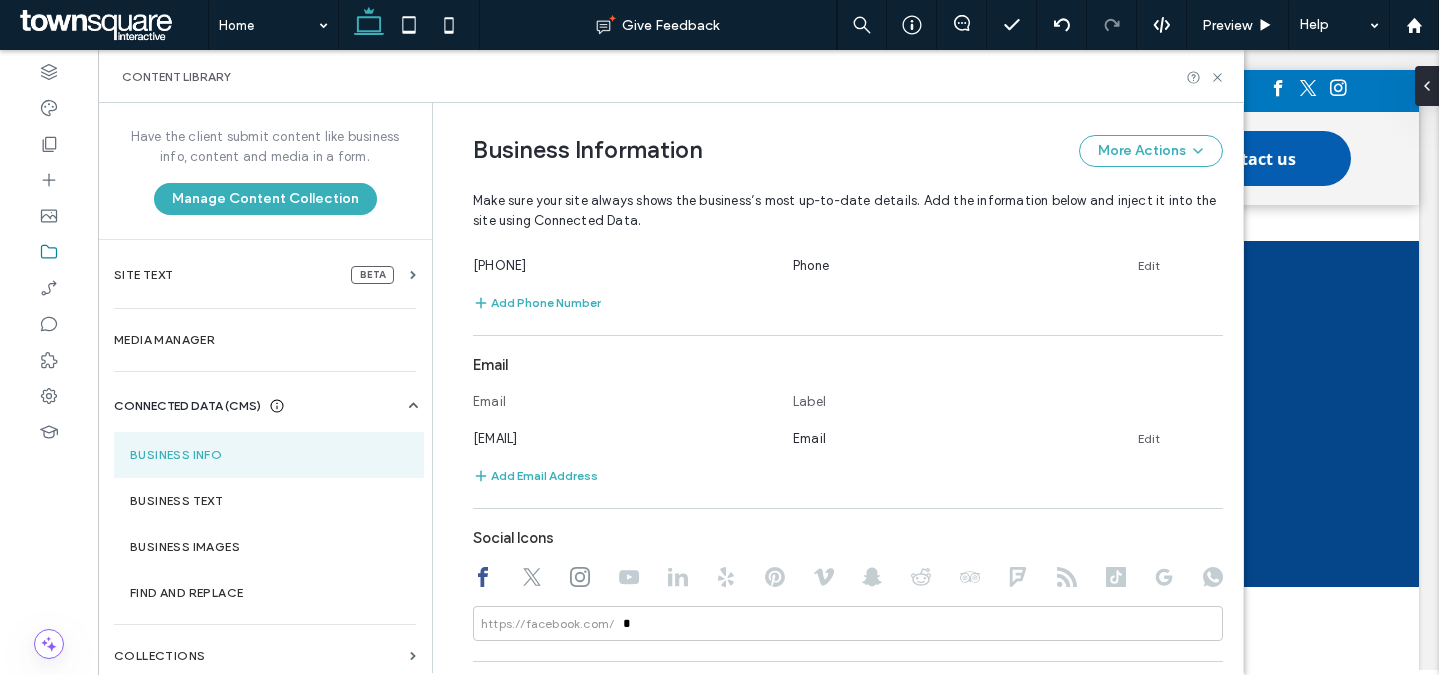 scroll, scrollTop: 766, scrollLeft: 0, axis: vertical 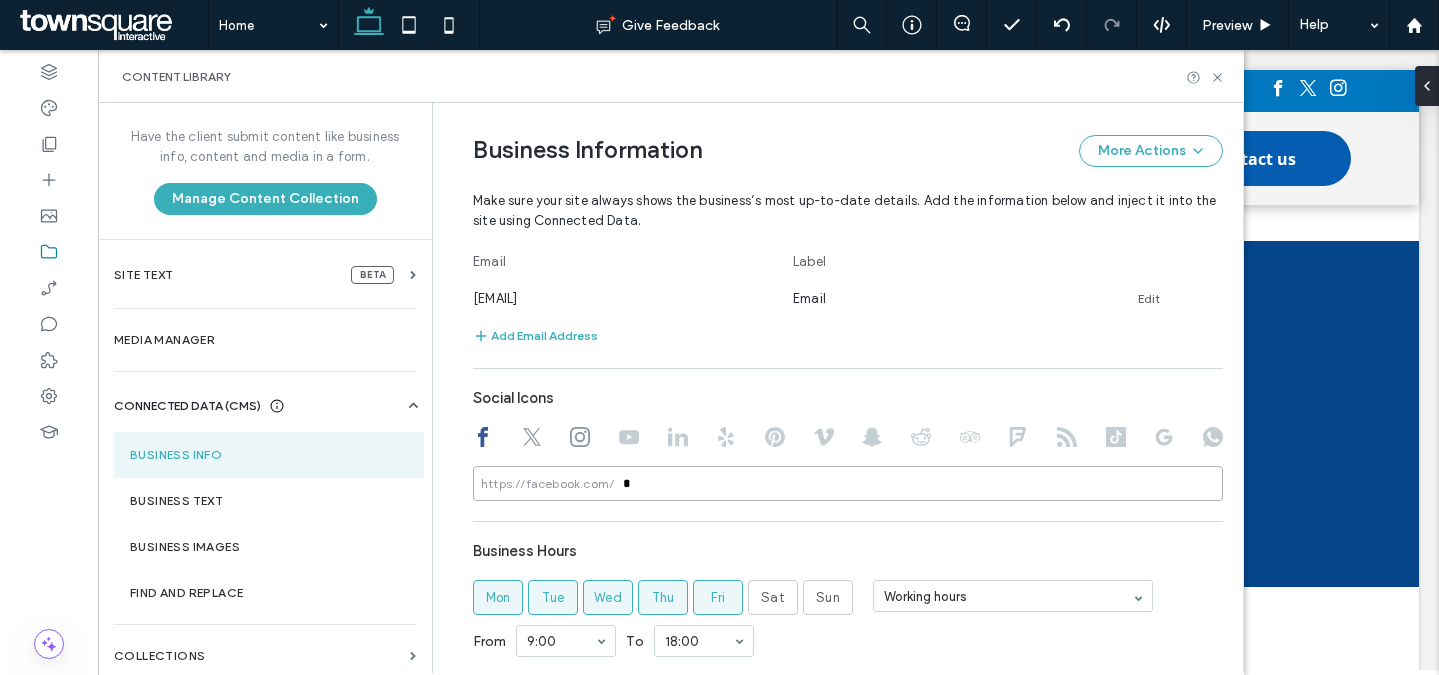 click on "*" at bounding box center [848, 483] 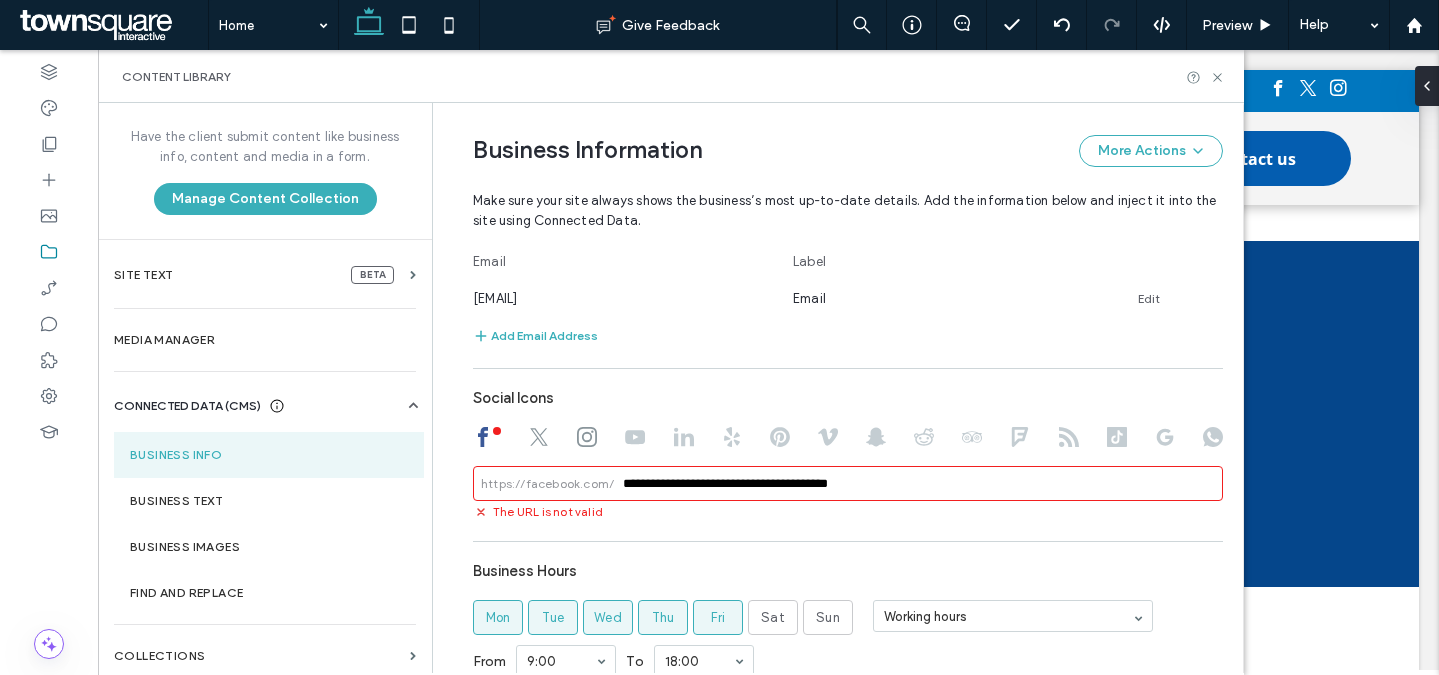 drag, startPoint x: 786, startPoint y: 488, endPoint x: 623, endPoint y: 486, distance: 163.01227 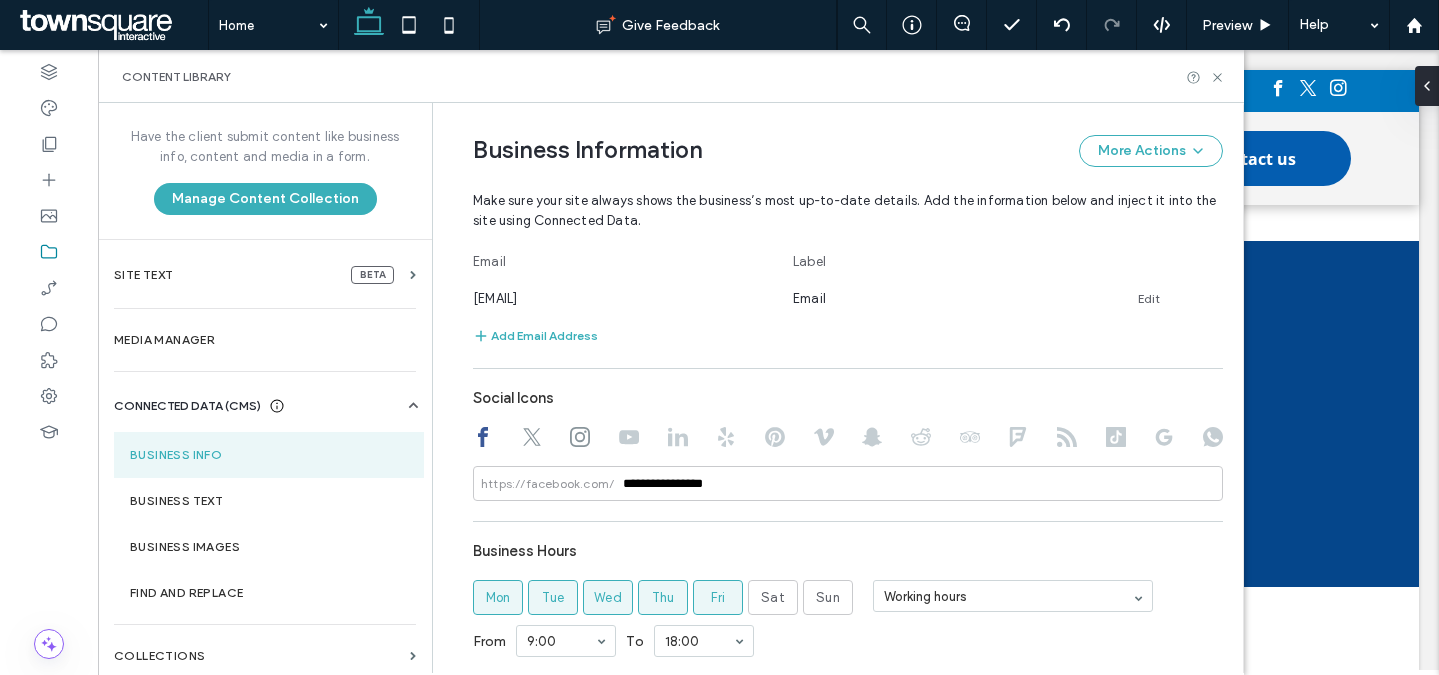 drag, startPoint x: 519, startPoint y: 440, endPoint x: 553, endPoint y: 451, distance: 35.735138 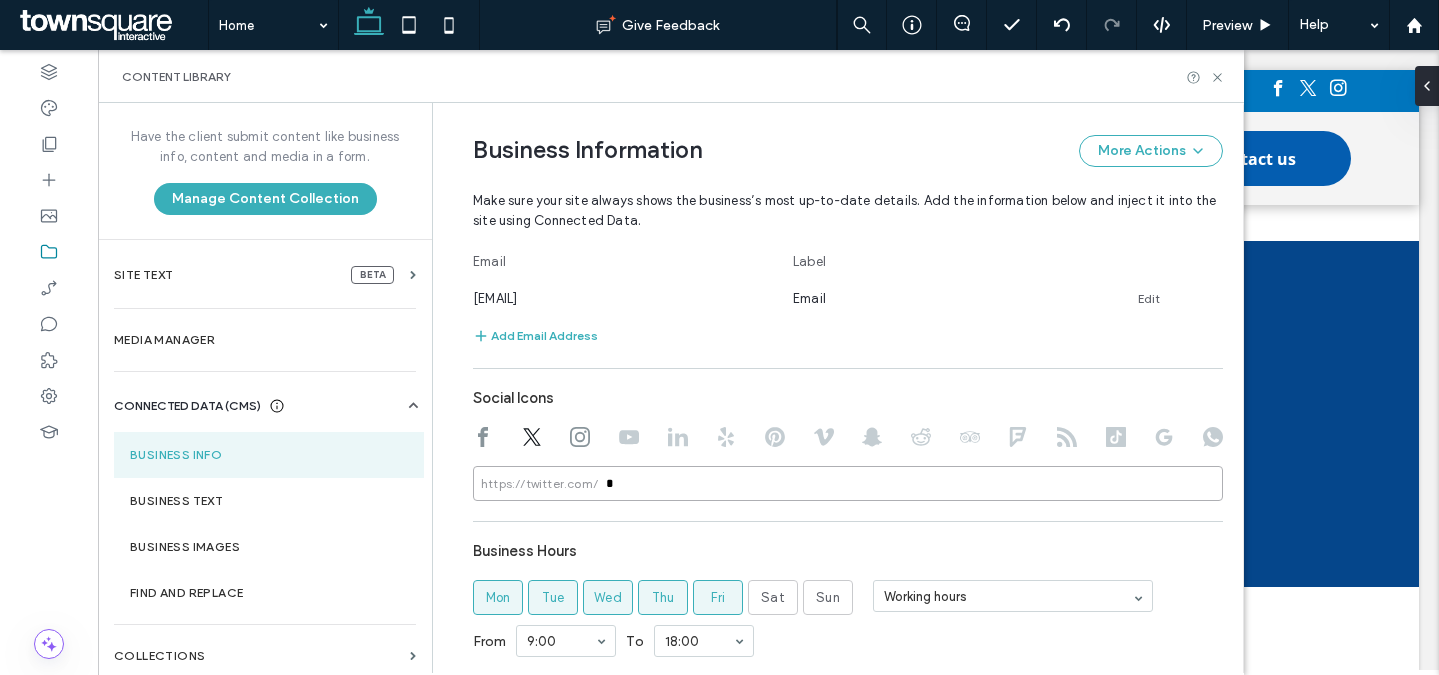 click on "*" at bounding box center (848, 483) 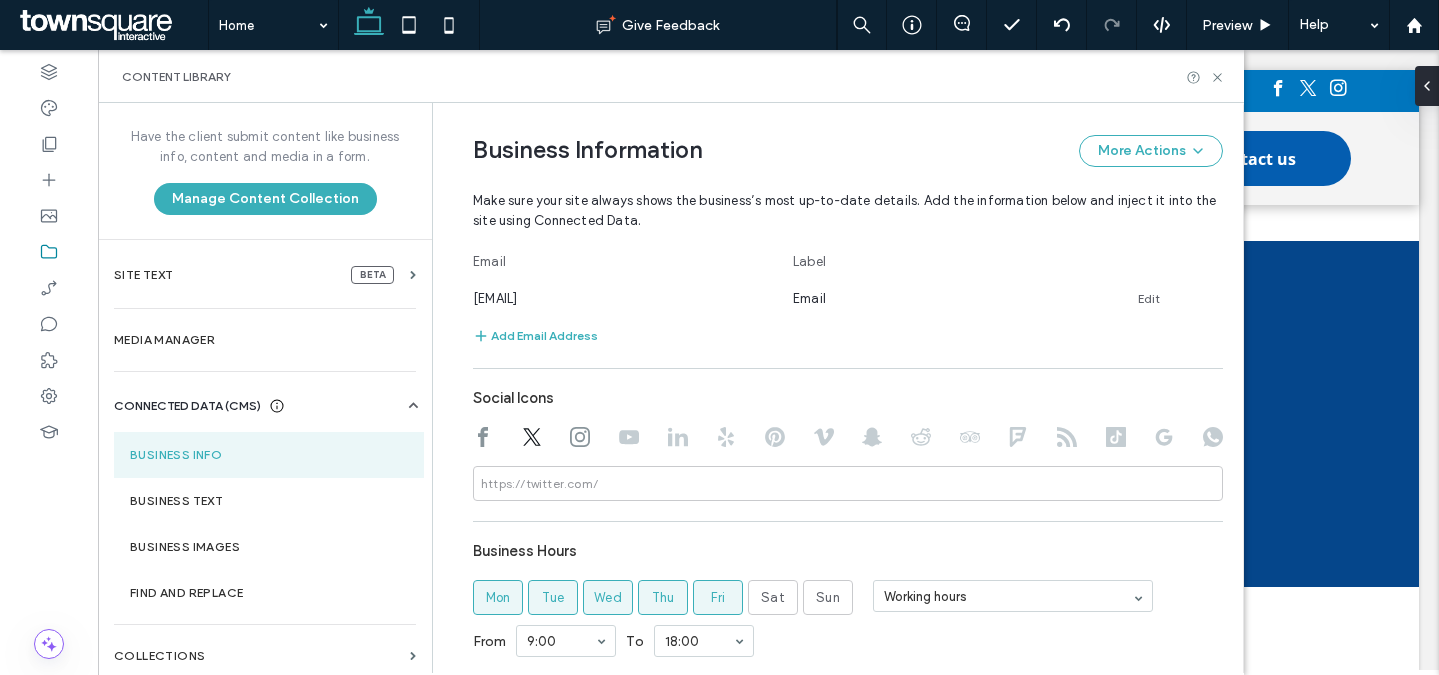 click 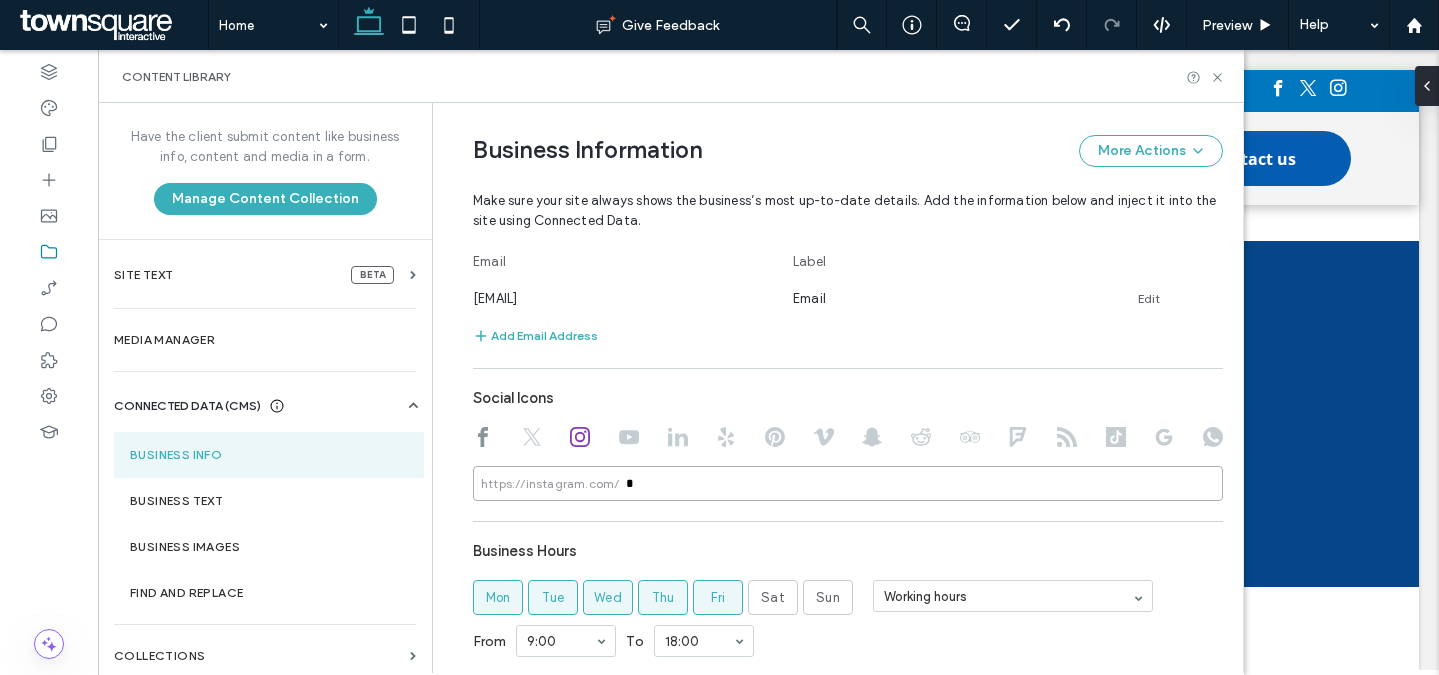 click on "*" at bounding box center [848, 483] 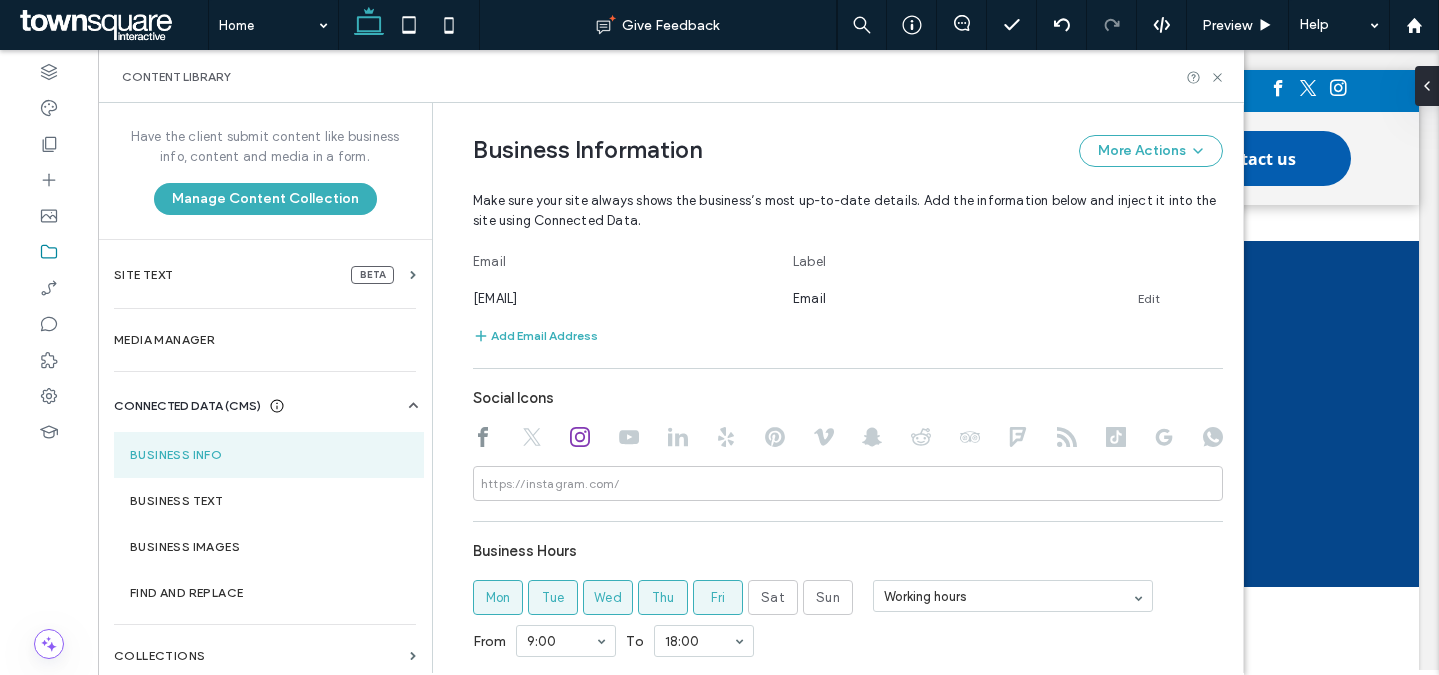 click 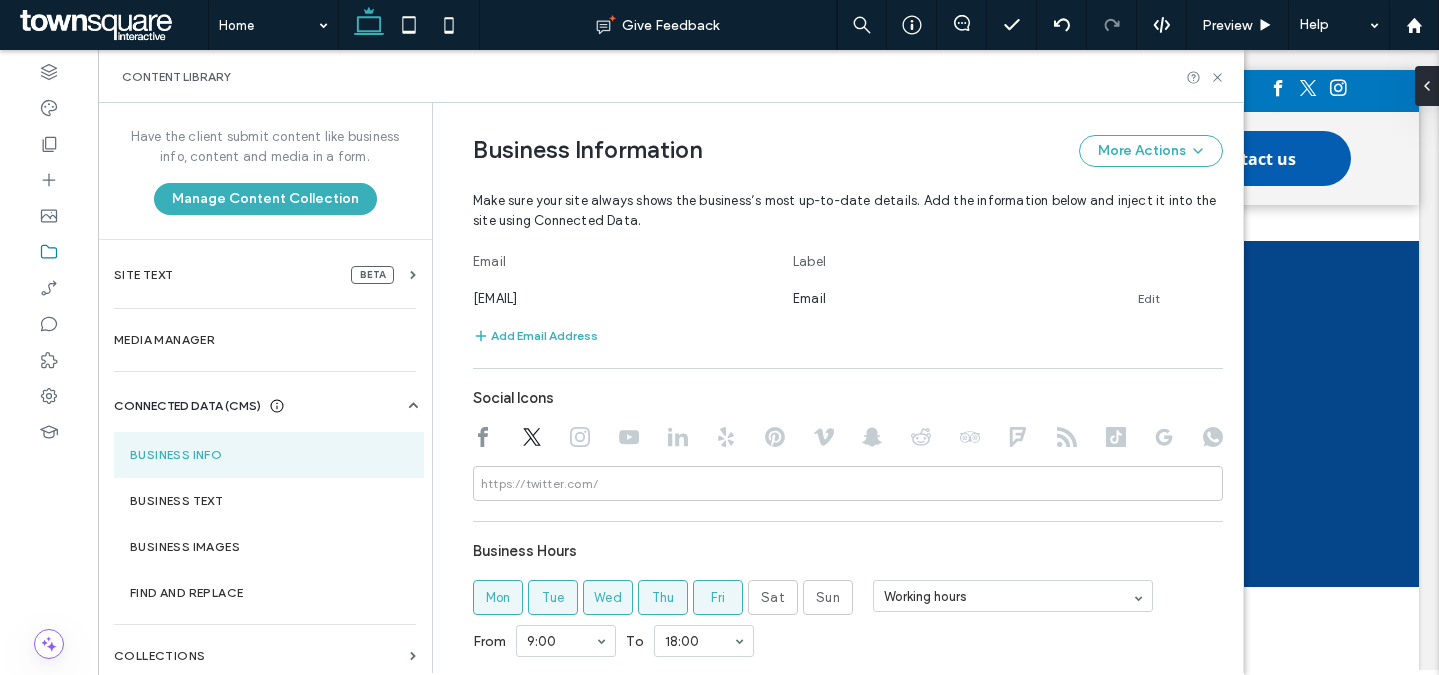 click 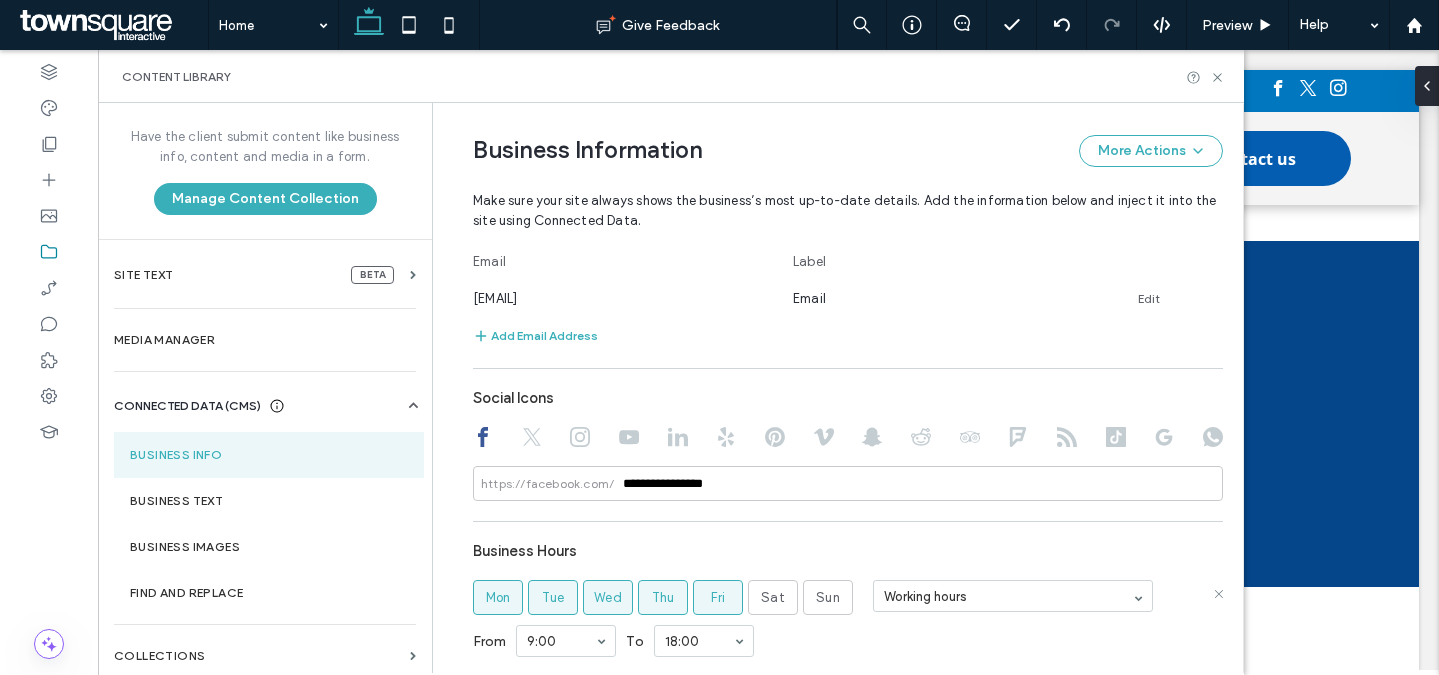 scroll, scrollTop: 950, scrollLeft: 0, axis: vertical 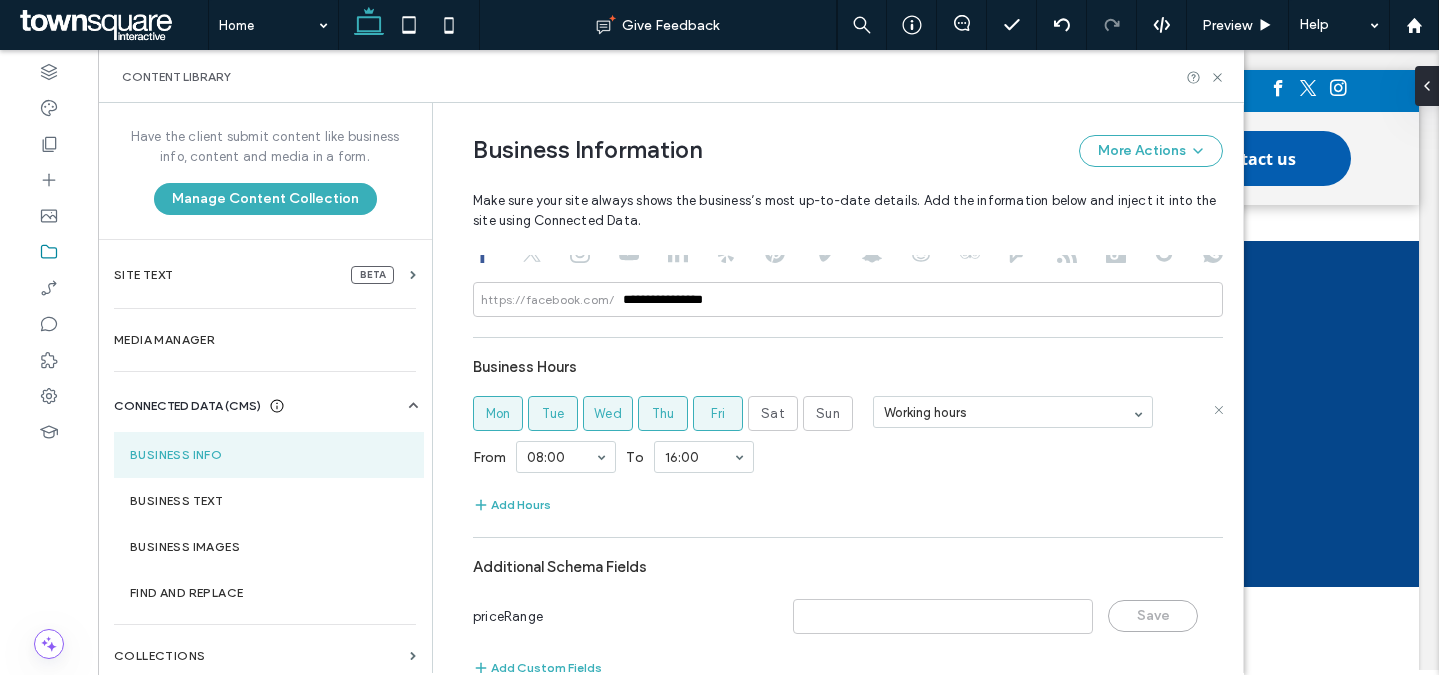 click on "From 08:00 To 16:00" at bounding box center [848, 457] 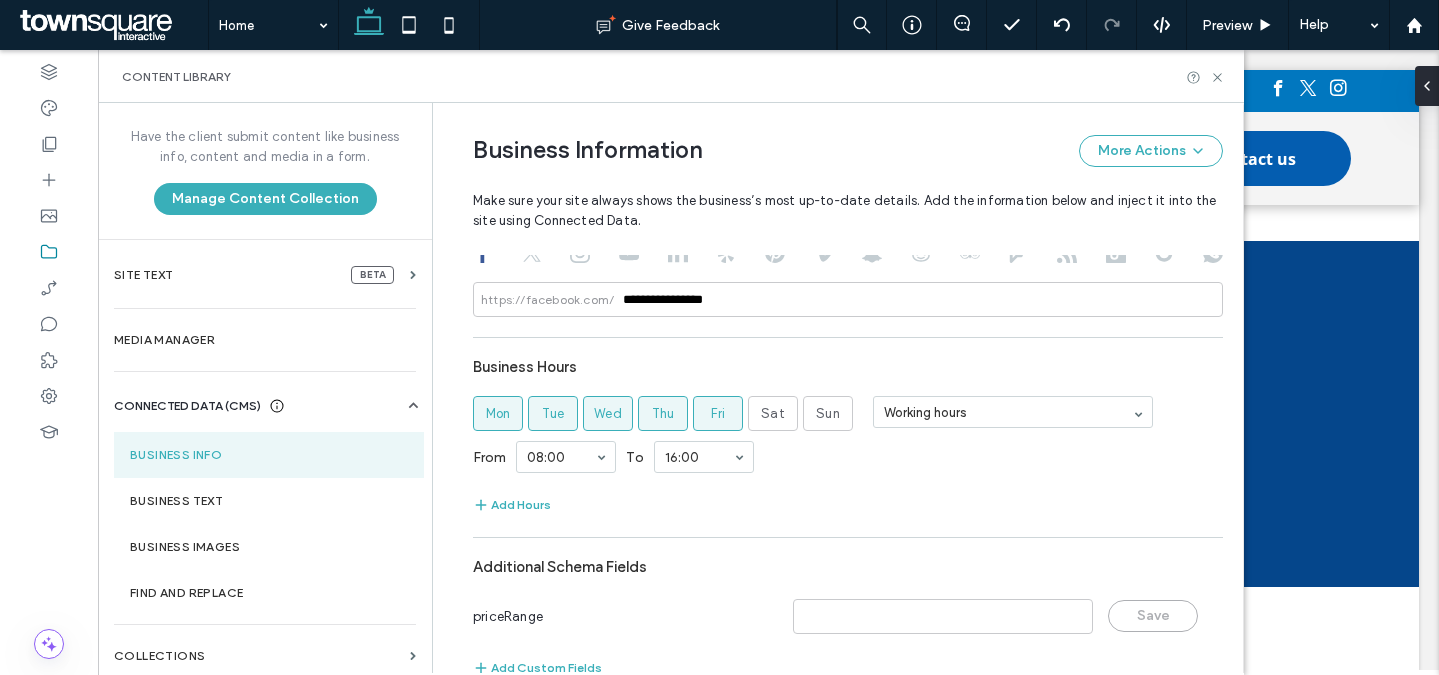 scroll, scrollTop: 975, scrollLeft: 0, axis: vertical 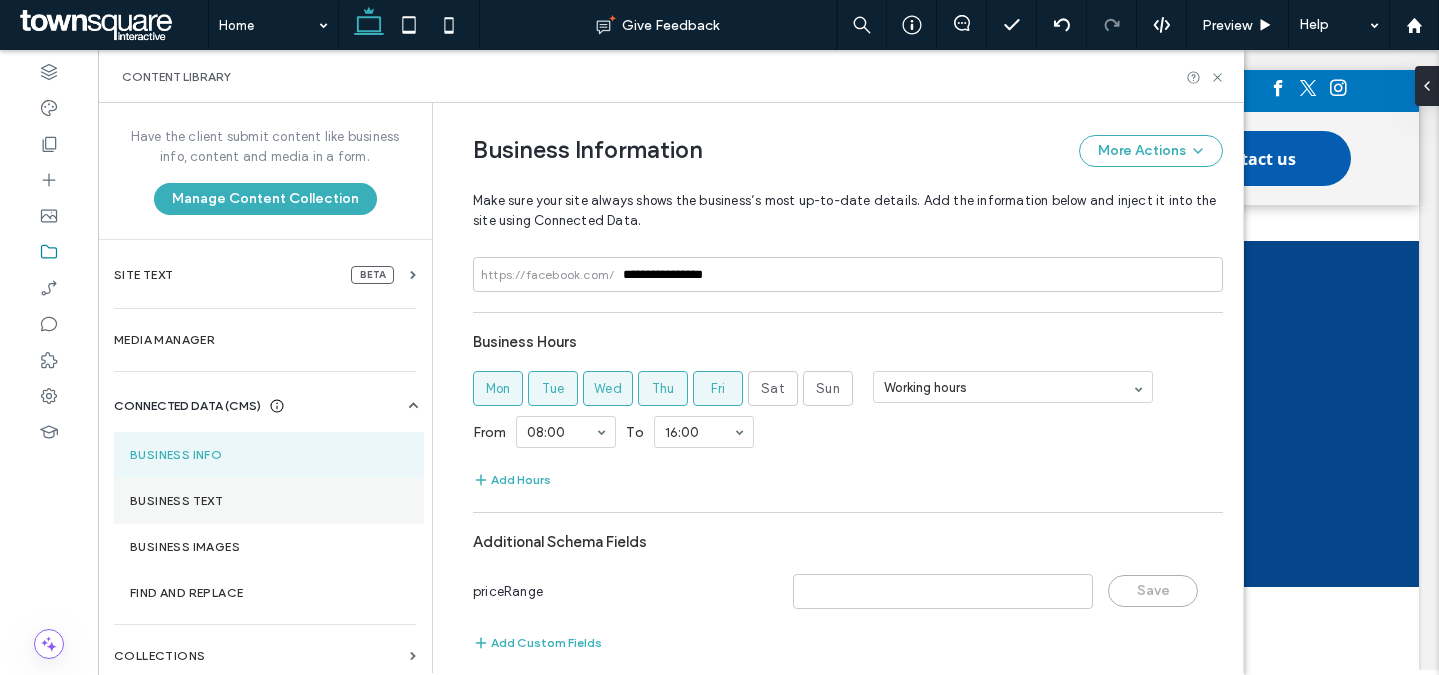 click on "Business Text" at bounding box center (269, 501) 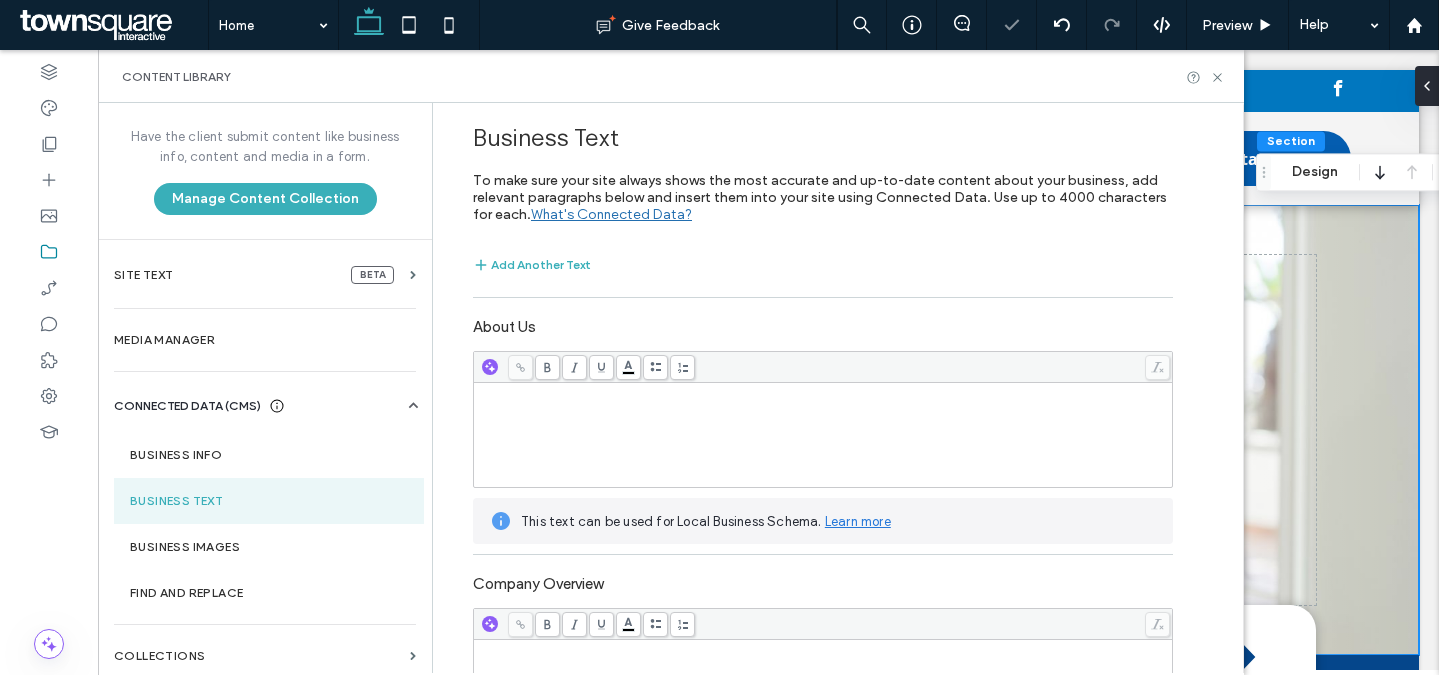 scroll, scrollTop: 0, scrollLeft: 0, axis: both 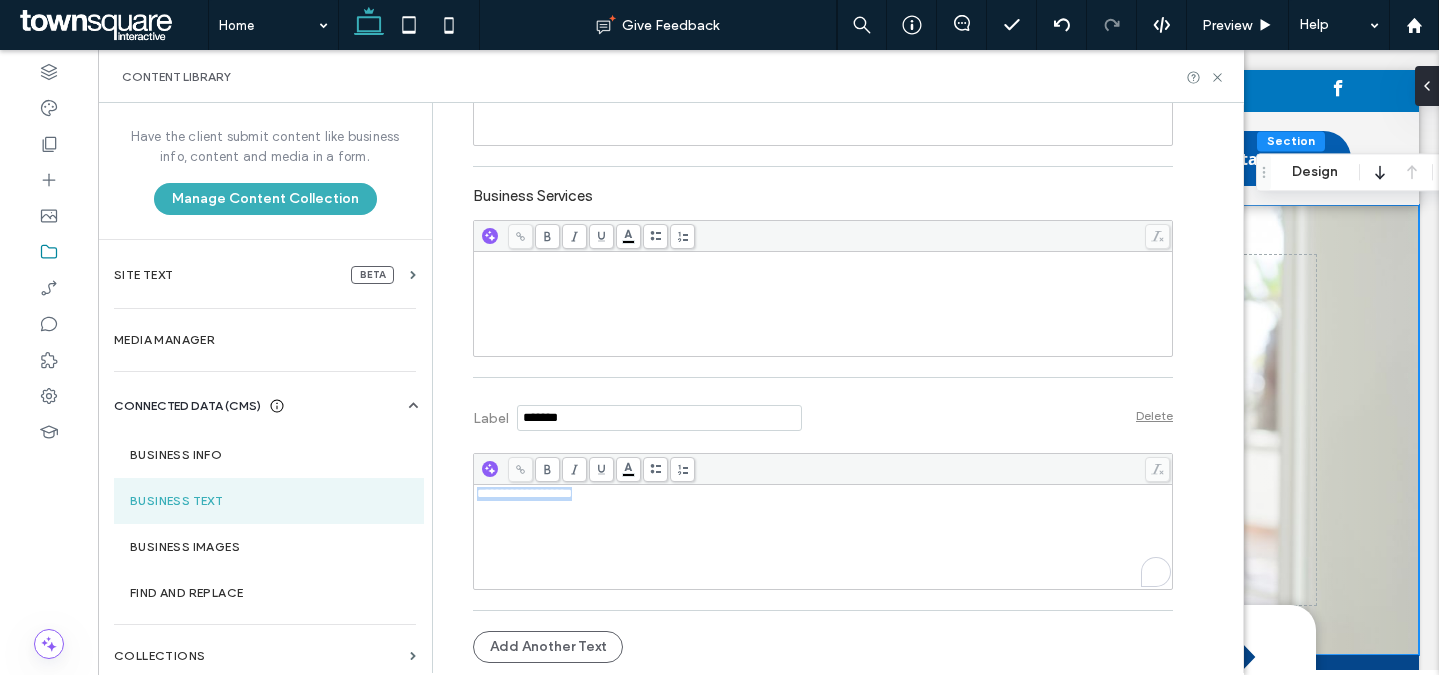 drag, startPoint x: 594, startPoint y: 500, endPoint x: 402, endPoint y: 494, distance: 192.09373 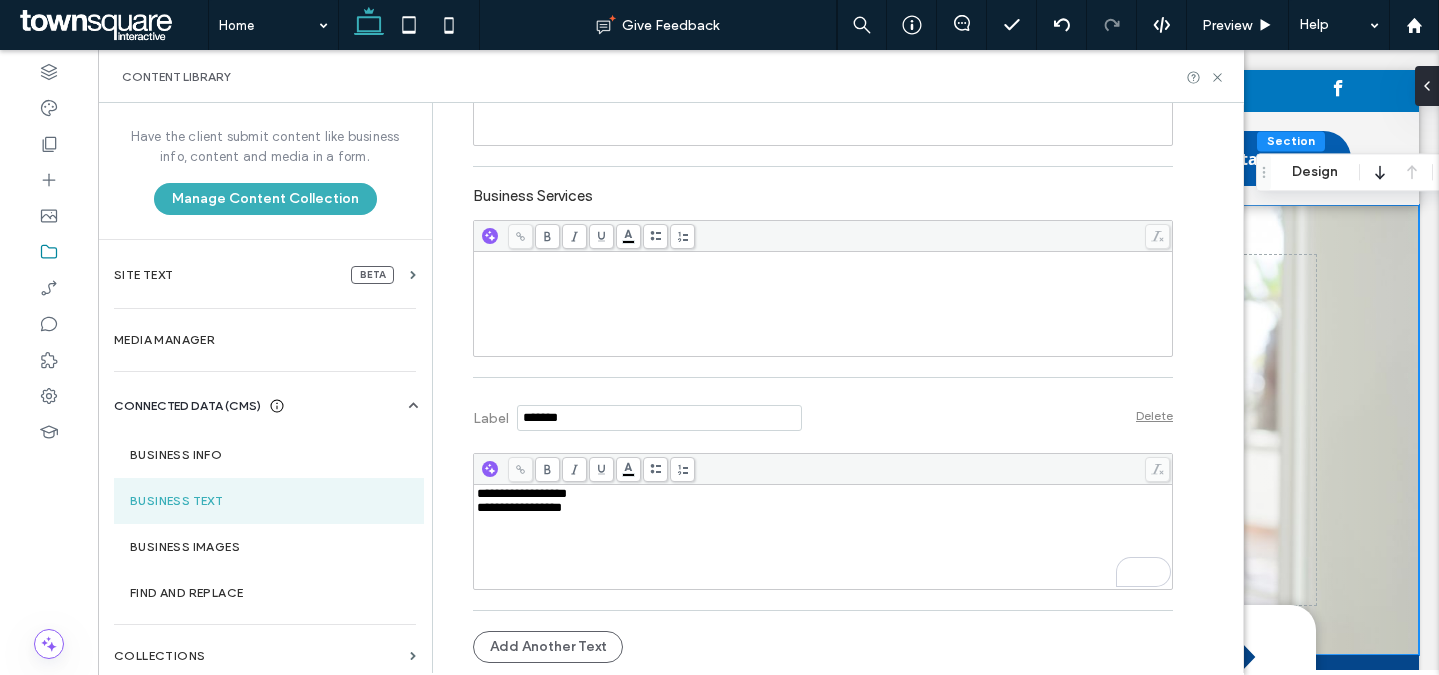 click on "**********" at bounding box center [823, 537] 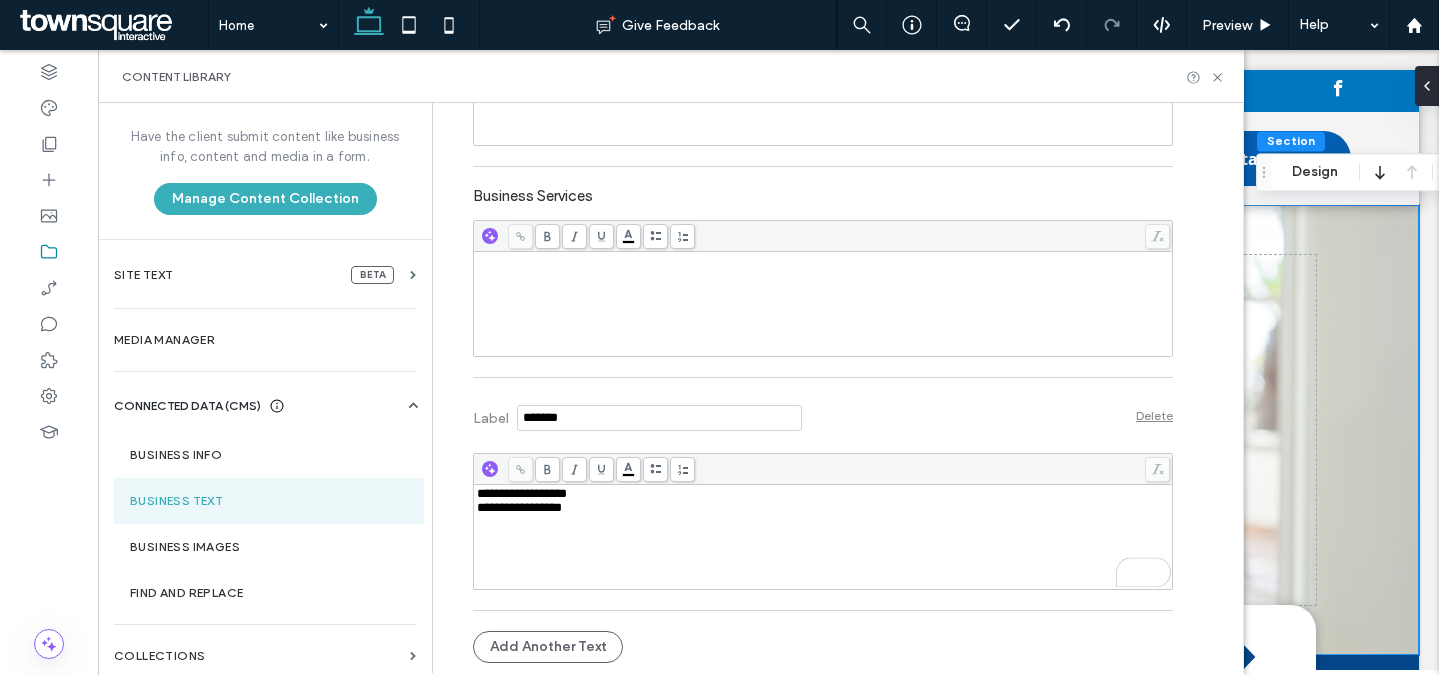 scroll, scrollTop: 600, scrollLeft: 0, axis: vertical 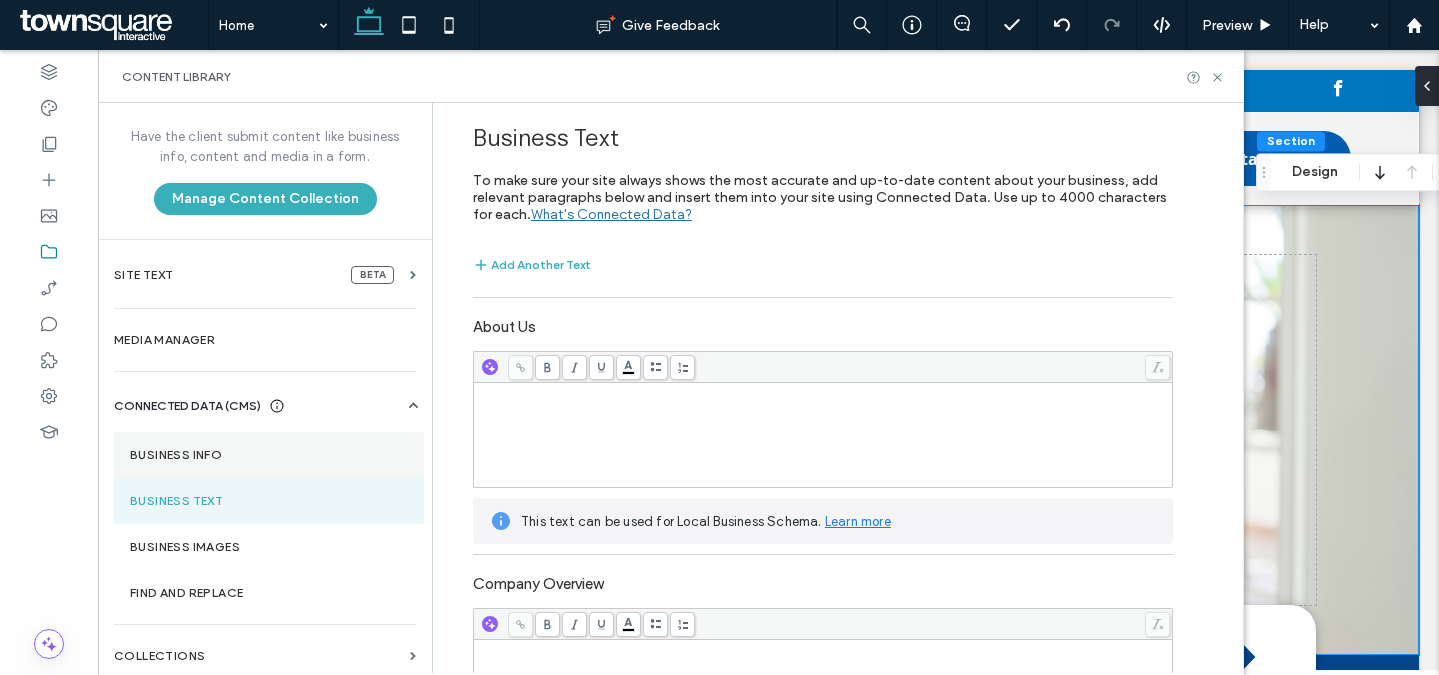 click on "Business Info" at bounding box center [269, 455] 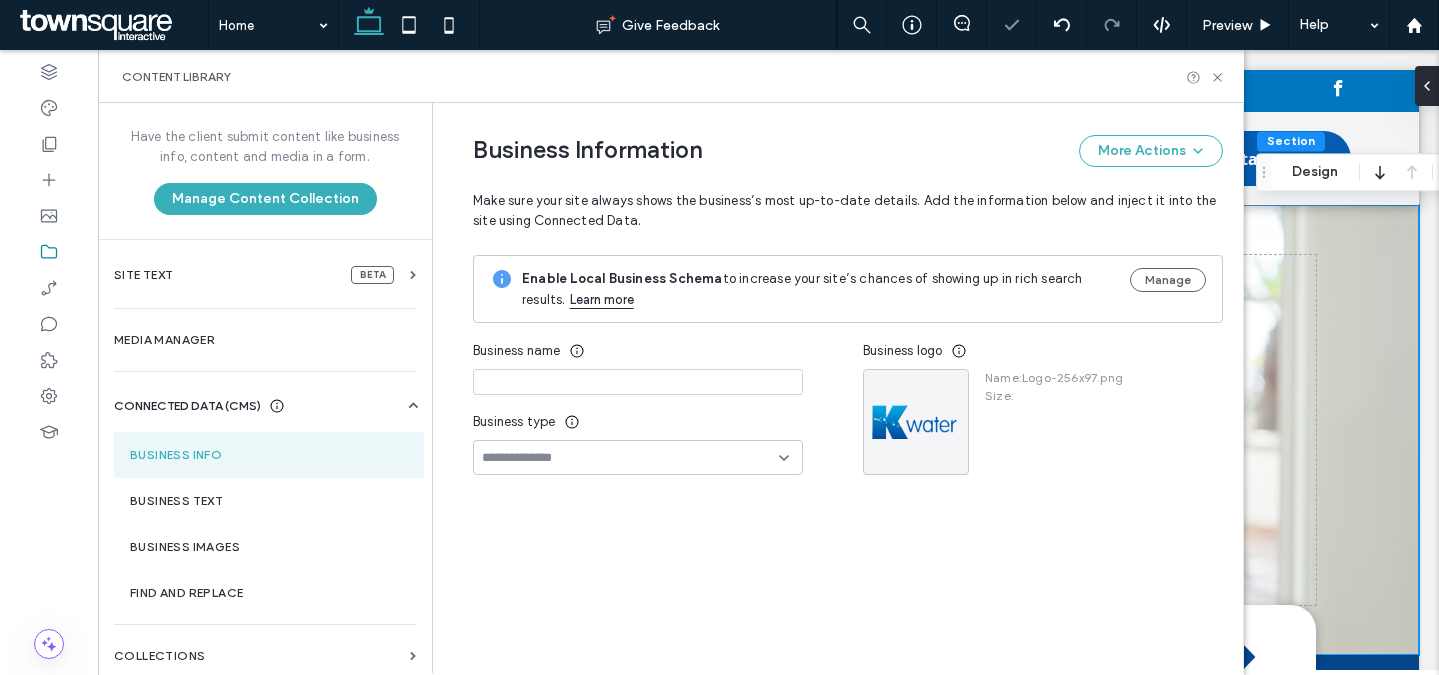 type on "******" 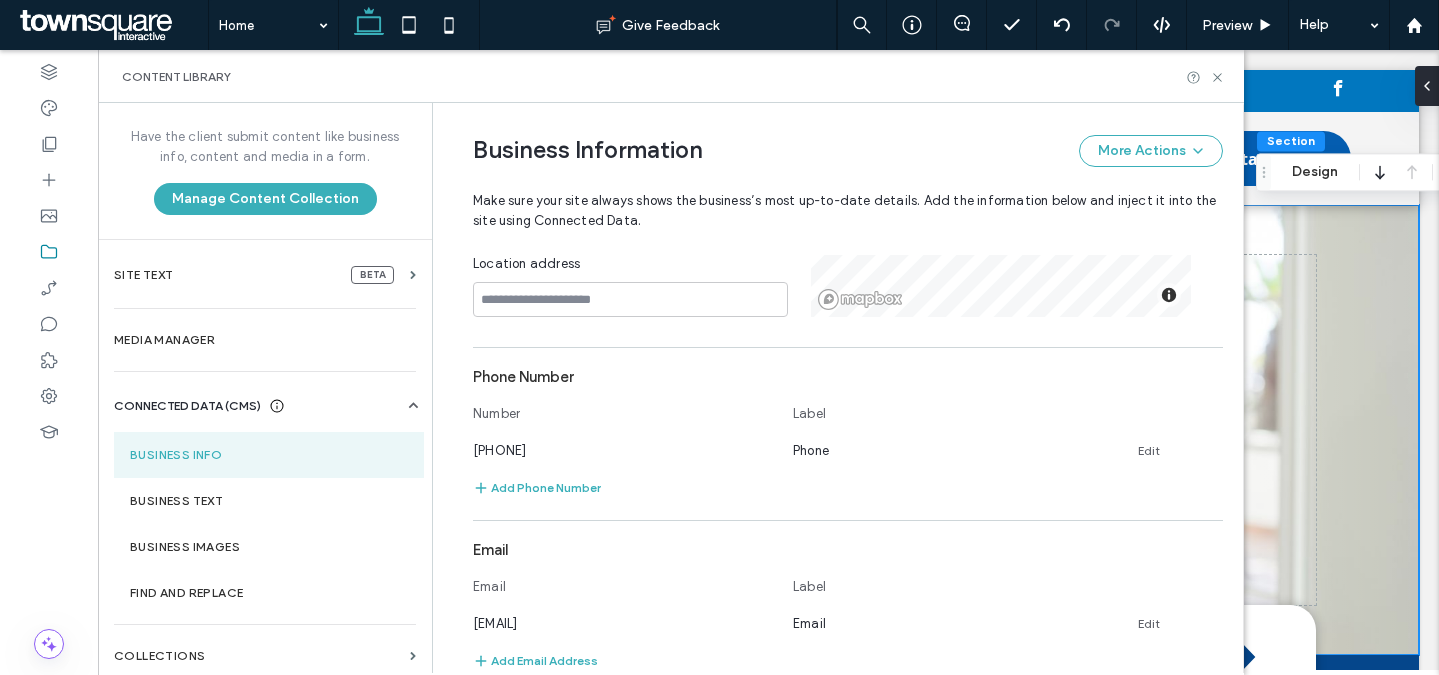 scroll, scrollTop: 113, scrollLeft: 0, axis: vertical 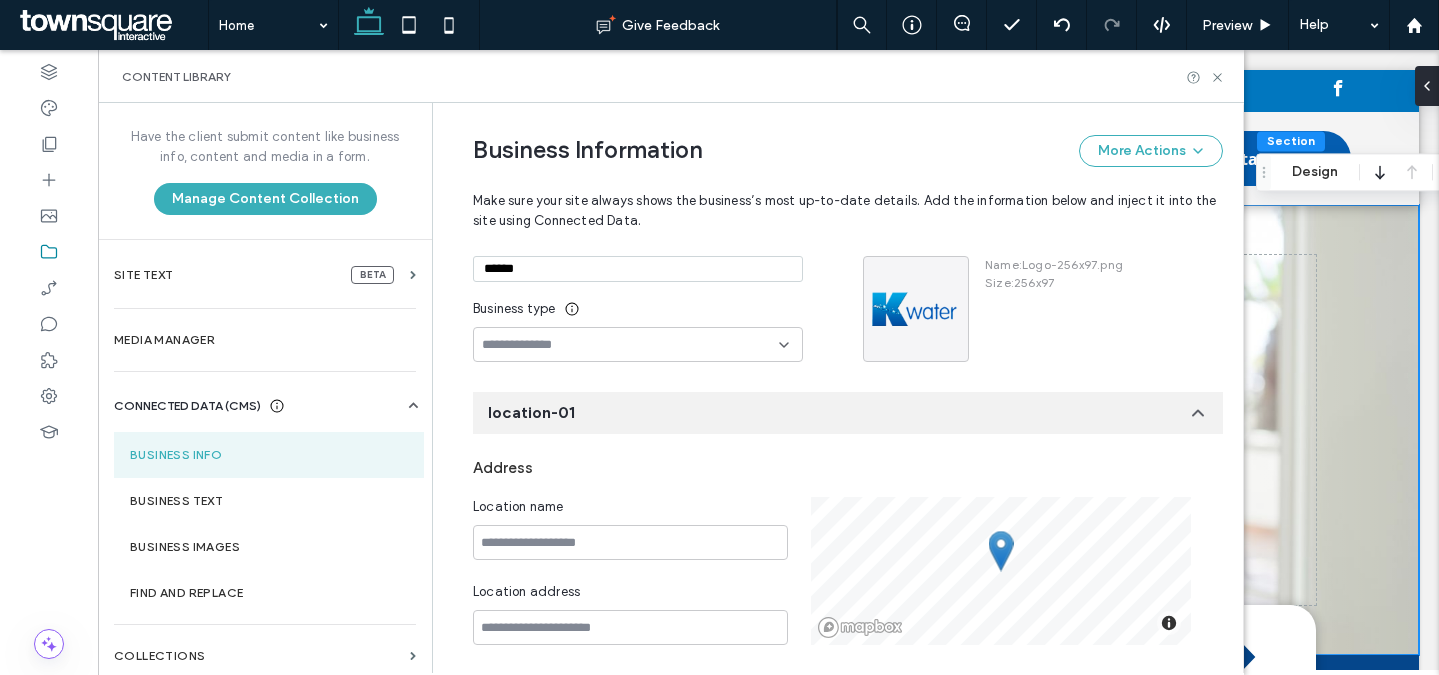click 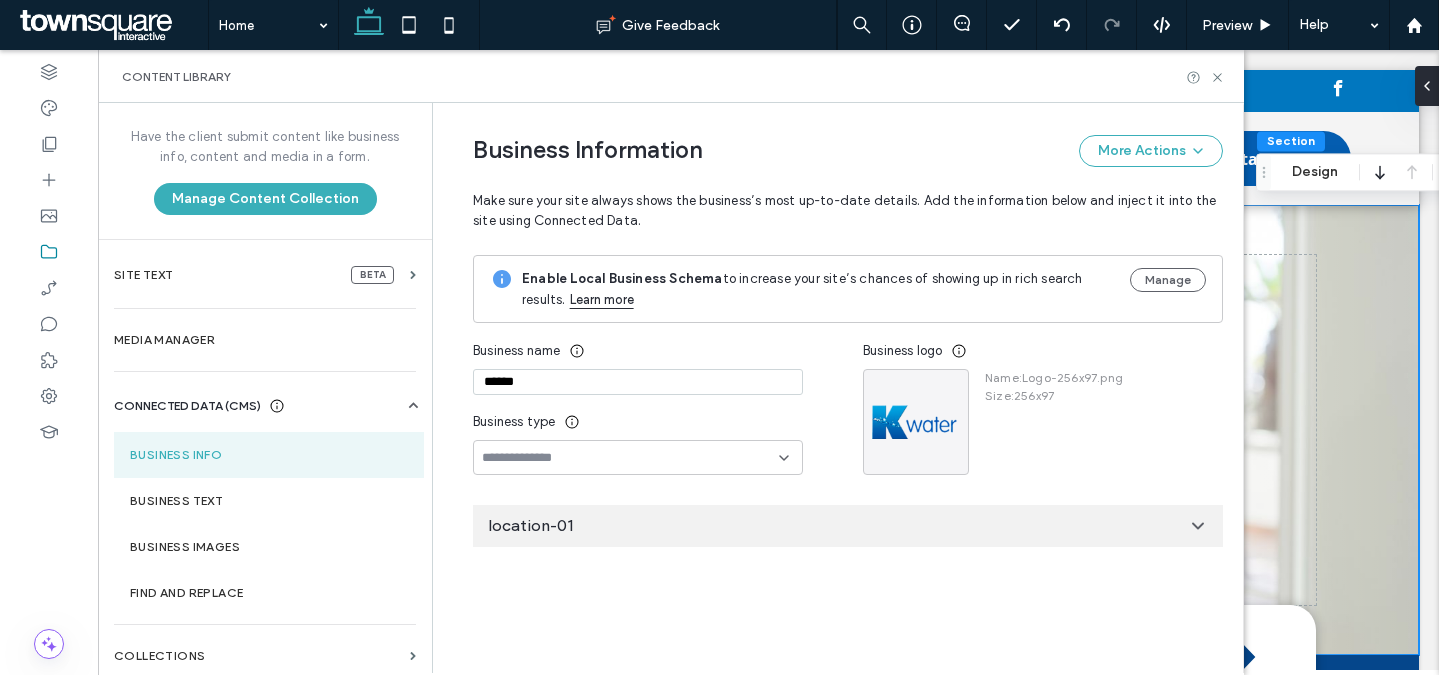 scroll, scrollTop: 0, scrollLeft: 0, axis: both 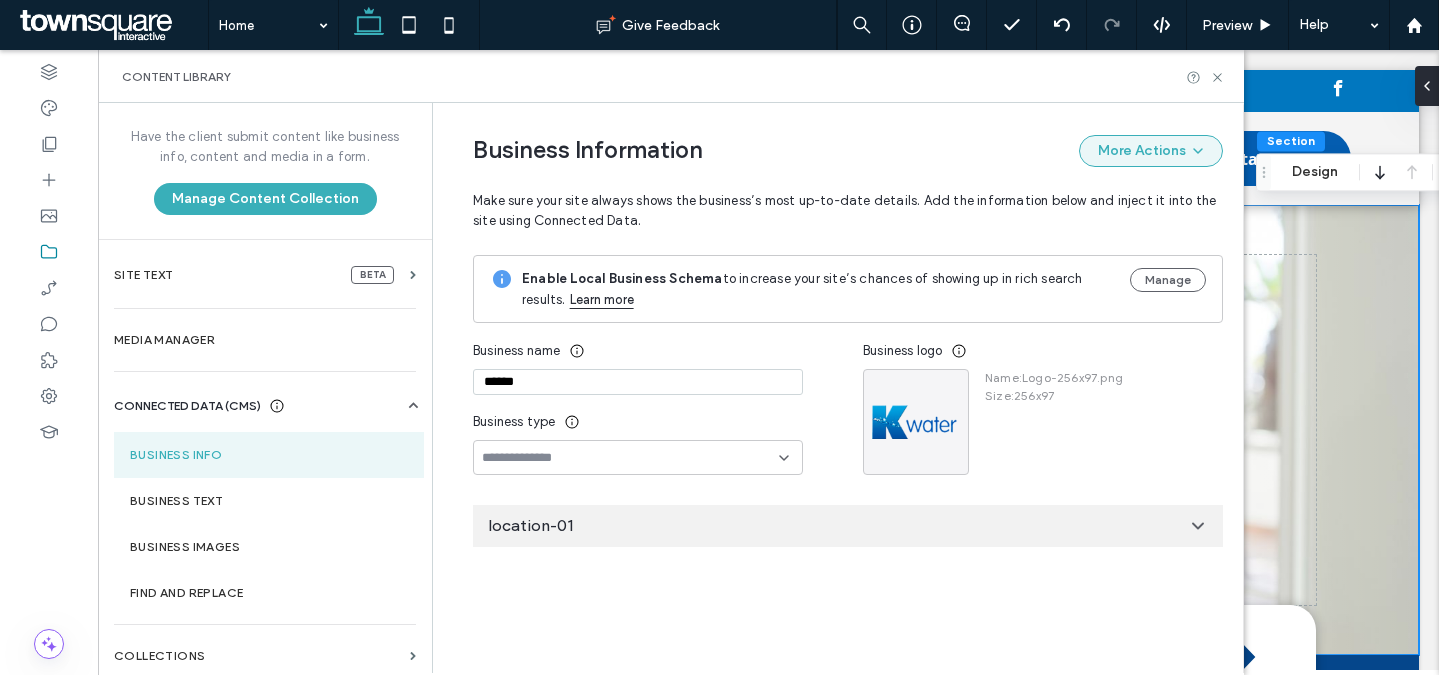 click on "More Actions" at bounding box center [1151, 151] 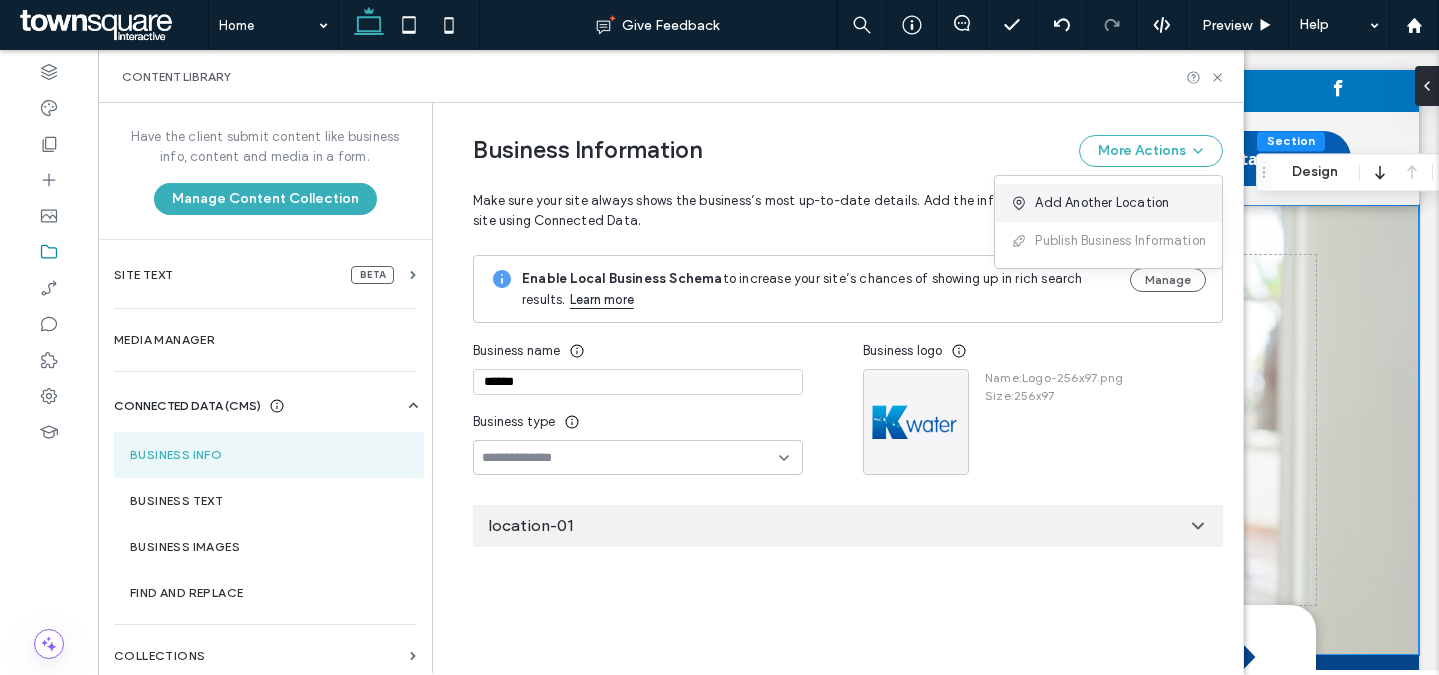click on "Add Another Location" at bounding box center (1102, 203) 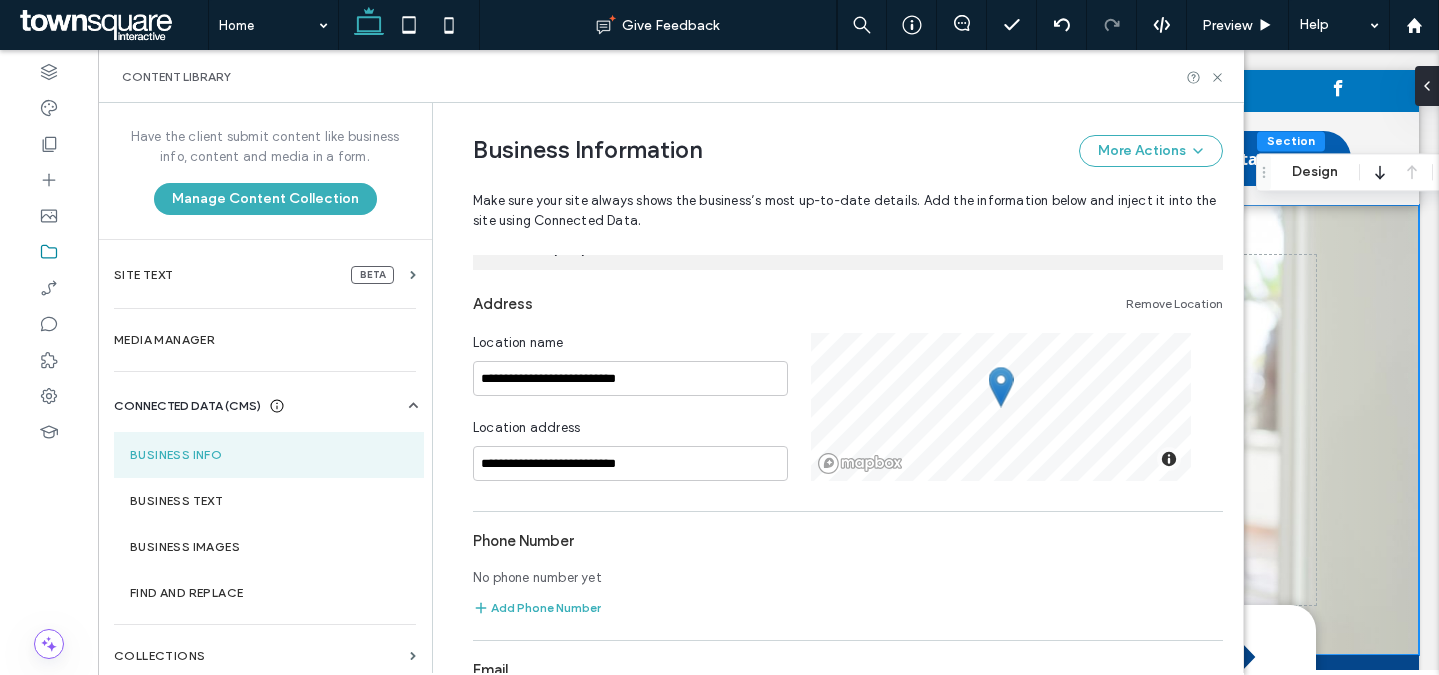 scroll, scrollTop: 357, scrollLeft: 0, axis: vertical 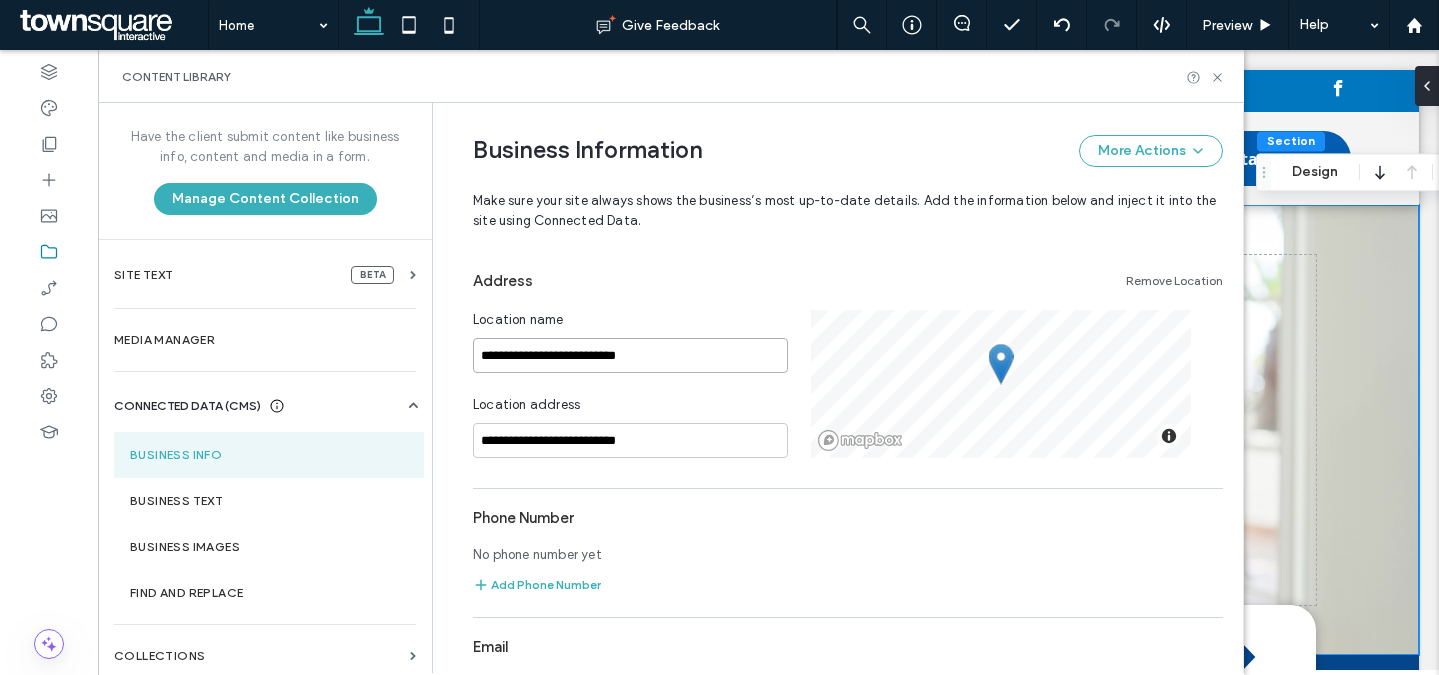 click on "**********" at bounding box center [630, 355] 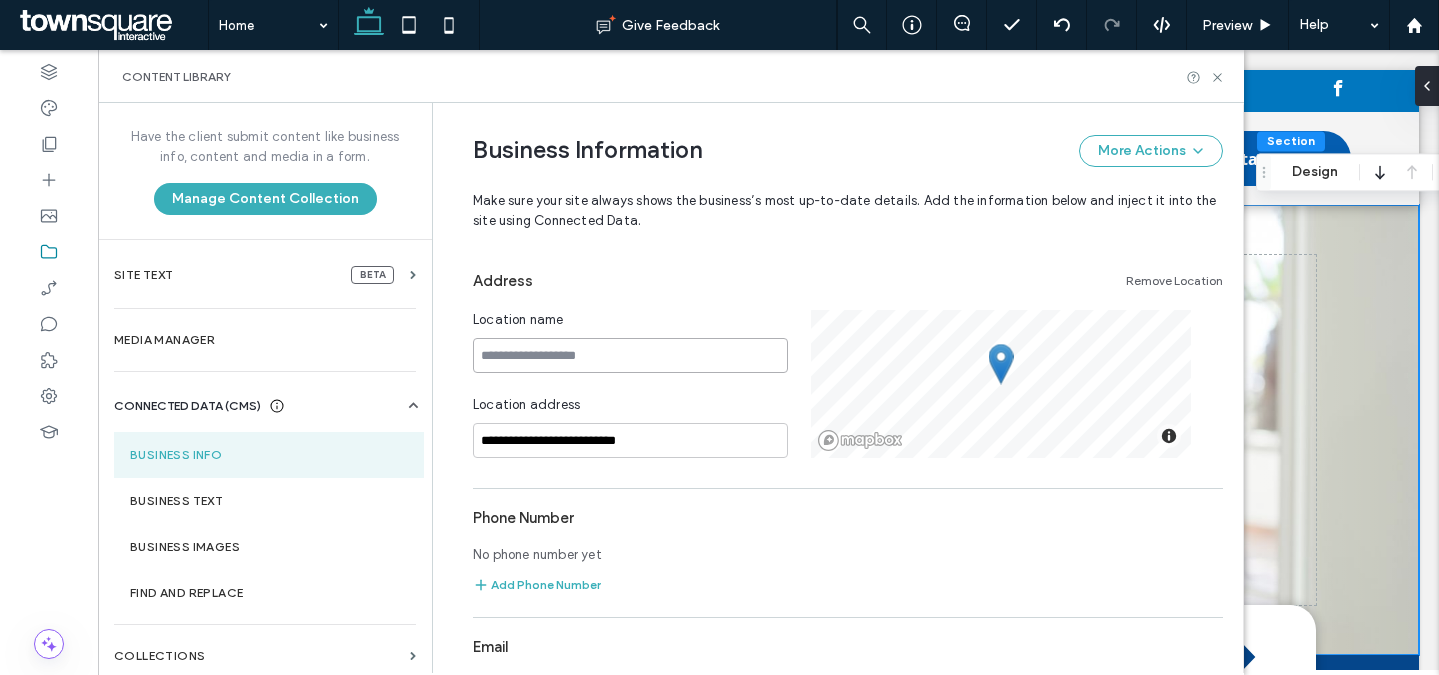 type 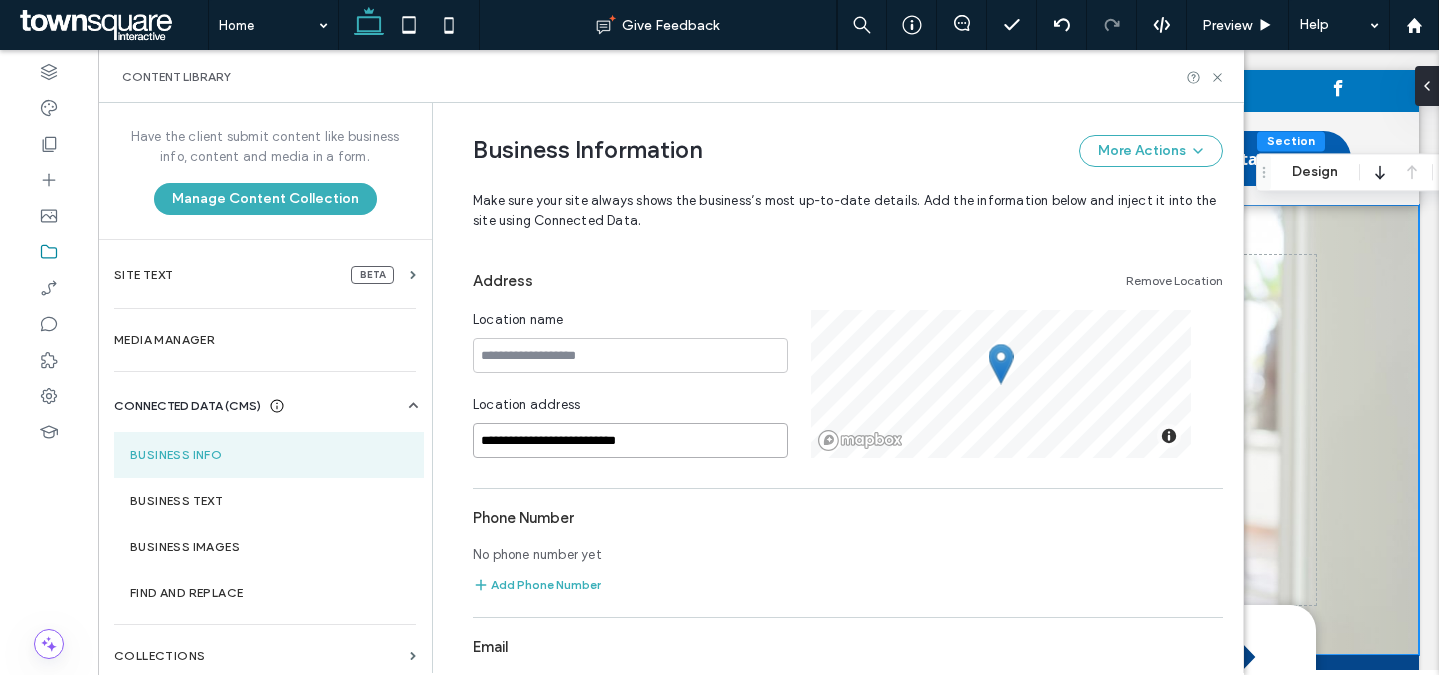 click on "**********" at bounding box center [630, 440] 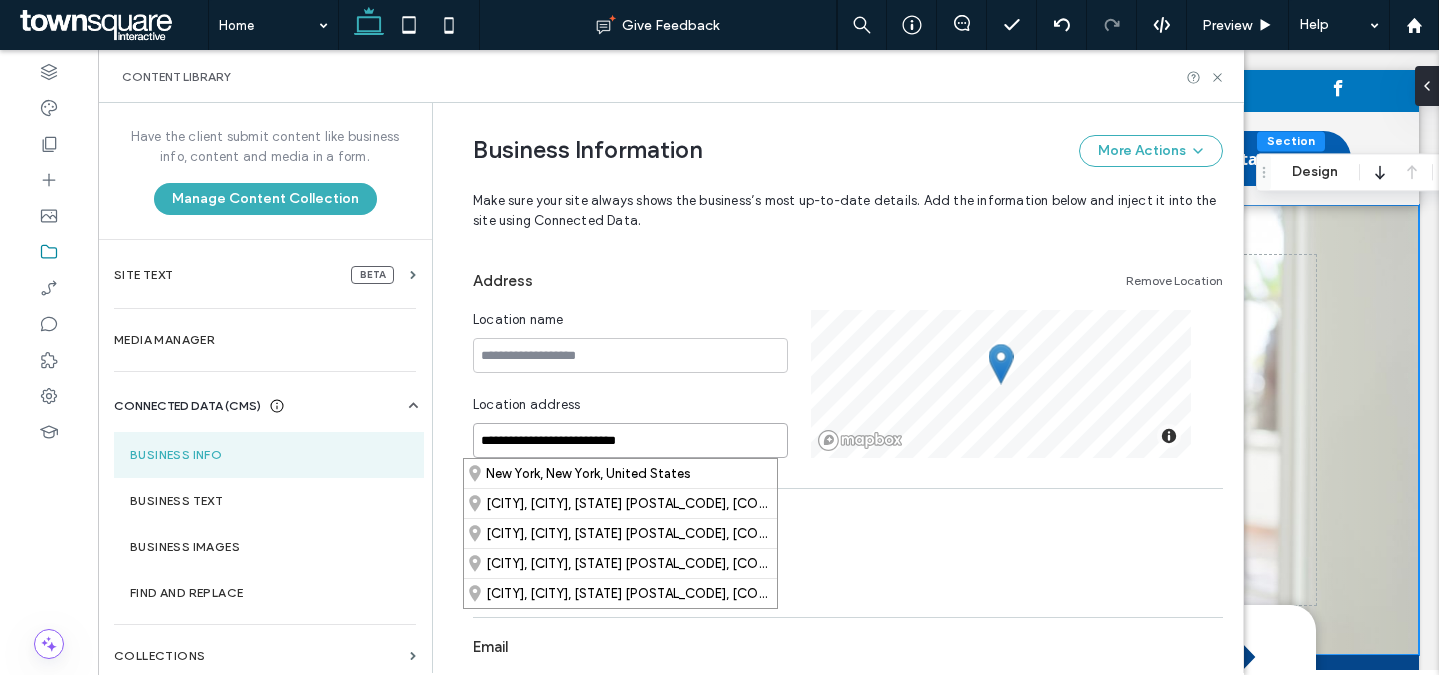 click on "**********" at bounding box center [630, 440] 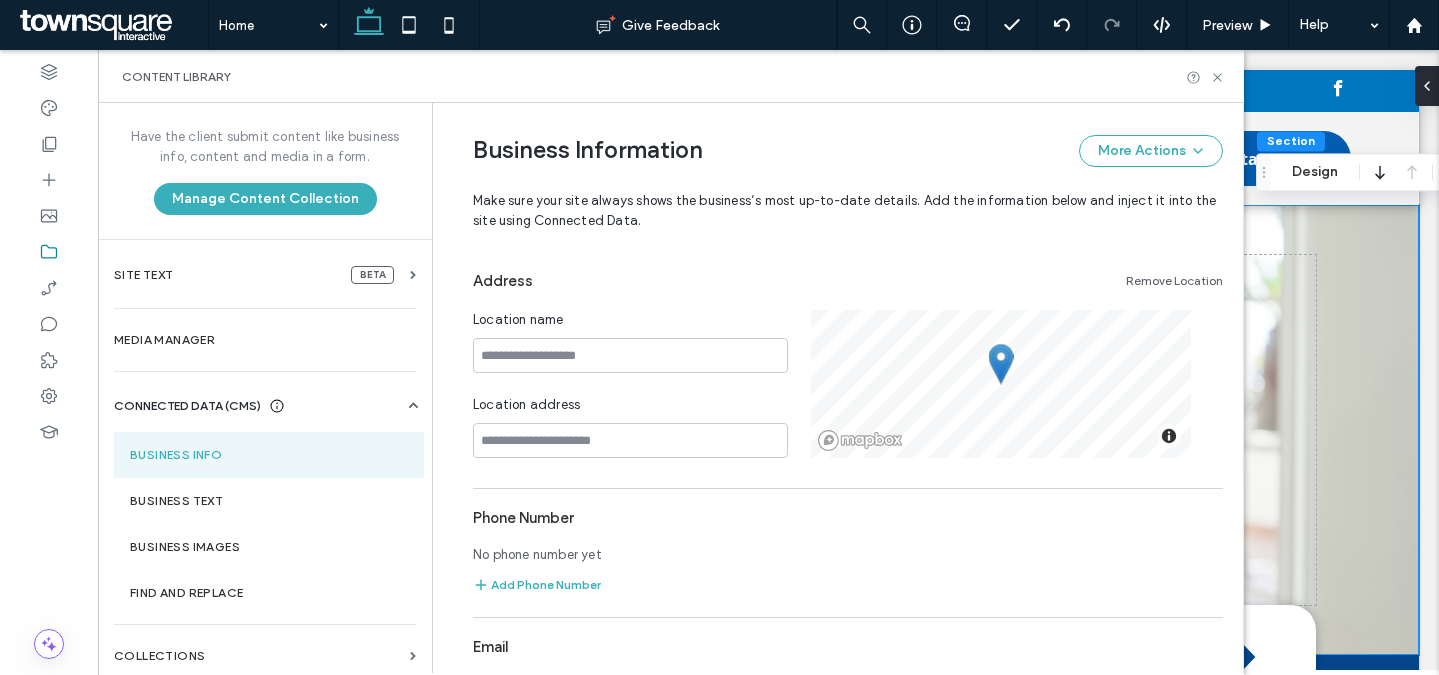 click on "Location name Location address" at bounding box center (642, 384) 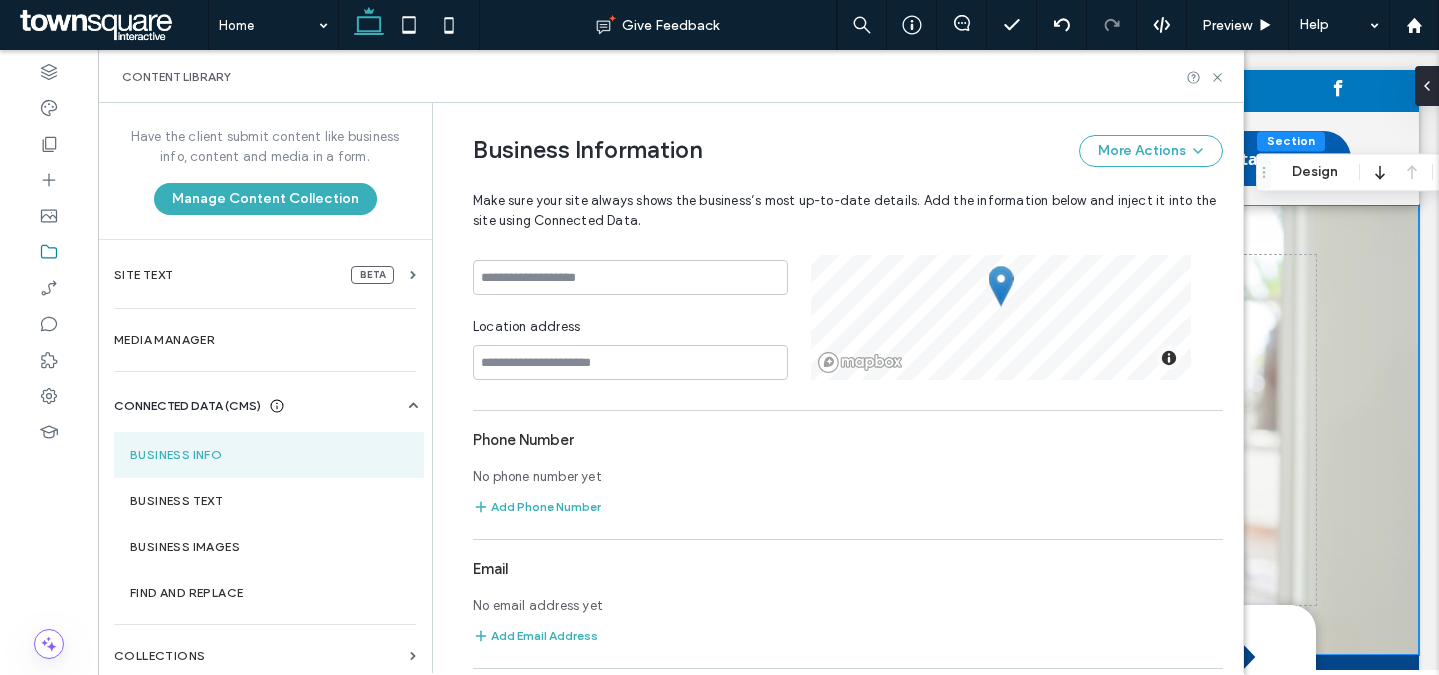 scroll, scrollTop: 511, scrollLeft: 0, axis: vertical 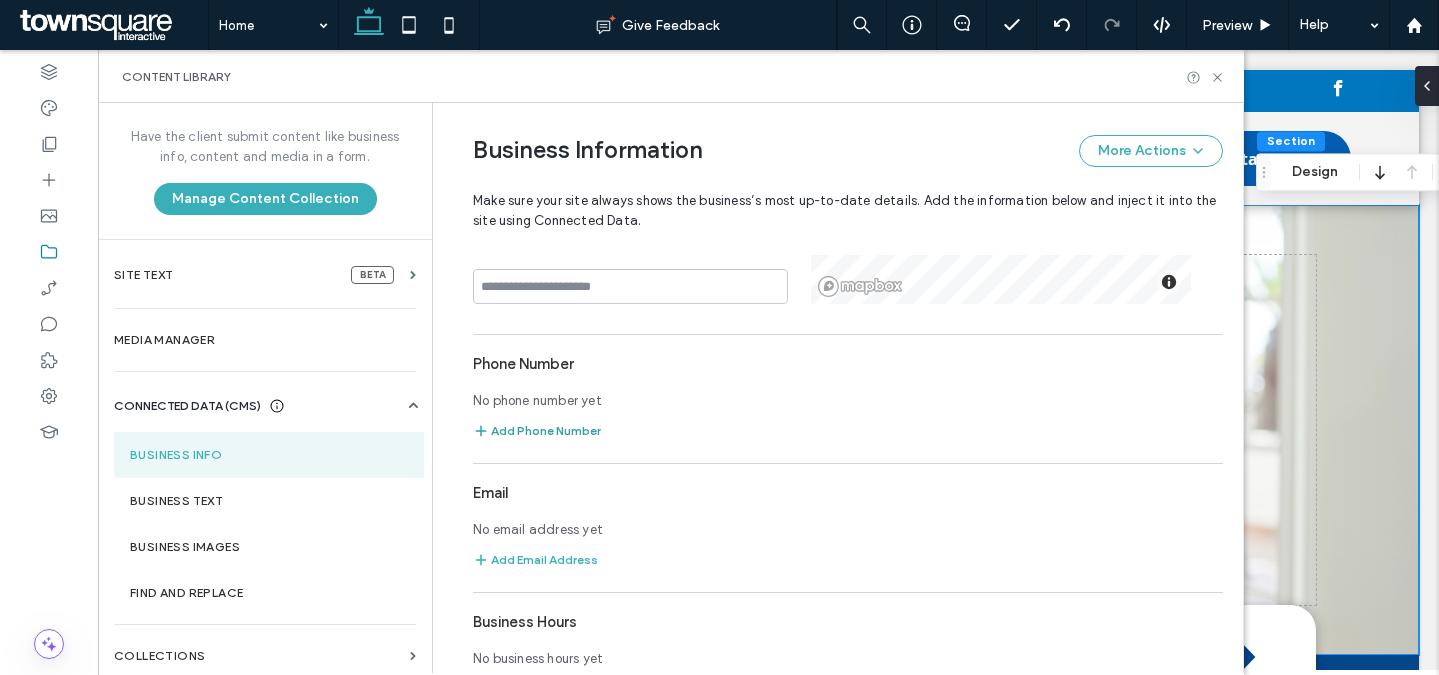 click on "Add Phone Number" at bounding box center (537, 431) 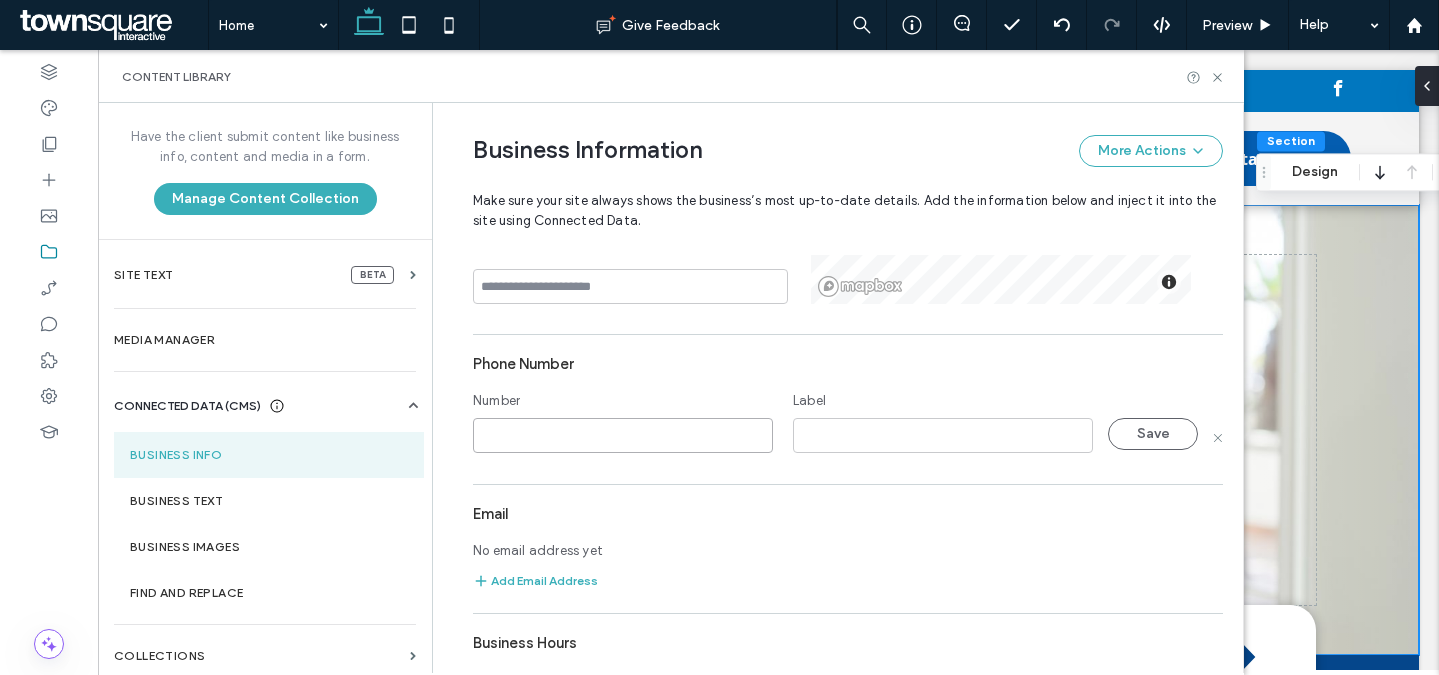 click at bounding box center [623, 435] 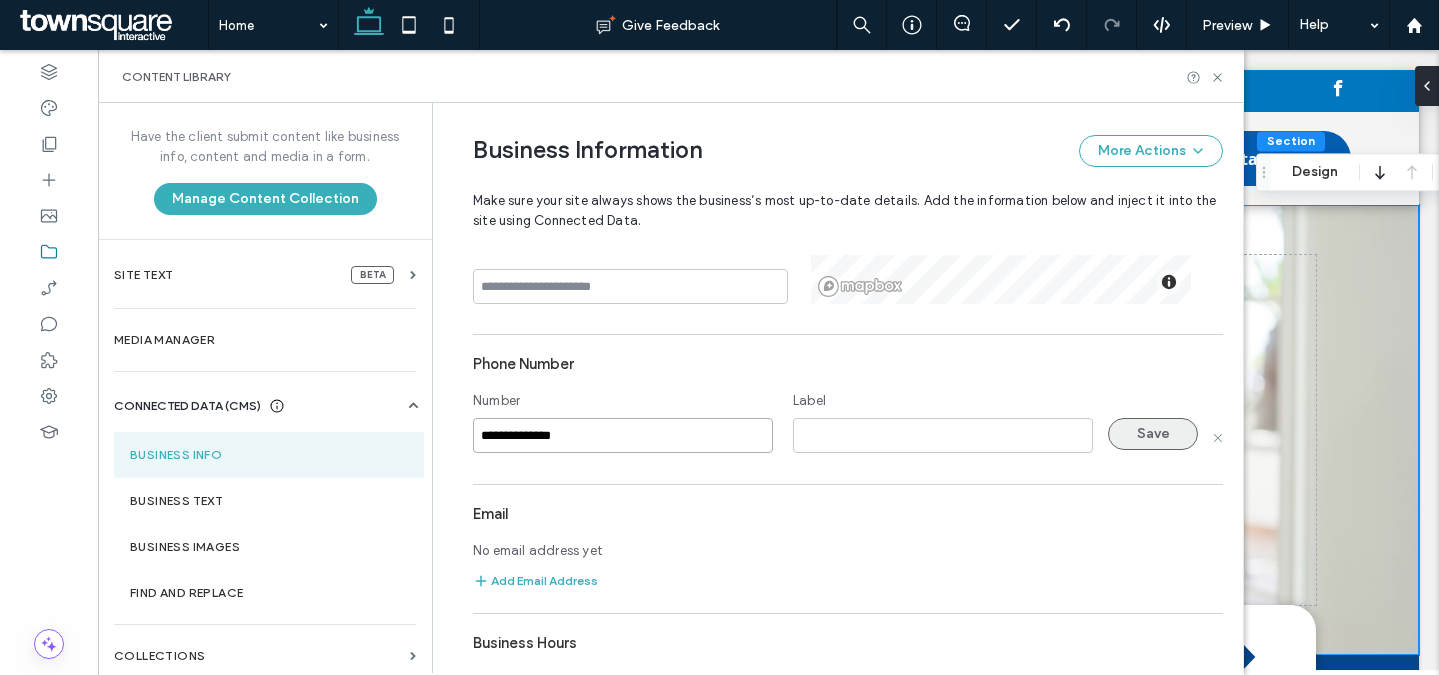 type on "**********" 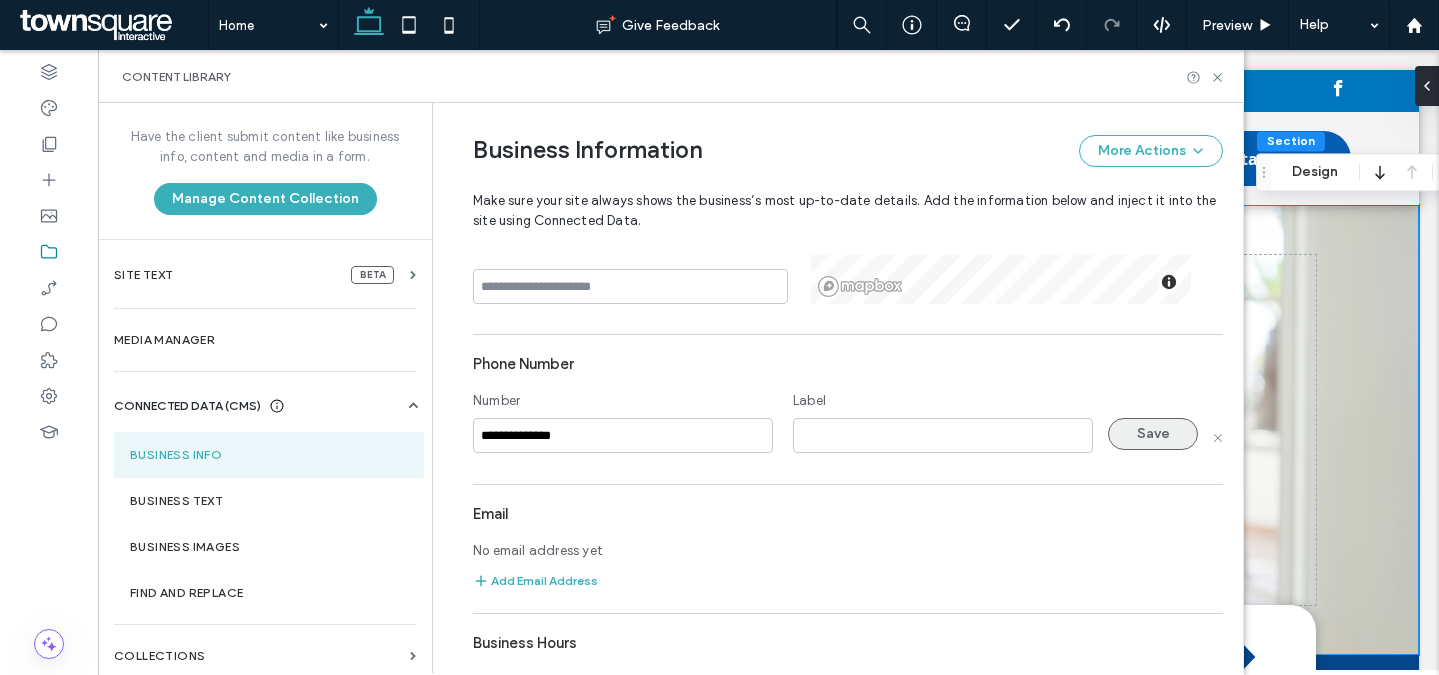 click on "Save" at bounding box center (1153, 434) 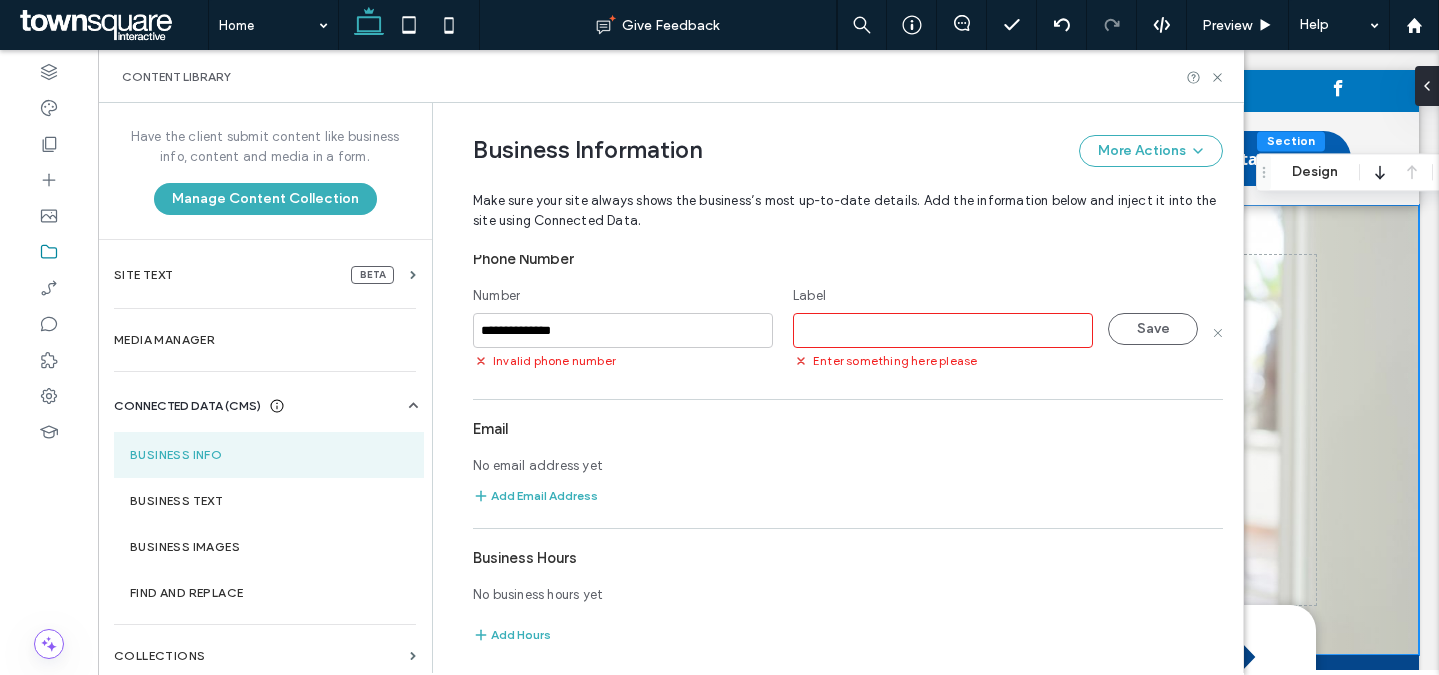 scroll, scrollTop: 594, scrollLeft: 0, axis: vertical 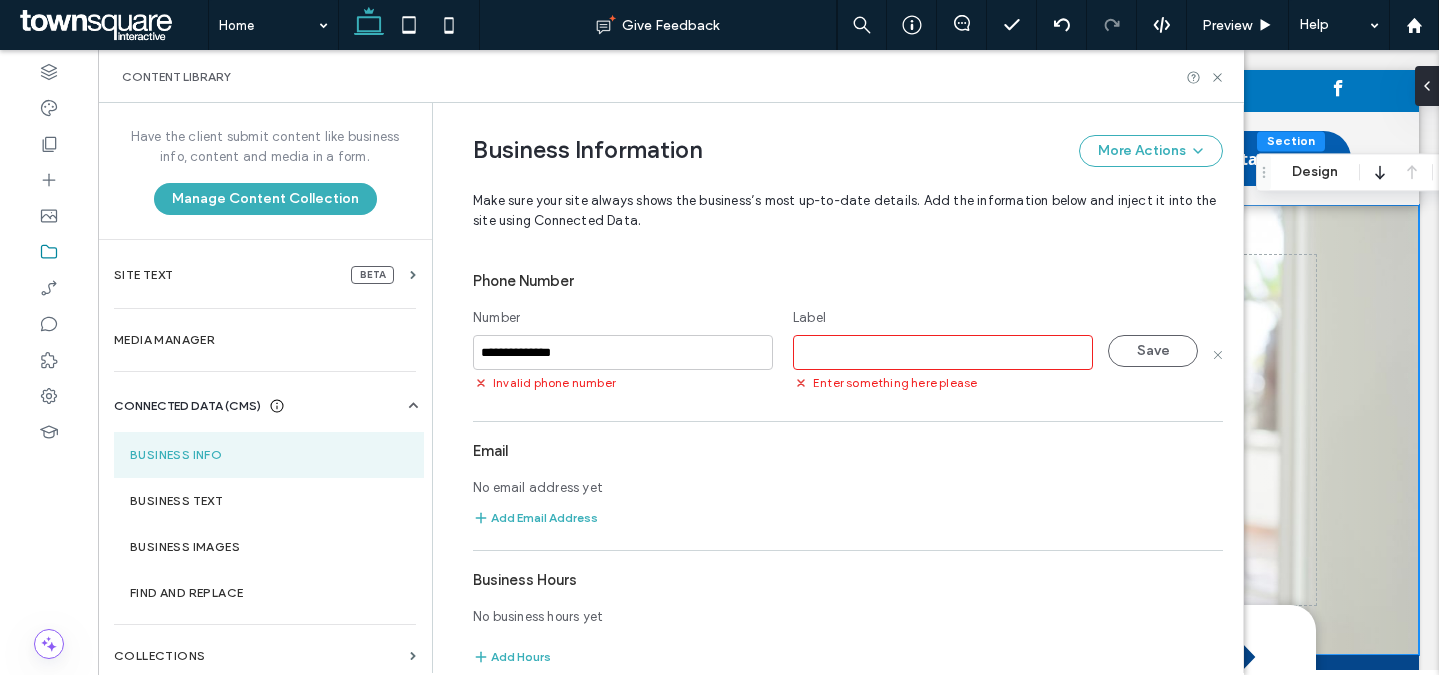 click at bounding box center (943, 352) 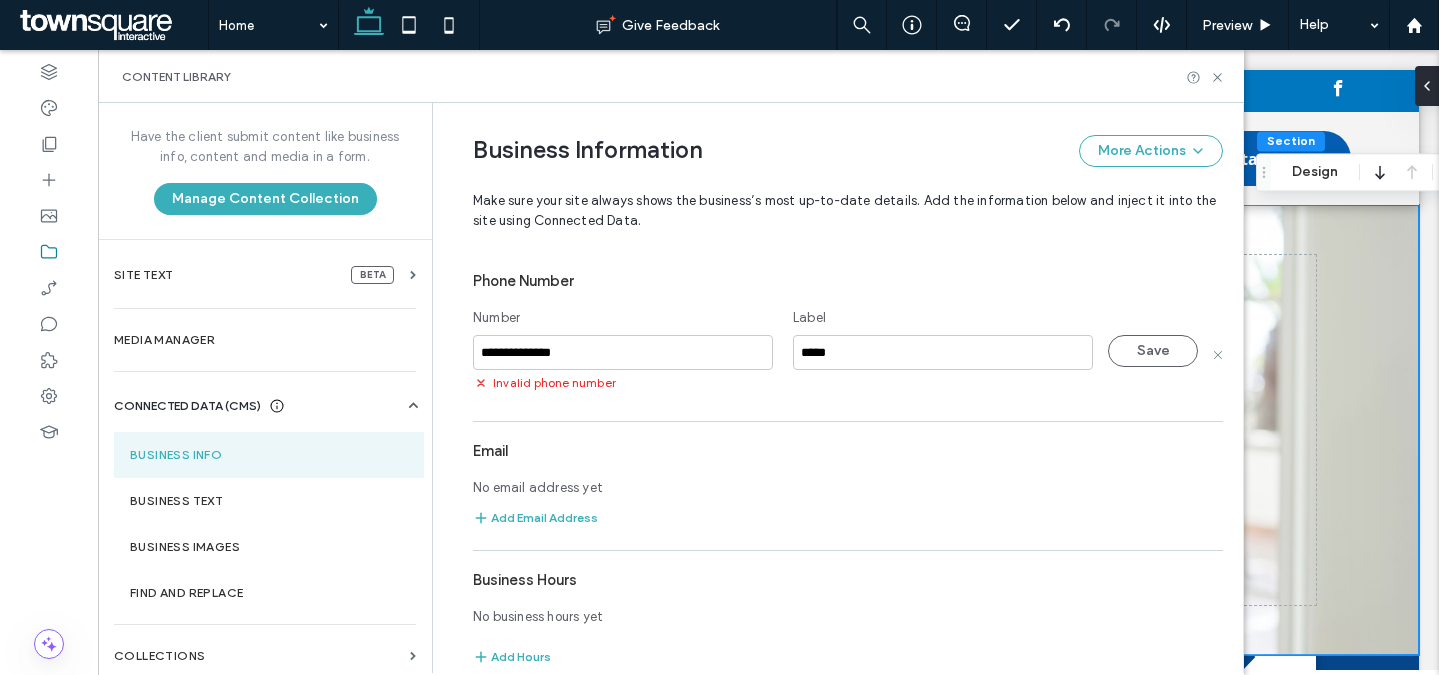 scroll, scrollTop: 618, scrollLeft: 0, axis: vertical 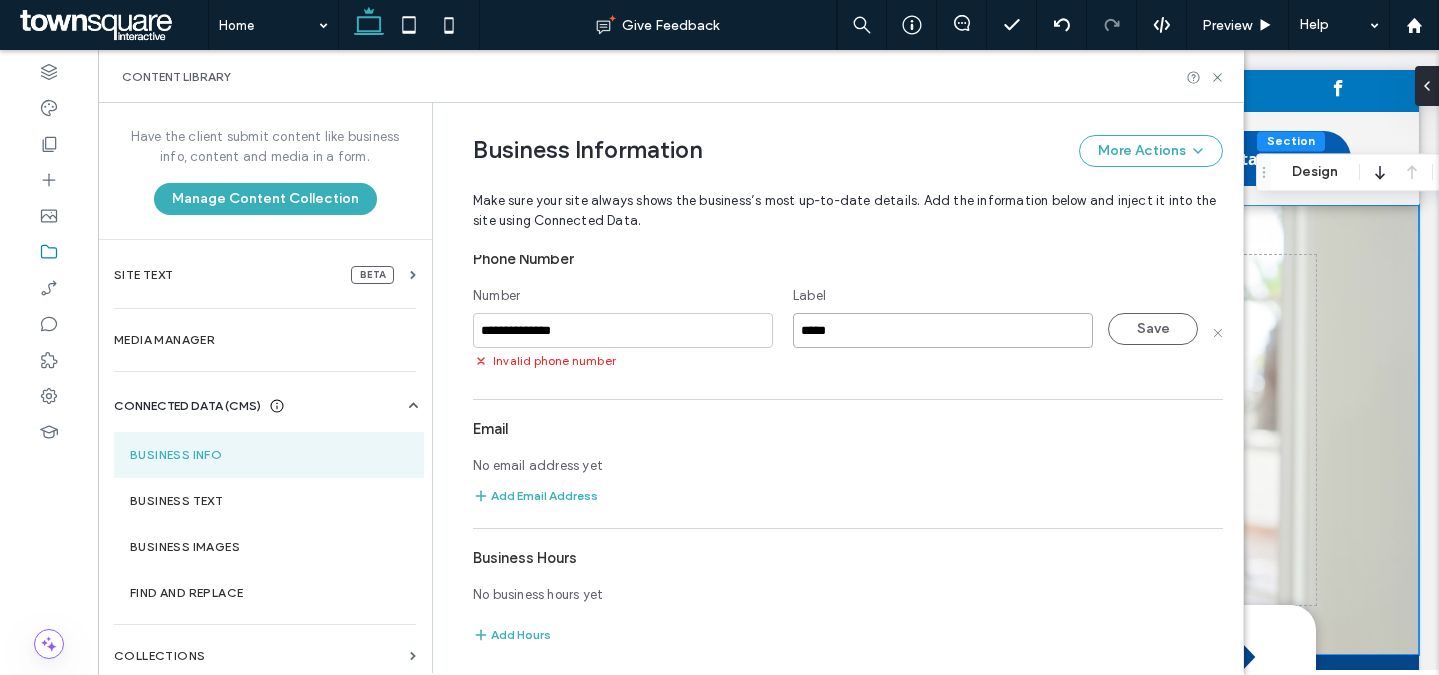 click on "*****" at bounding box center (943, 330) 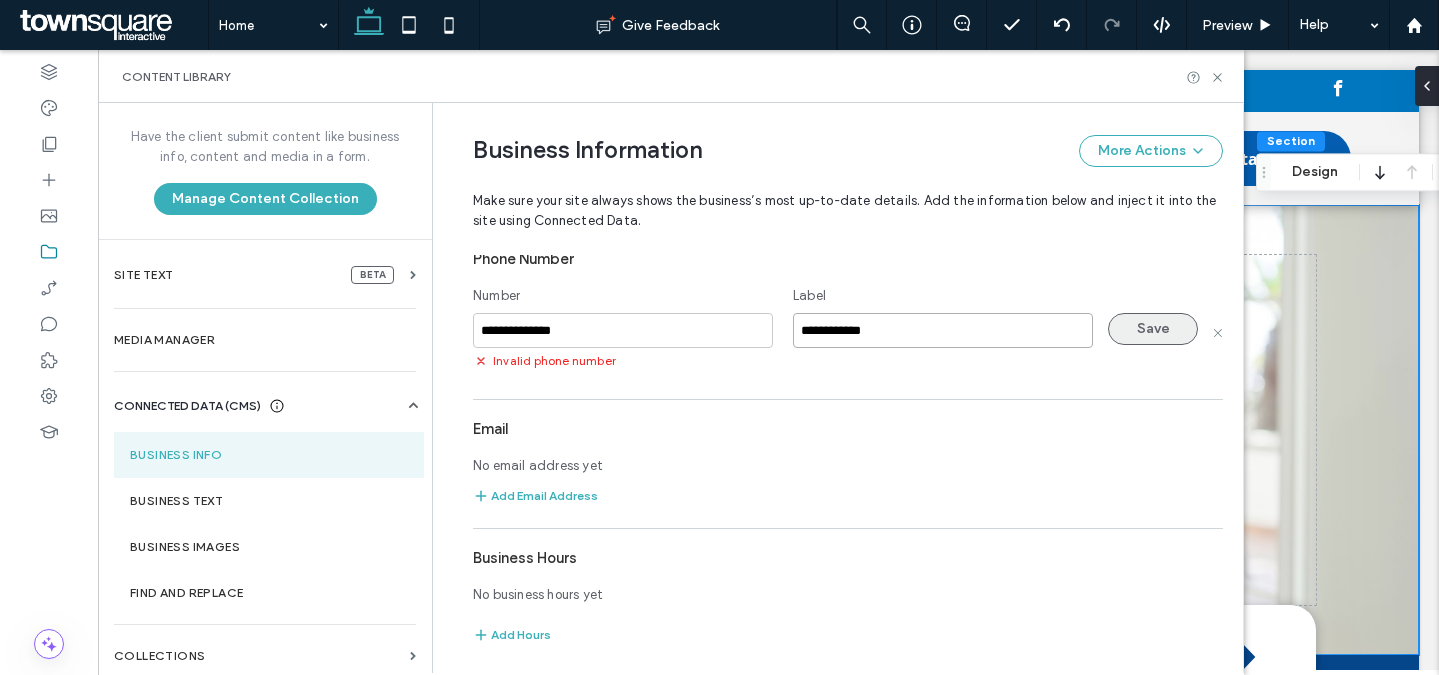 type on "**********" 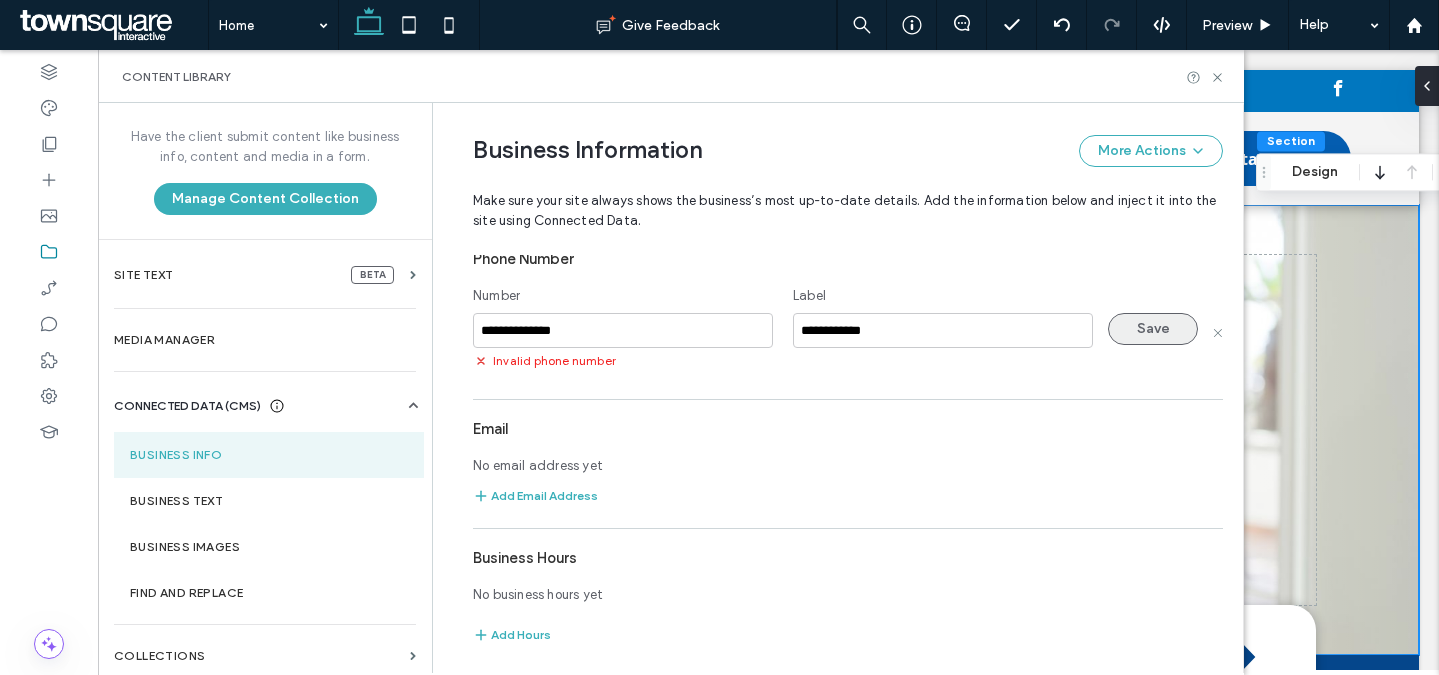 click on "Save" at bounding box center (1153, 329) 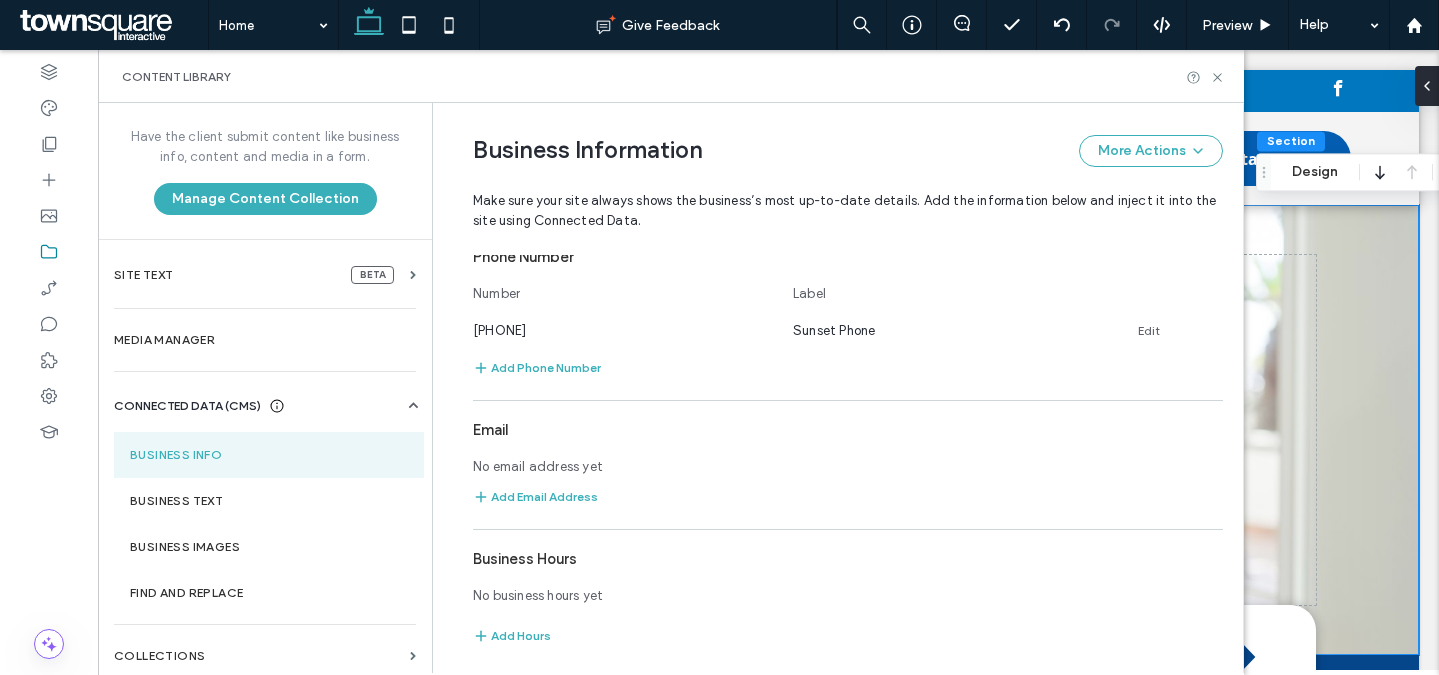 scroll, scrollTop: 621, scrollLeft: 0, axis: vertical 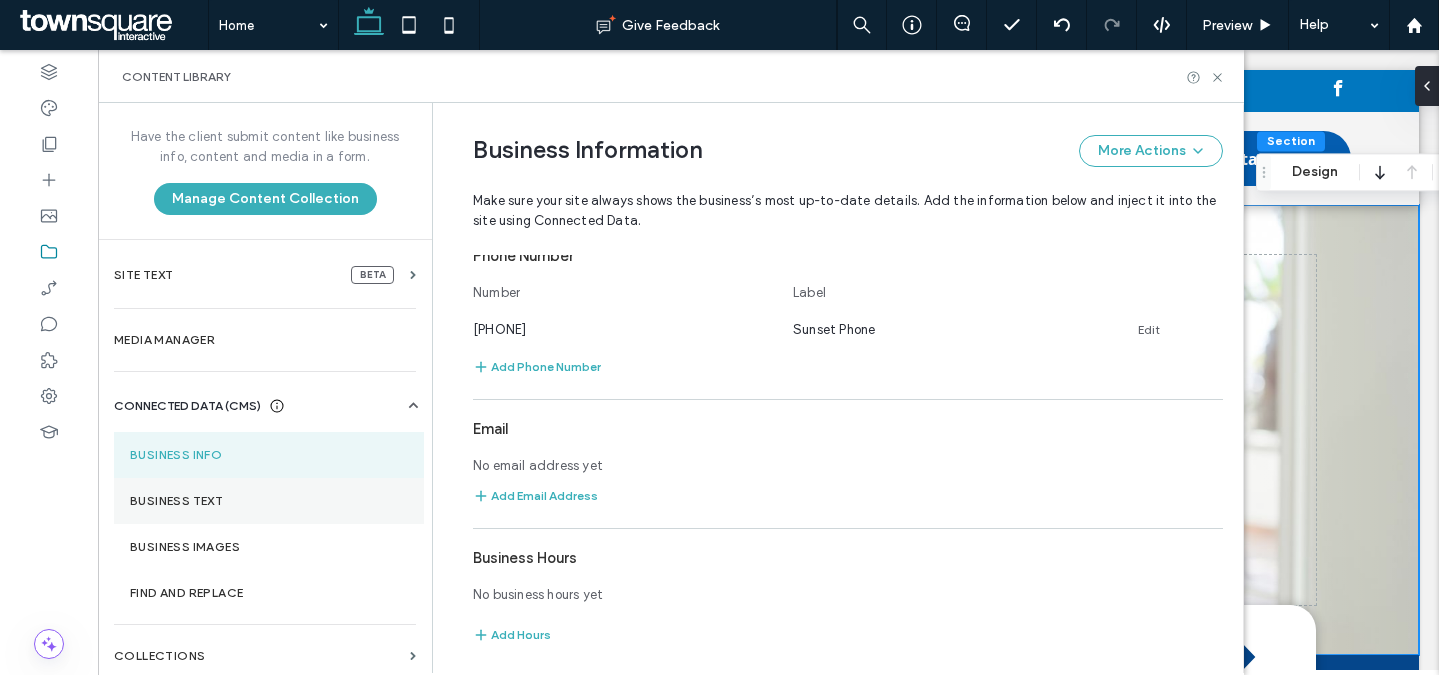 click on "Business Text" at bounding box center (269, 501) 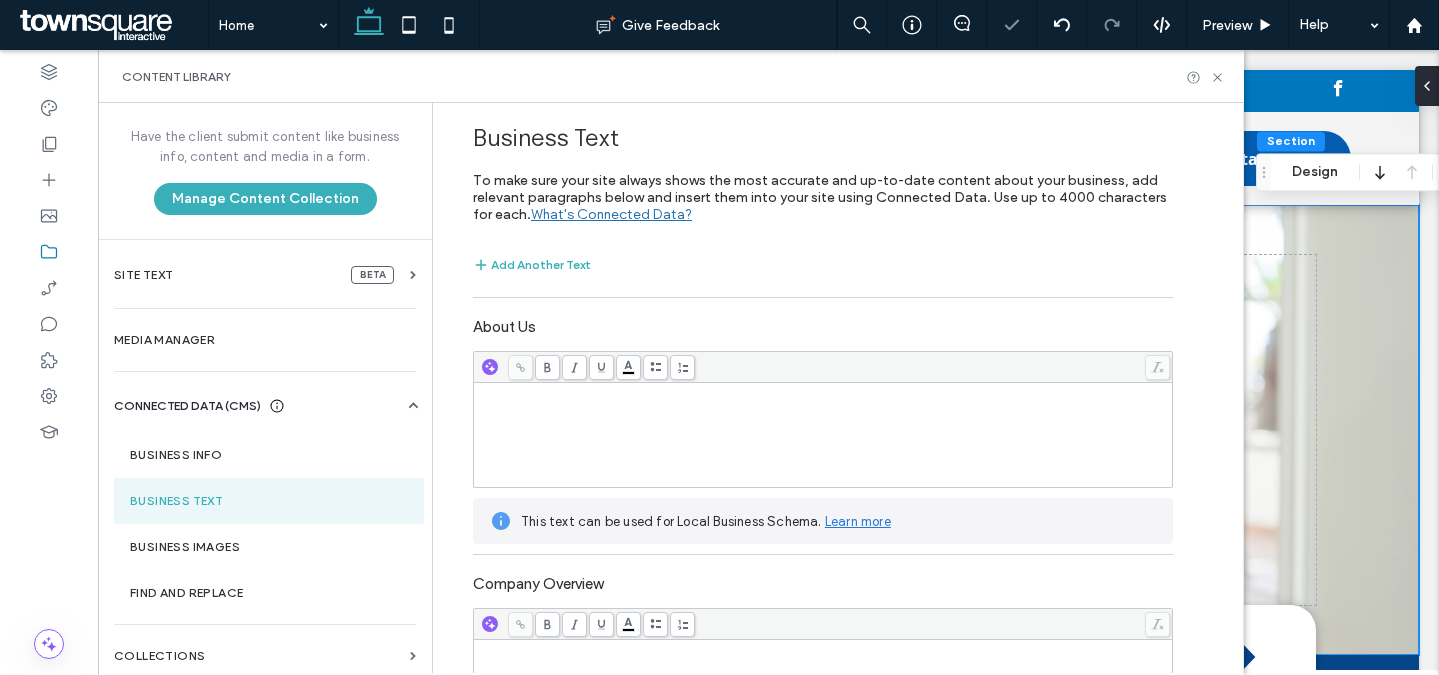 scroll, scrollTop: 600, scrollLeft: 0, axis: vertical 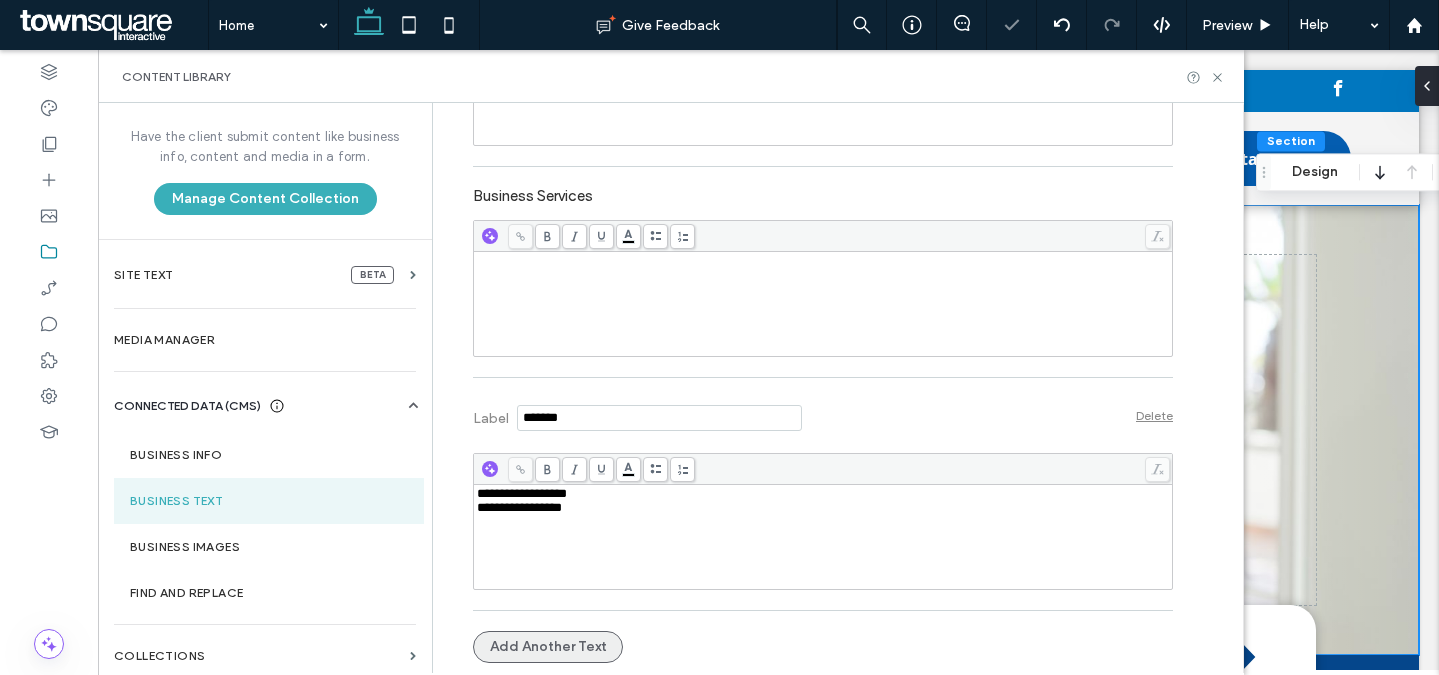 click on "Add Another Text" at bounding box center (548, 647) 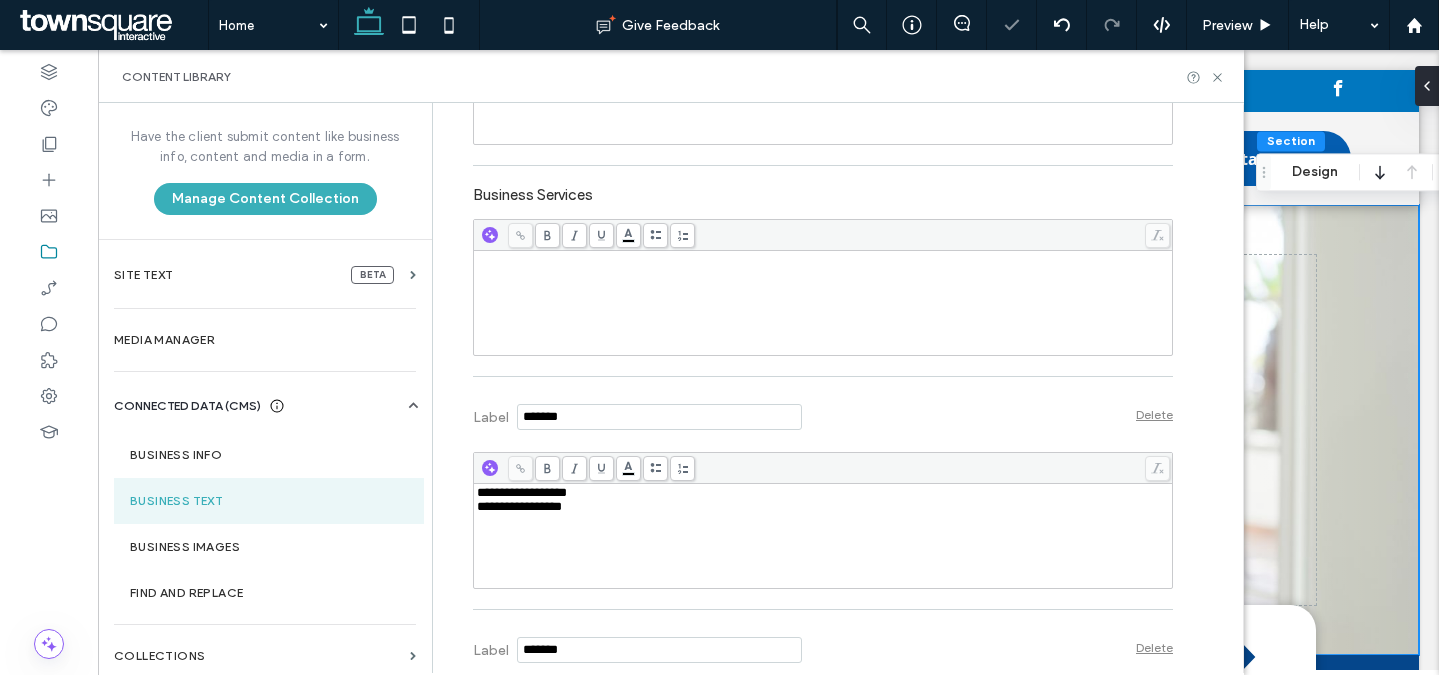 scroll, scrollTop: 833, scrollLeft: 0, axis: vertical 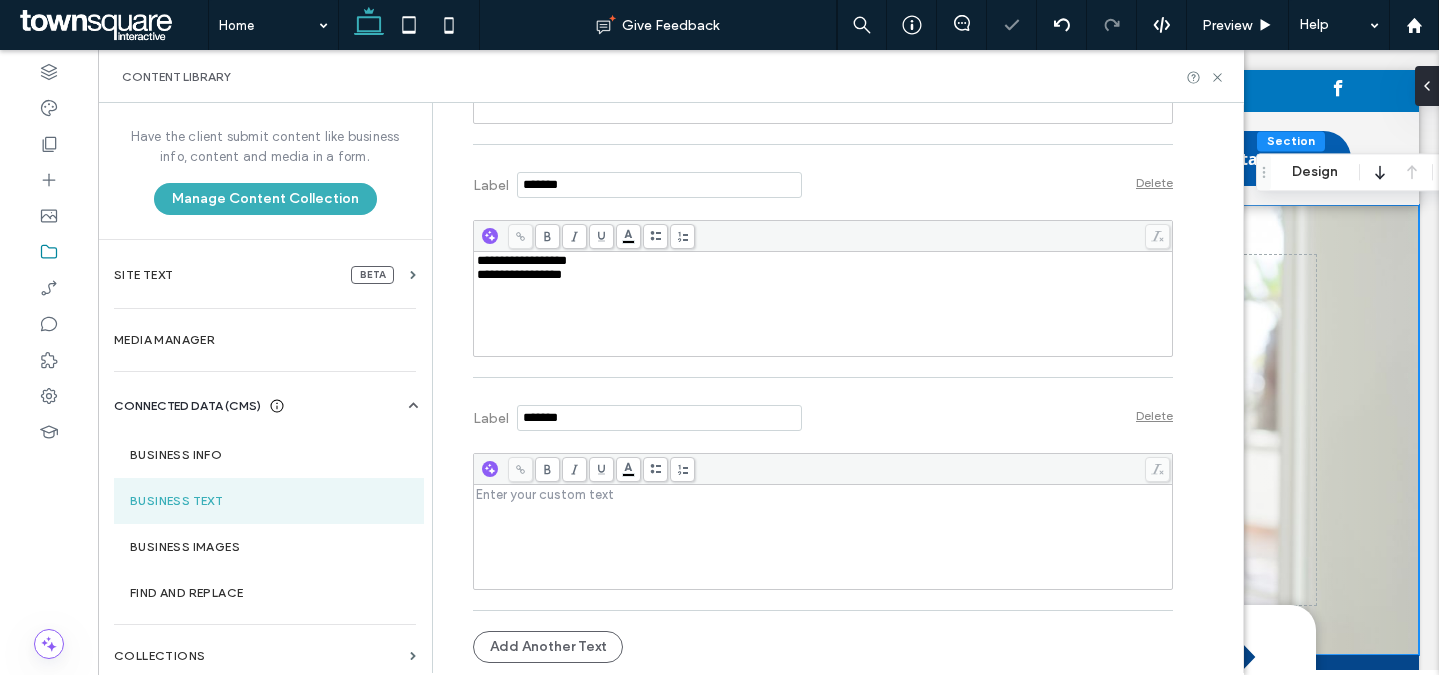 click at bounding box center [823, 537] 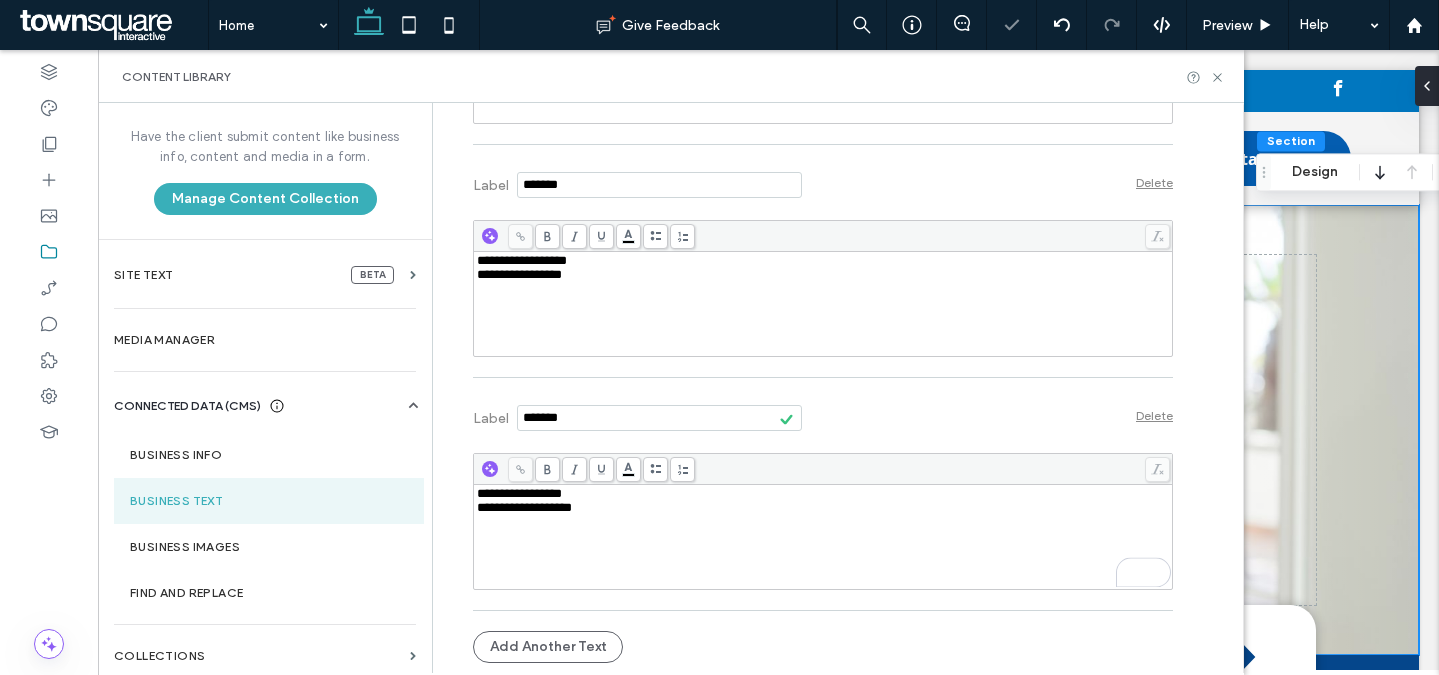 scroll, scrollTop: 833, scrollLeft: 0, axis: vertical 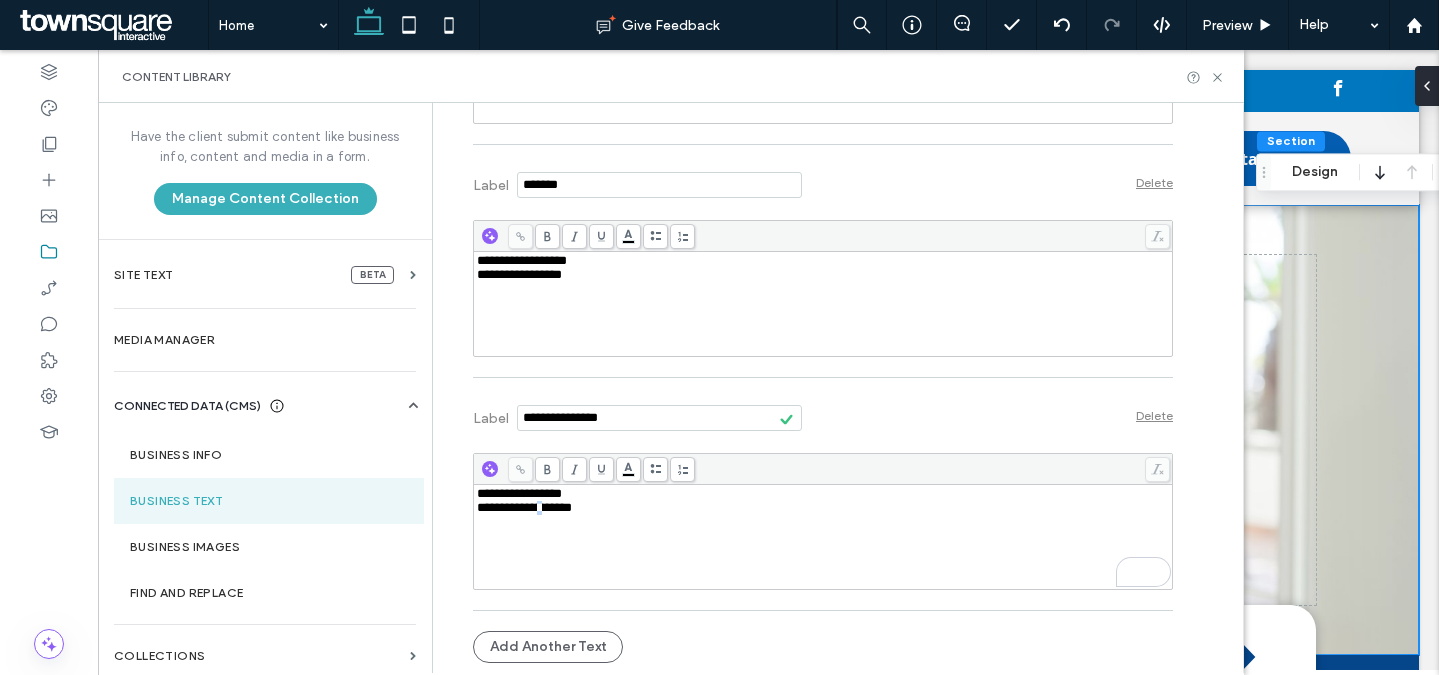 click on "**********" at bounding box center (524, 507) 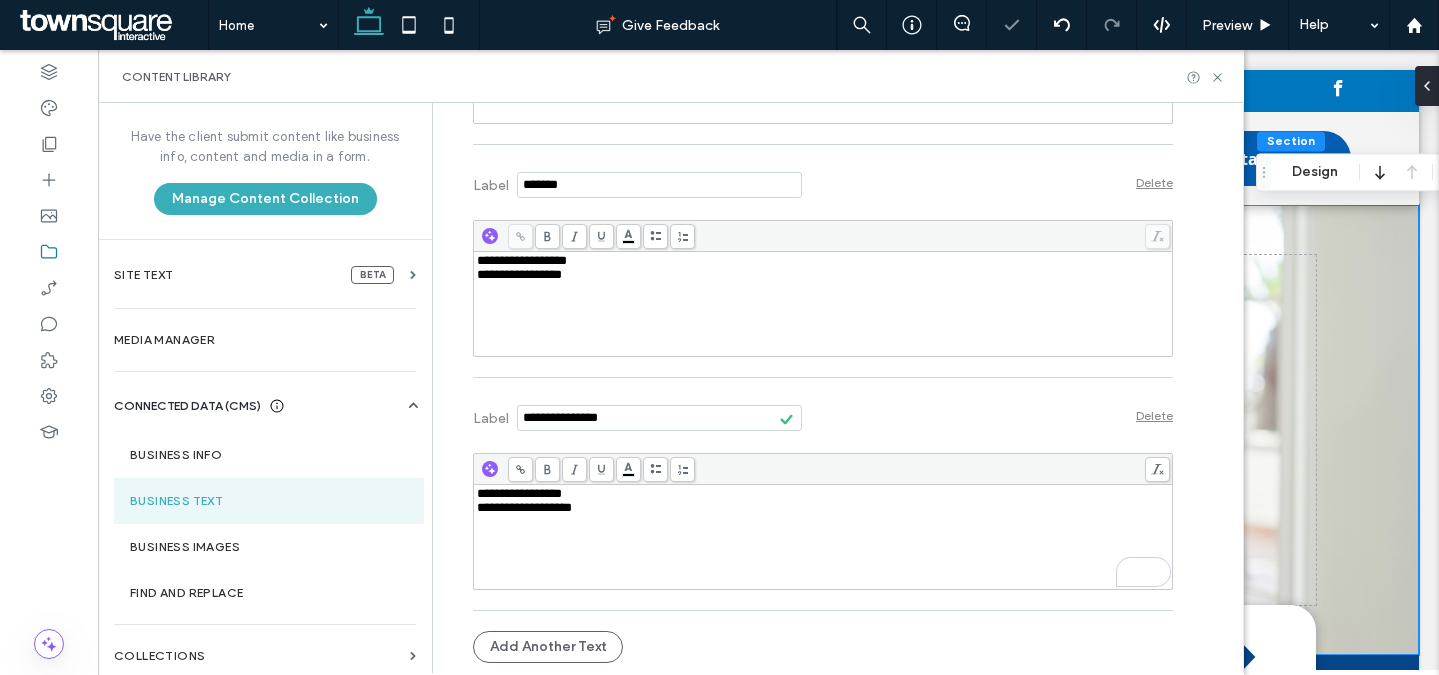 click on "**********" at bounding box center [524, 507] 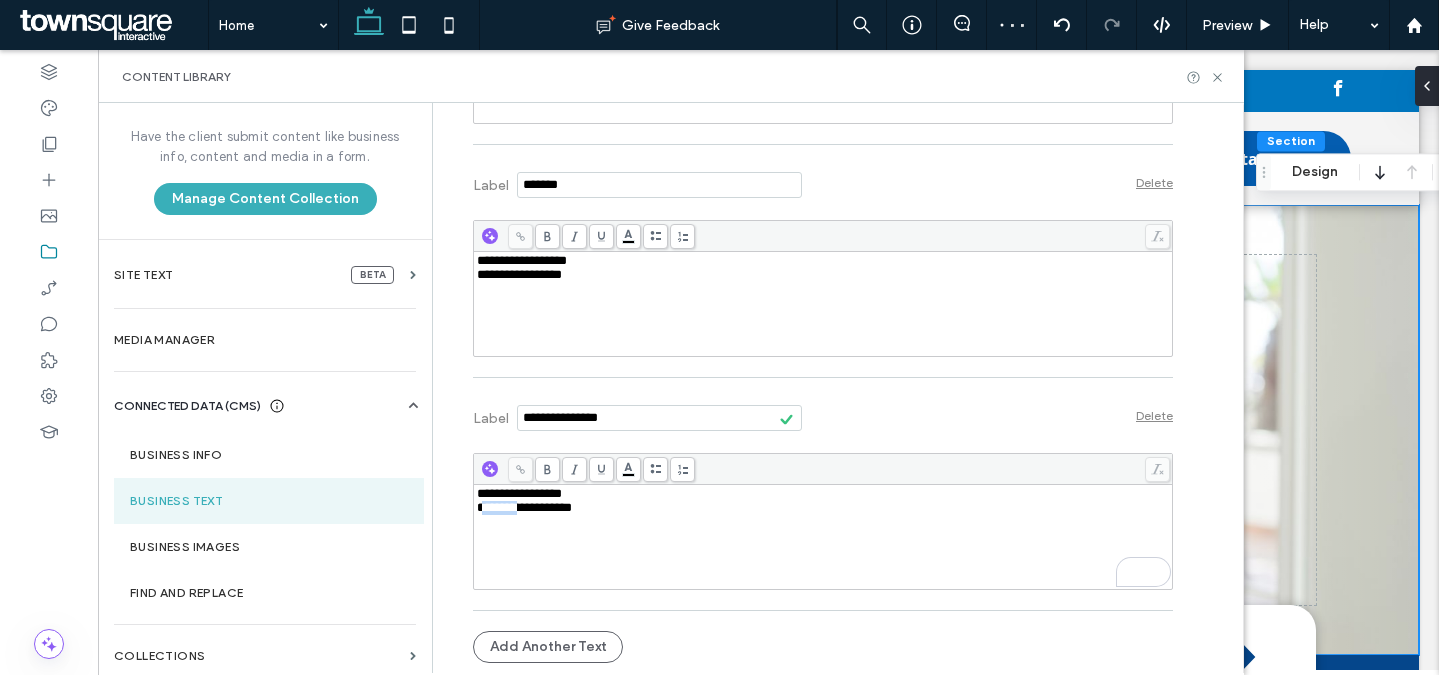 drag, startPoint x: 528, startPoint y: 511, endPoint x: 472, endPoint y: 512, distance: 56.008926 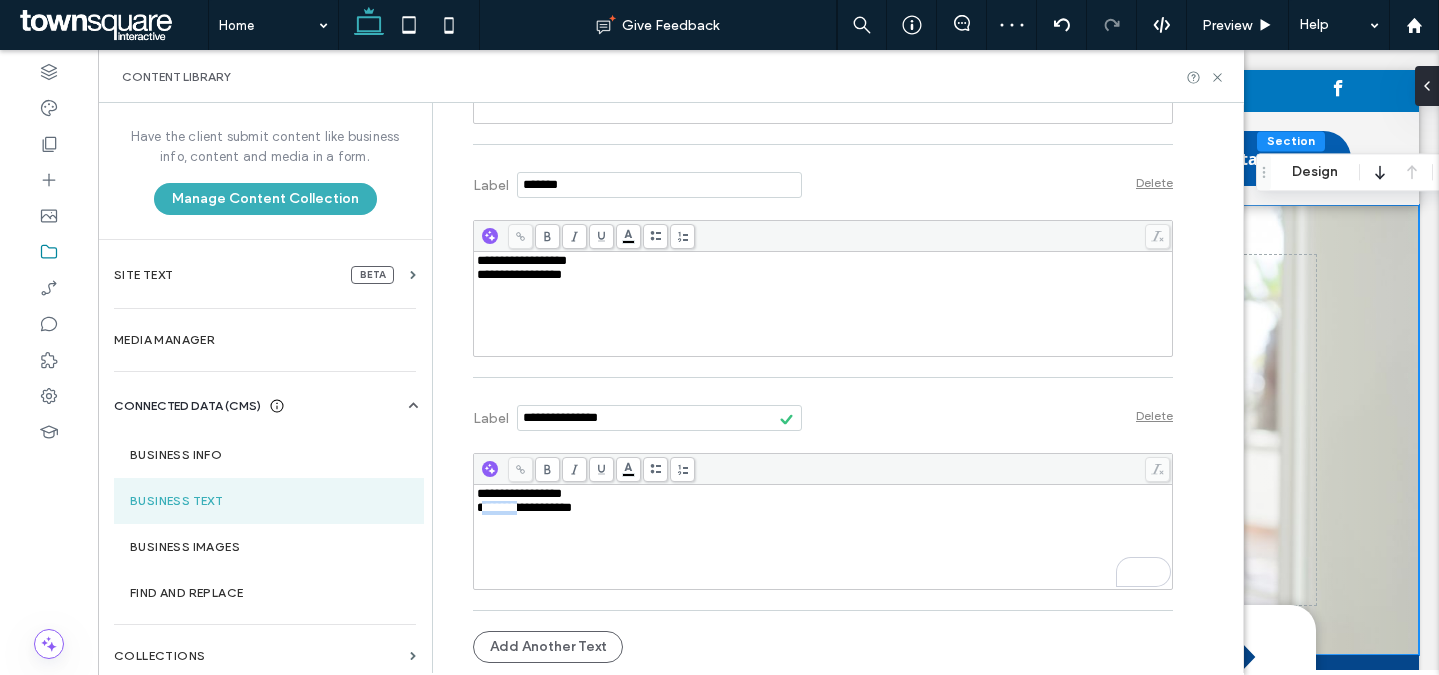 click on "**********" at bounding box center [524, 507] 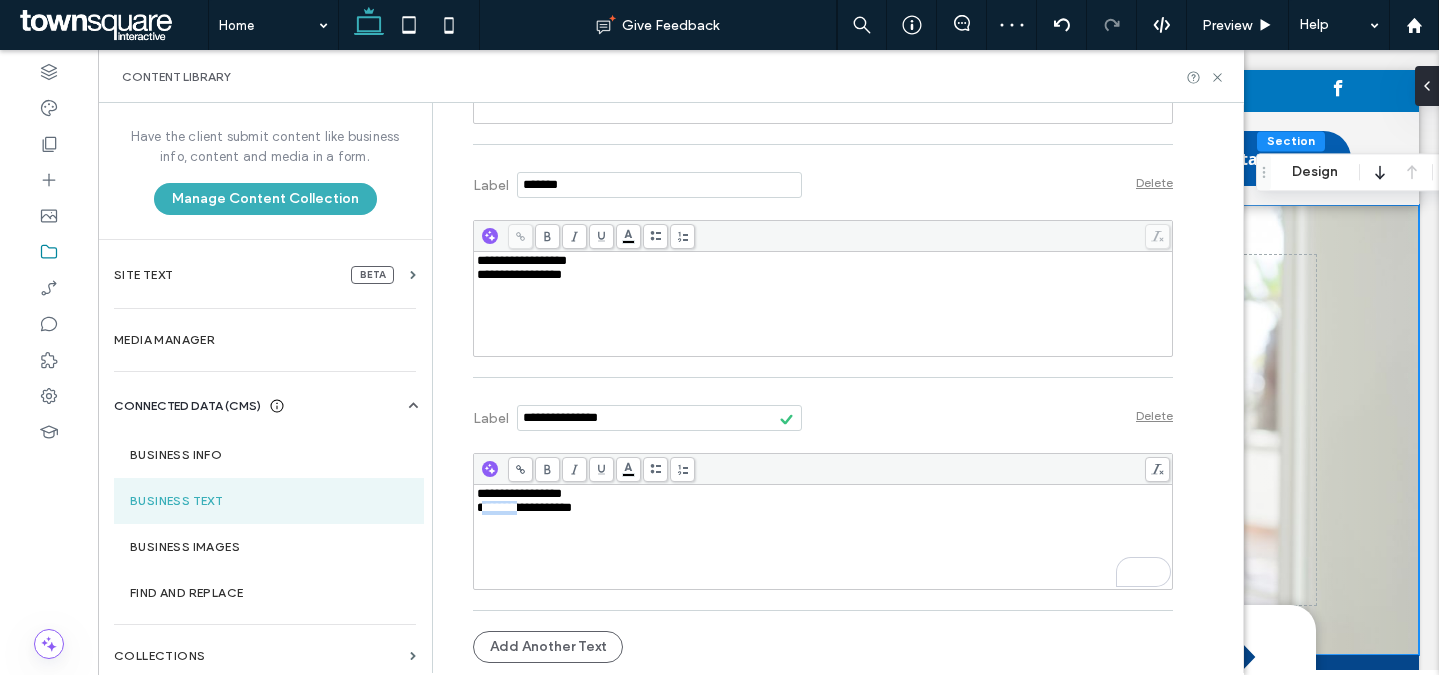 click on "**********" at bounding box center [524, 507] 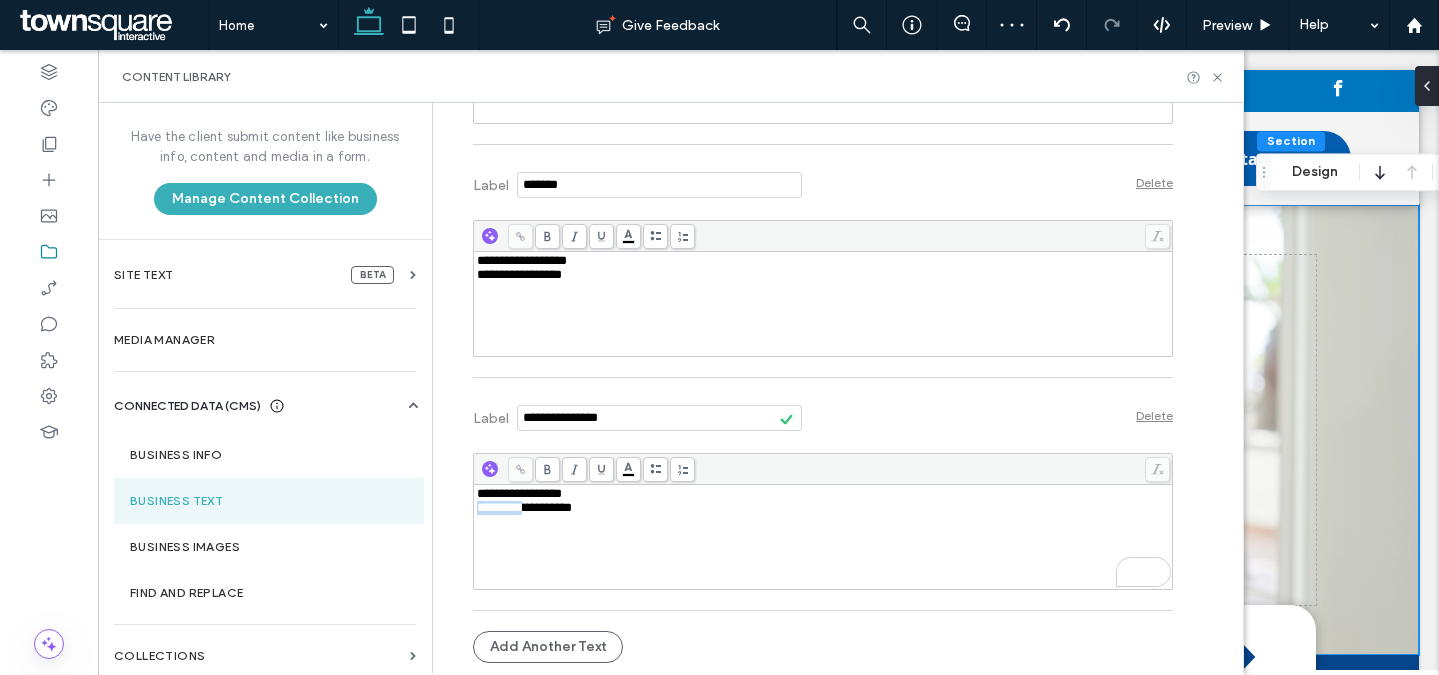 drag, startPoint x: 530, startPoint y: 511, endPoint x: 489, endPoint y: 483, distance: 49.648766 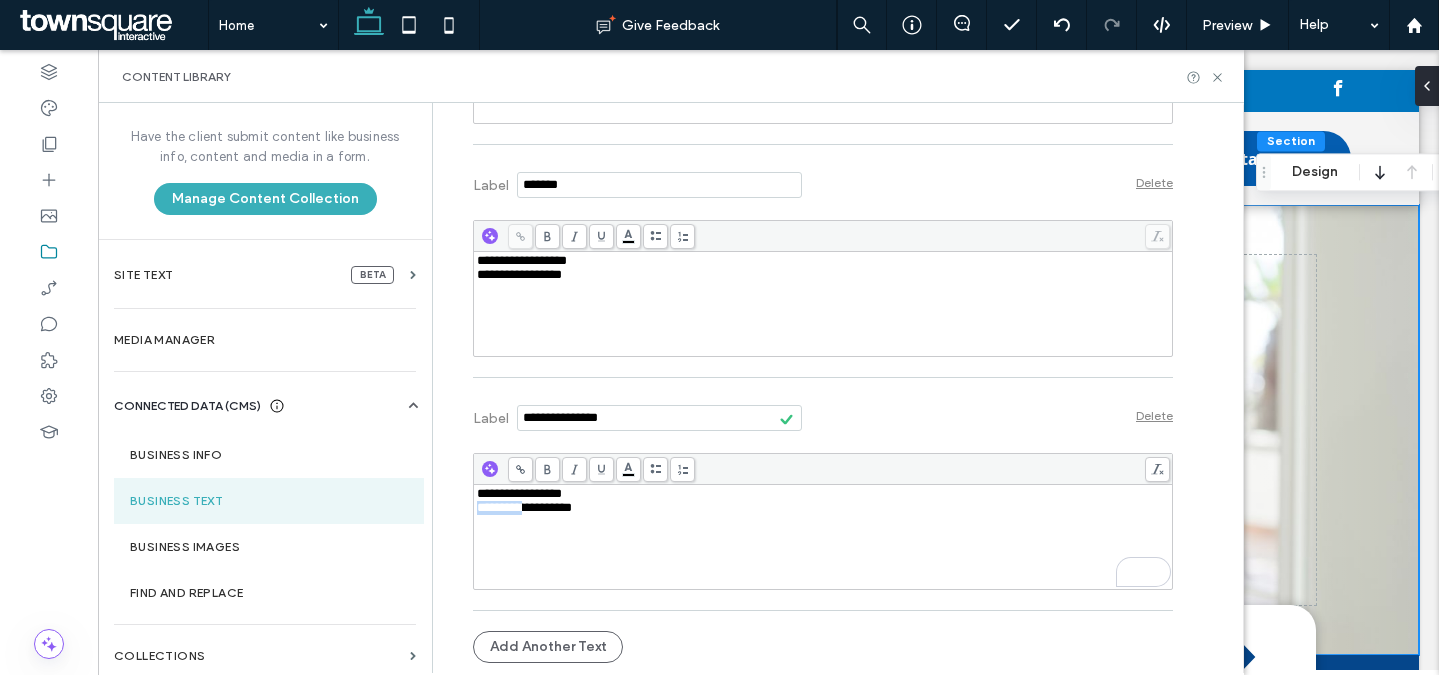 copy on "*********" 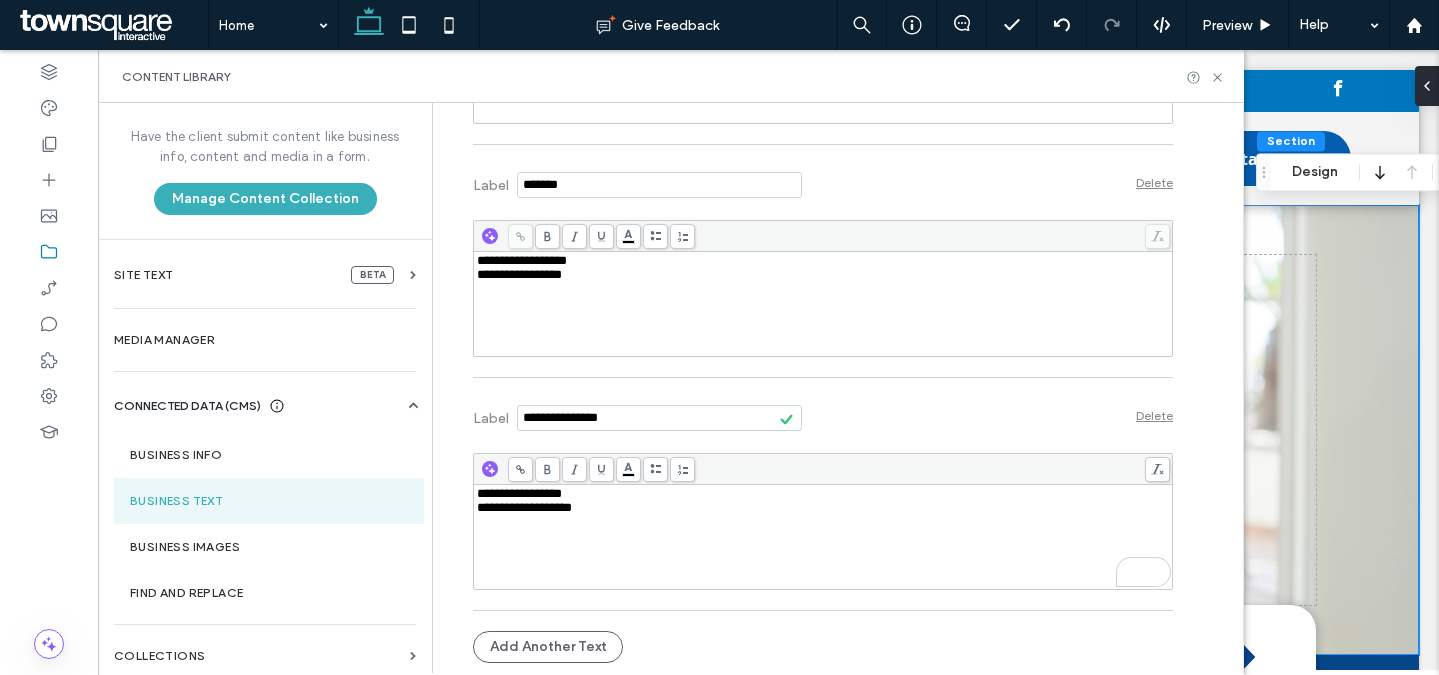 click at bounding box center [659, 418] 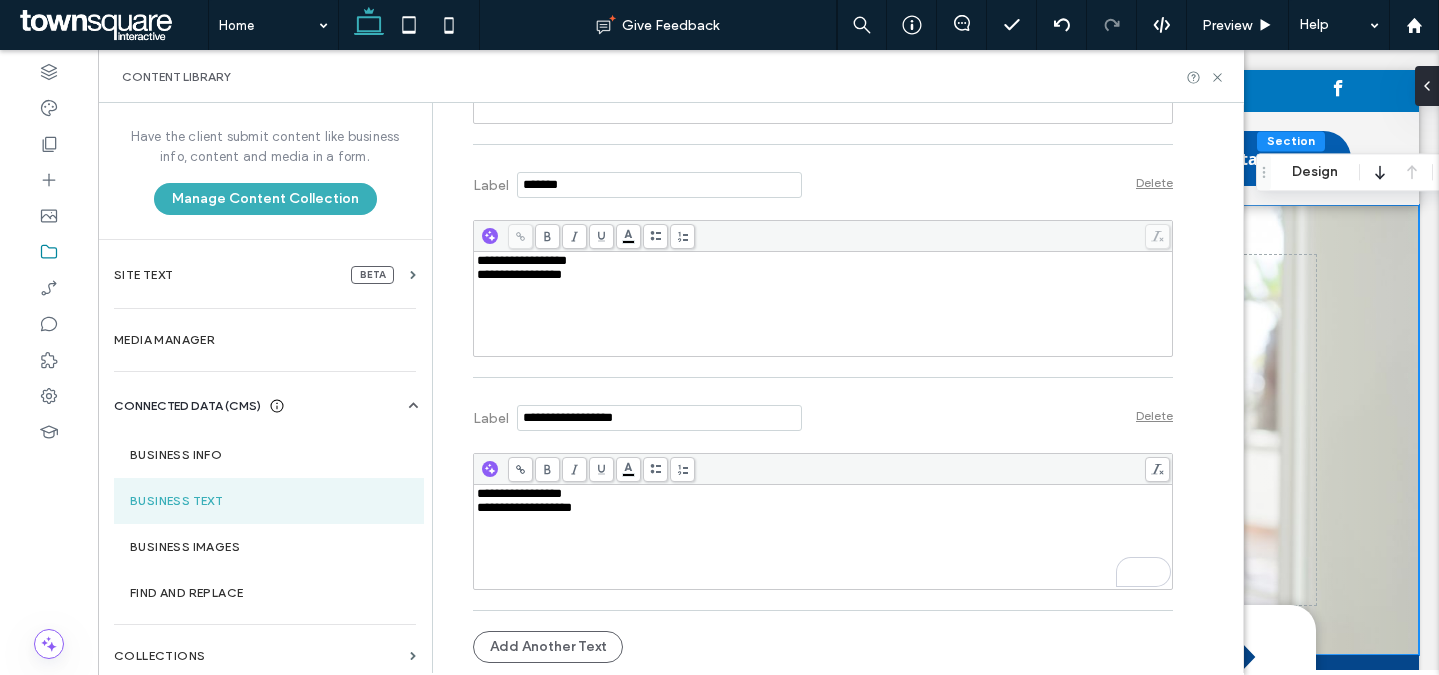 type on "**********" 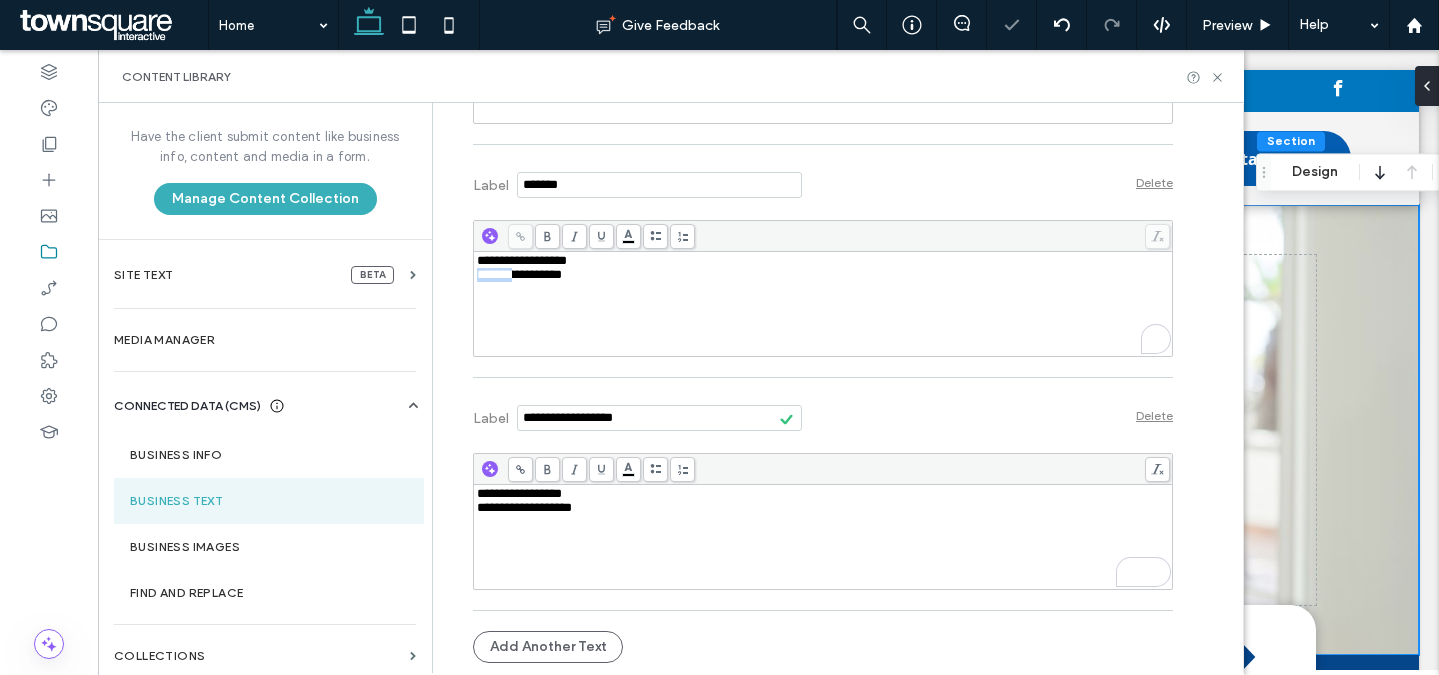 drag, startPoint x: 514, startPoint y: 279, endPoint x: 439, endPoint y: 276, distance: 75.059975 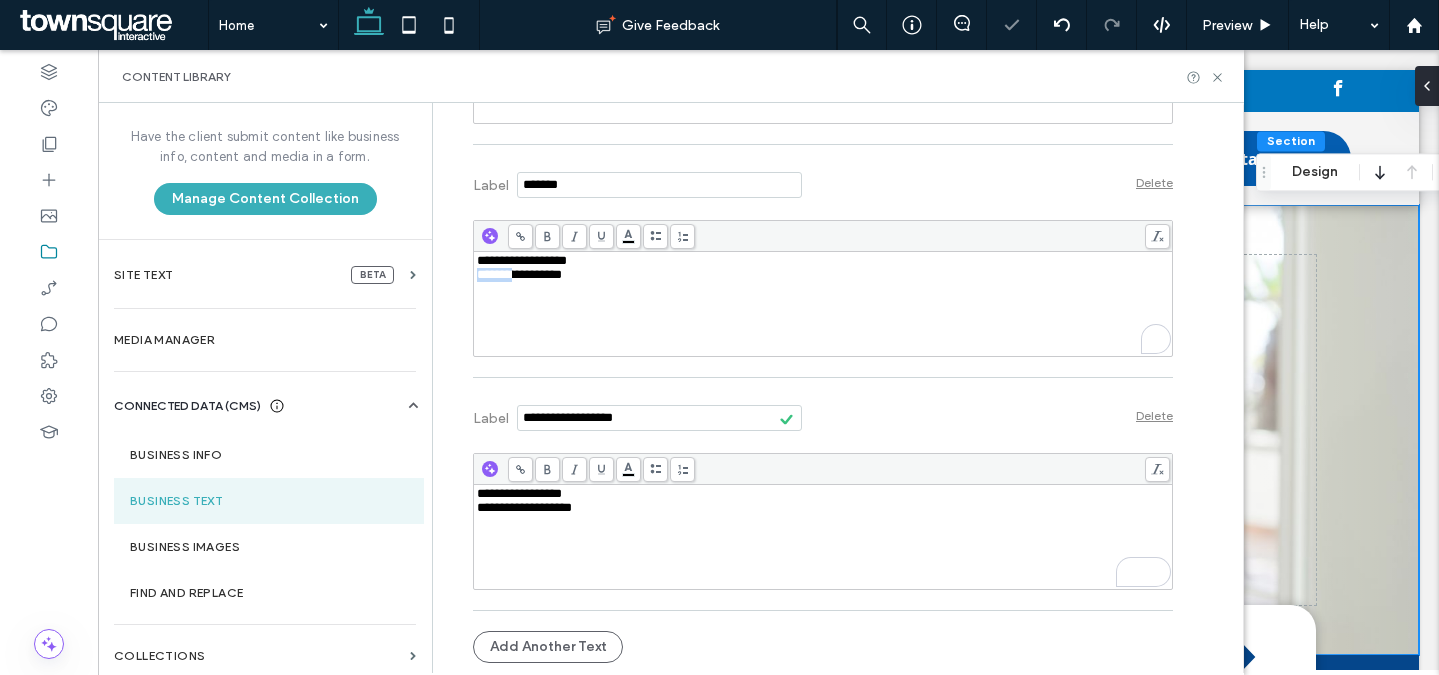 copy on "*******" 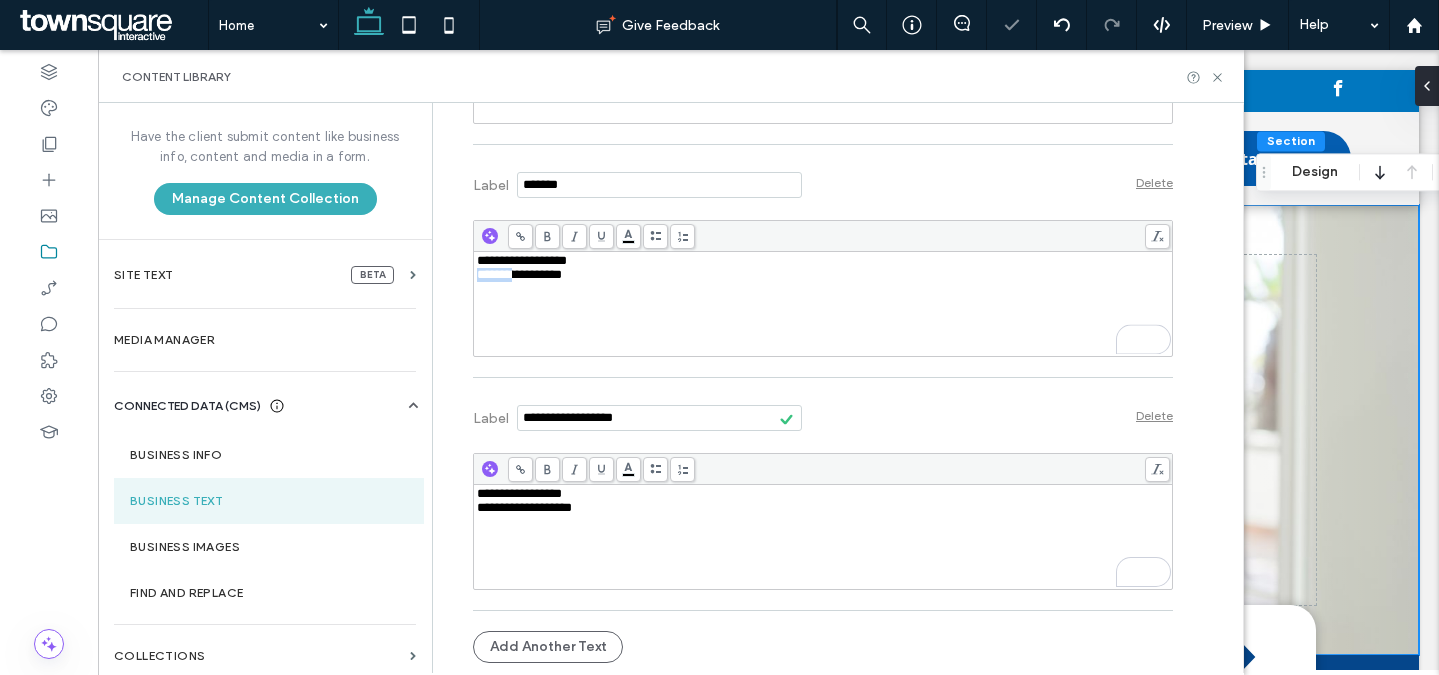 scroll, scrollTop: 833, scrollLeft: 0, axis: vertical 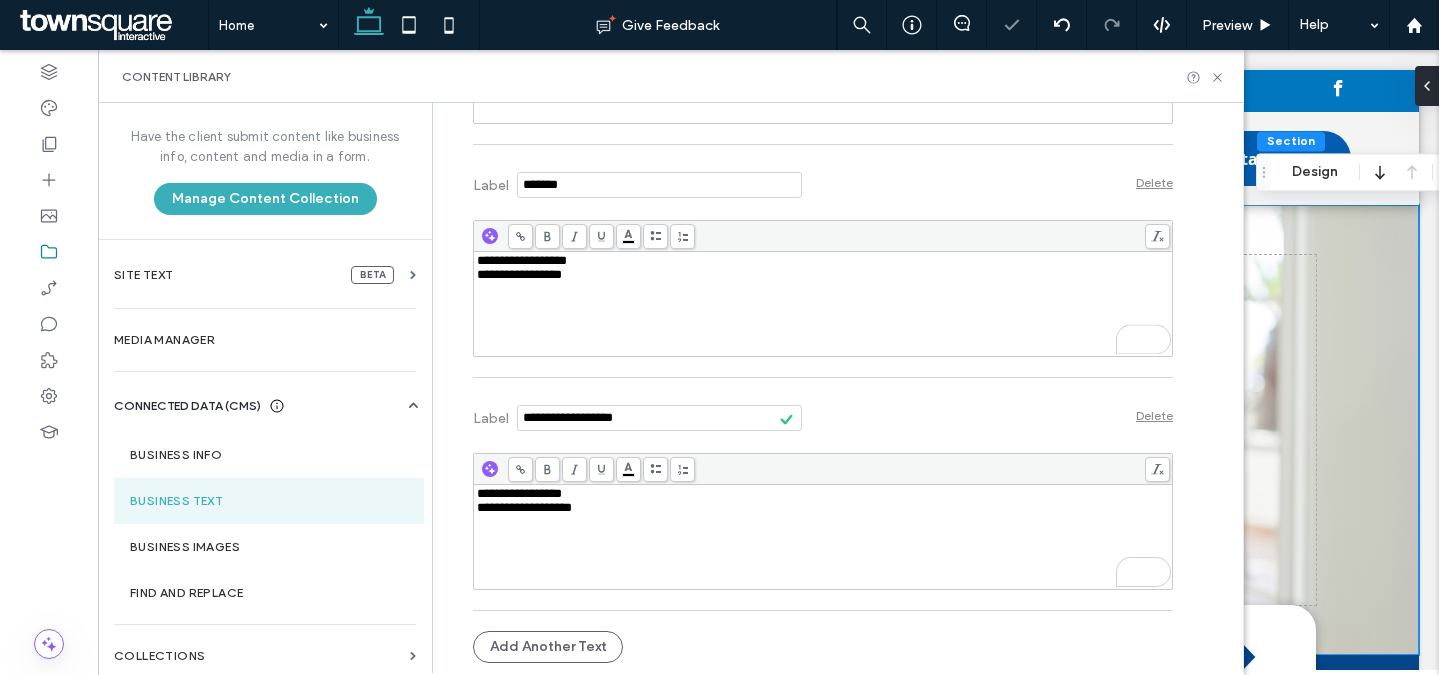 click at bounding box center (659, 185) 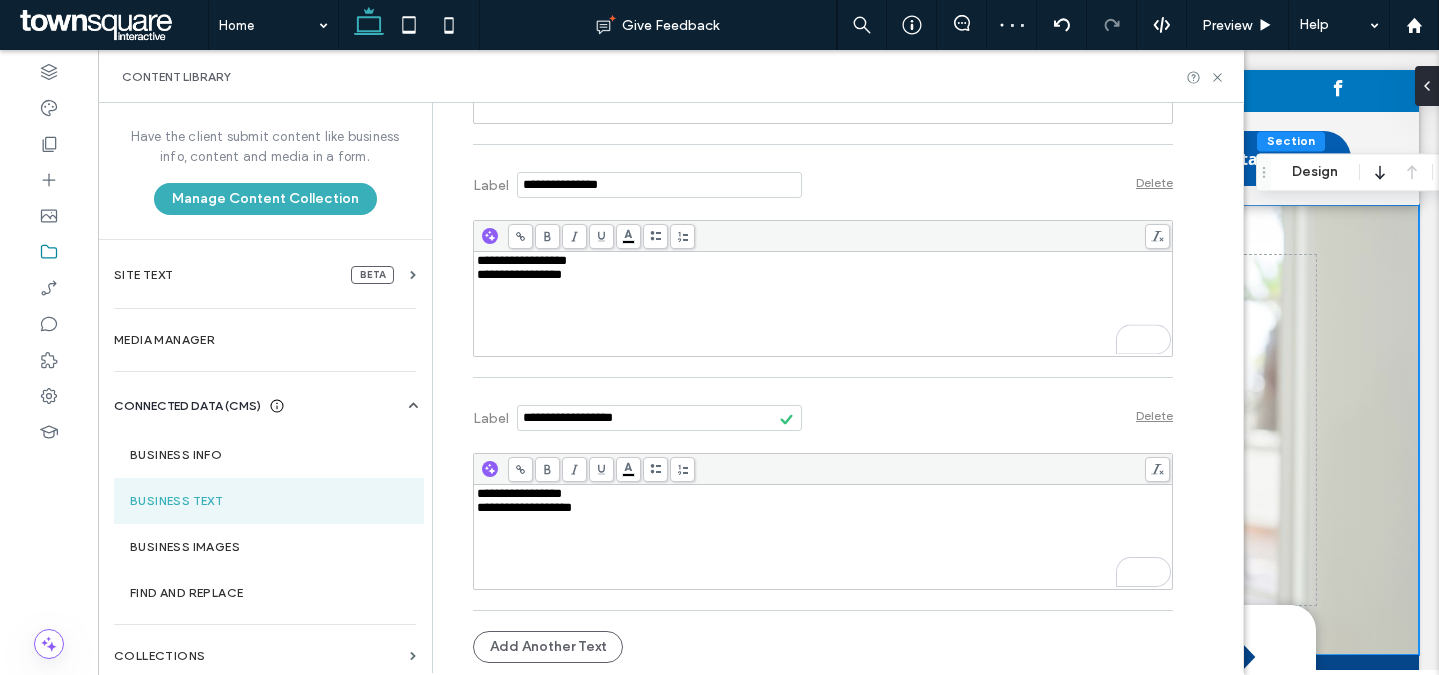 click at bounding box center [659, 185] 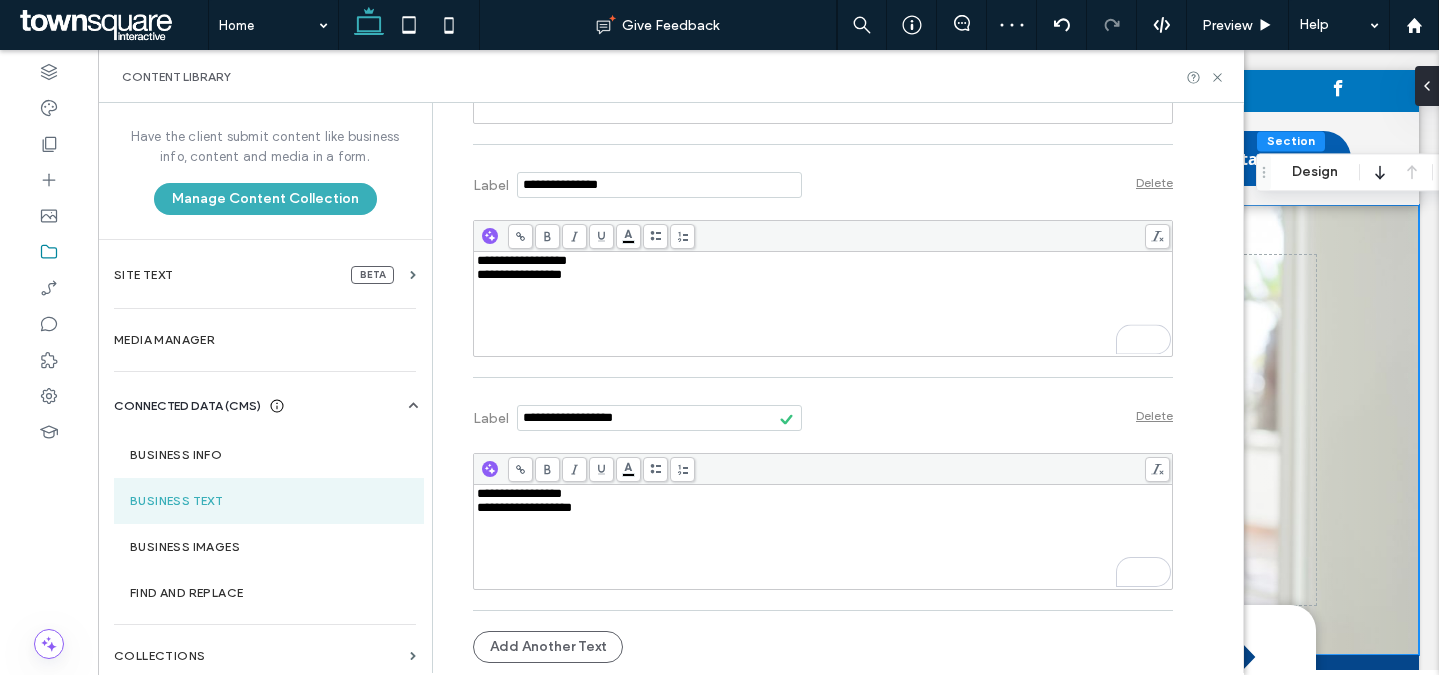 click at bounding box center (659, 185) 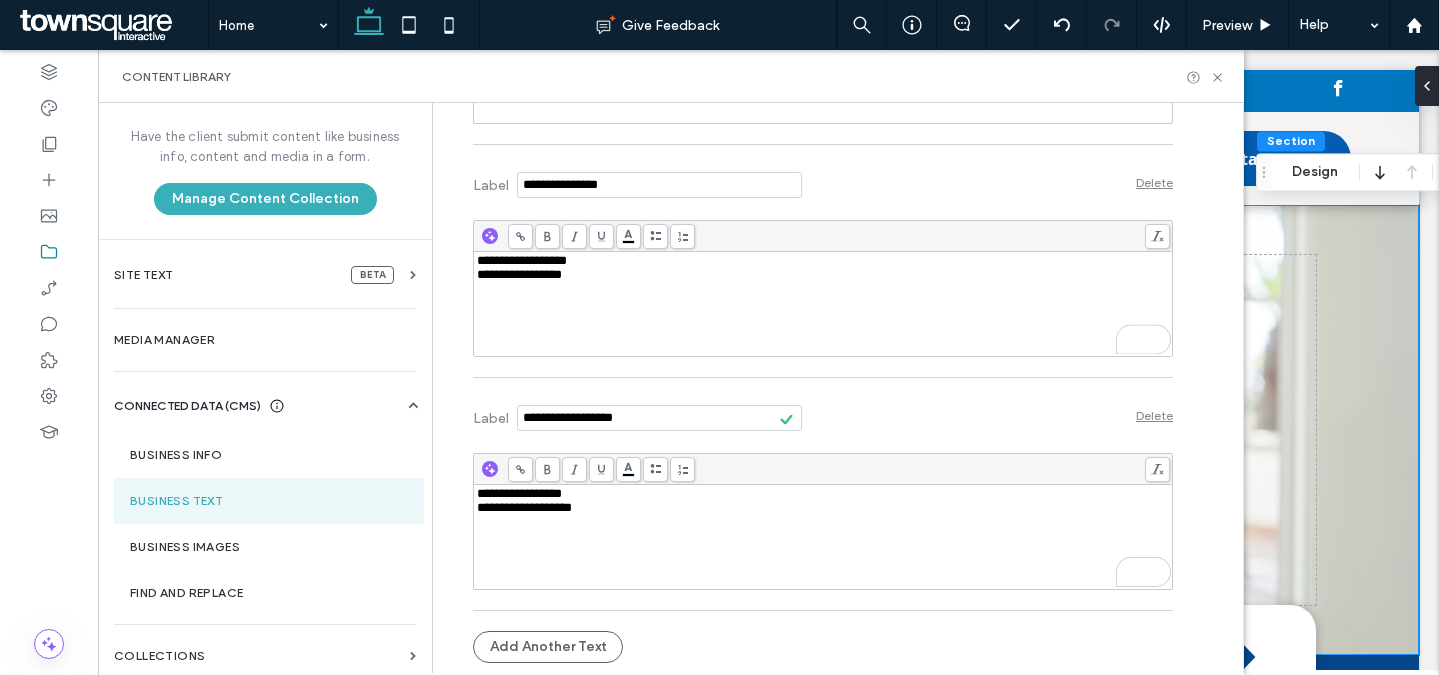 scroll, scrollTop: 833, scrollLeft: 0, axis: vertical 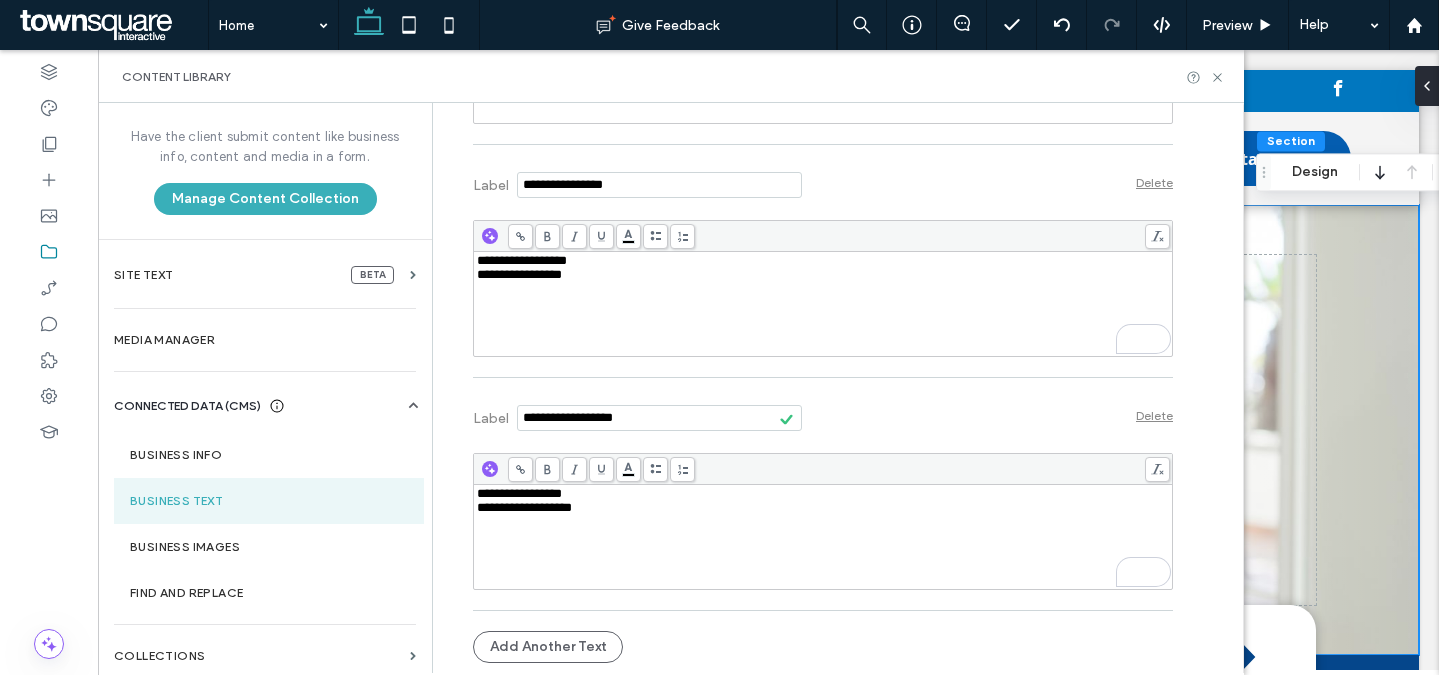 type on "**********" 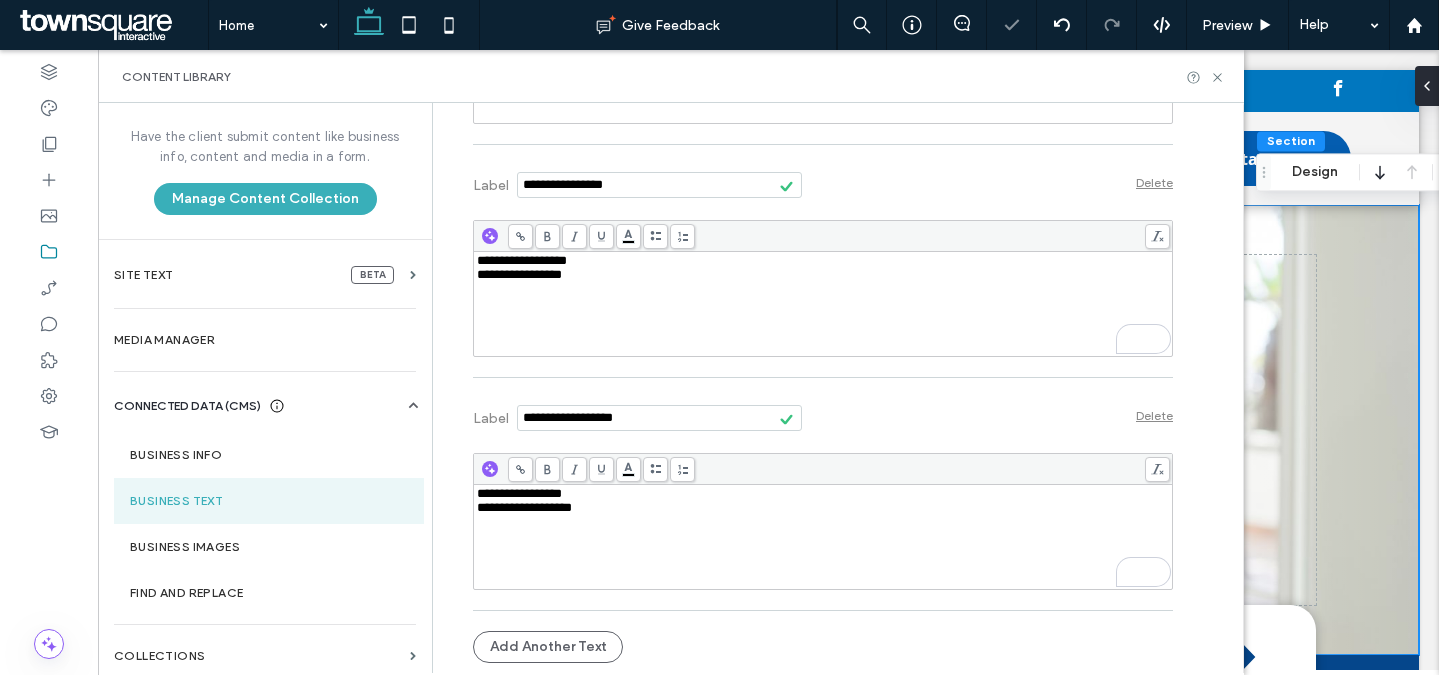 click on "Label Delete" at bounding box center [823, 182] 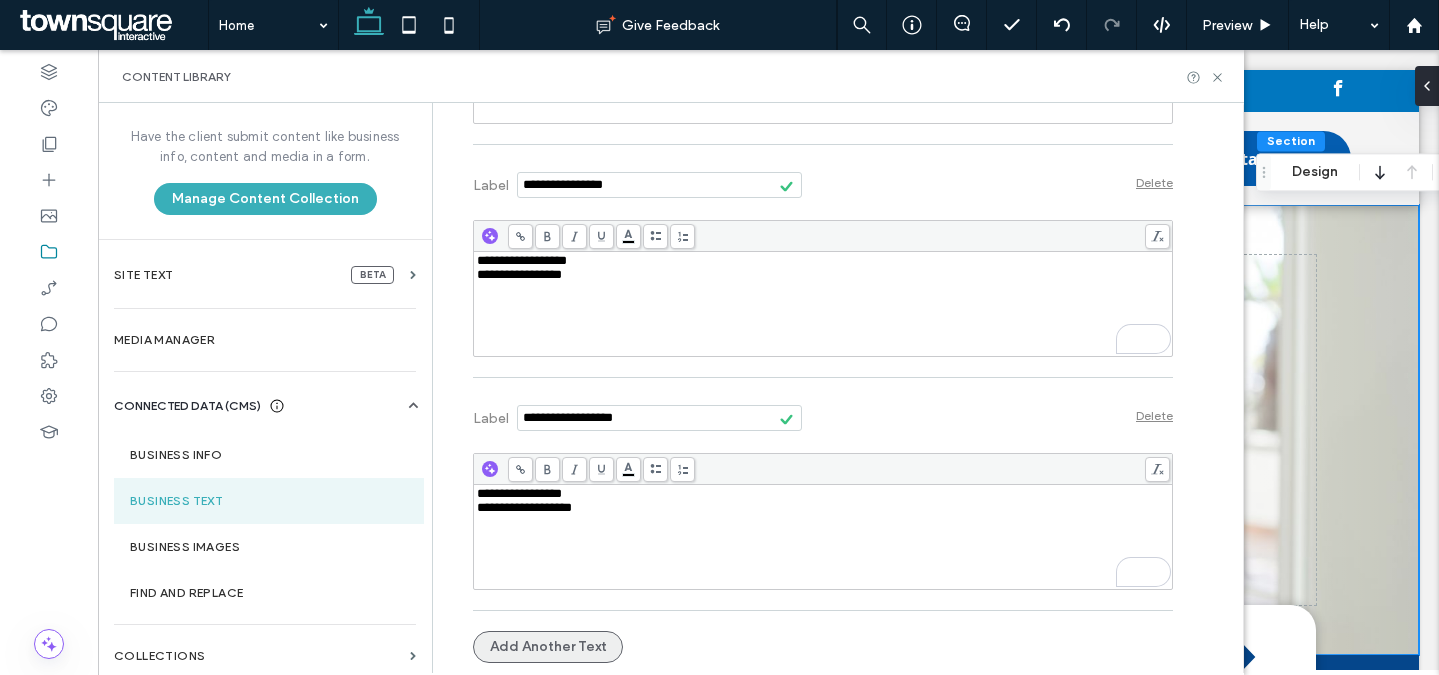 click on "Add Another Text" at bounding box center [548, 647] 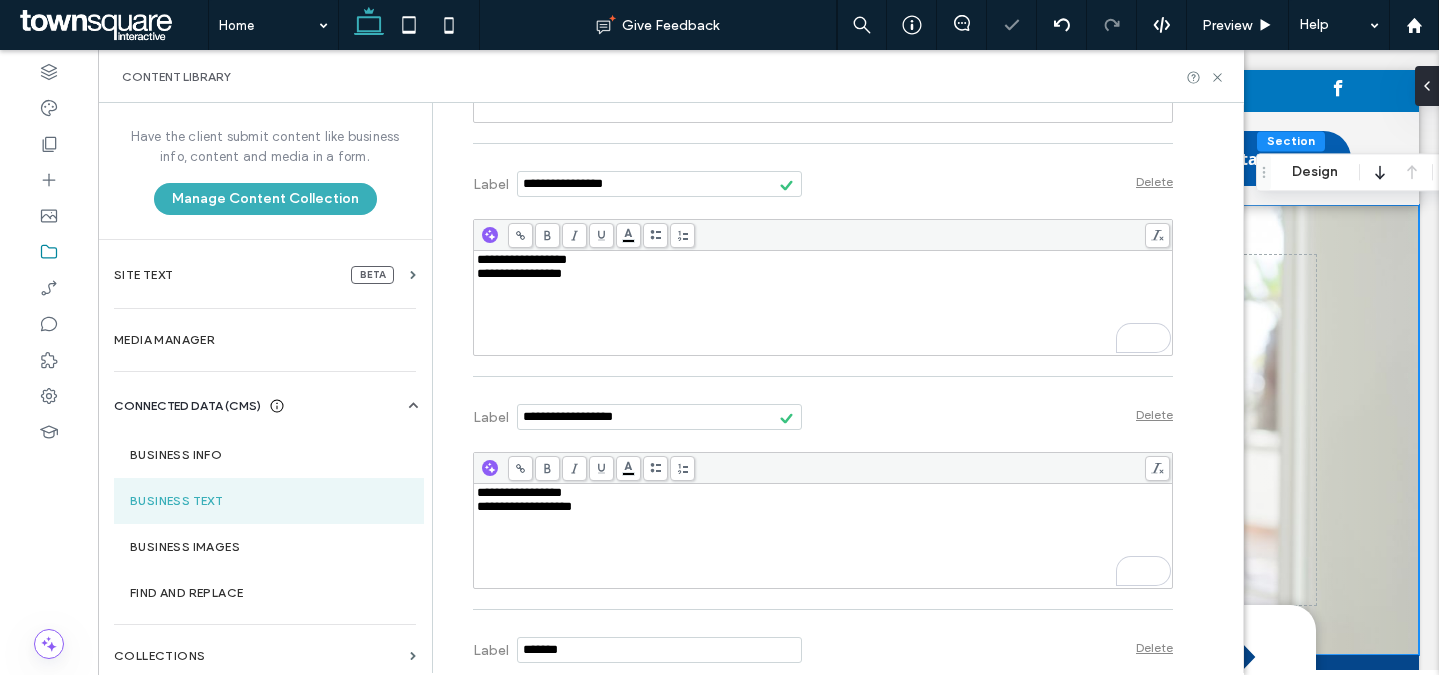 scroll, scrollTop: 1020, scrollLeft: 0, axis: vertical 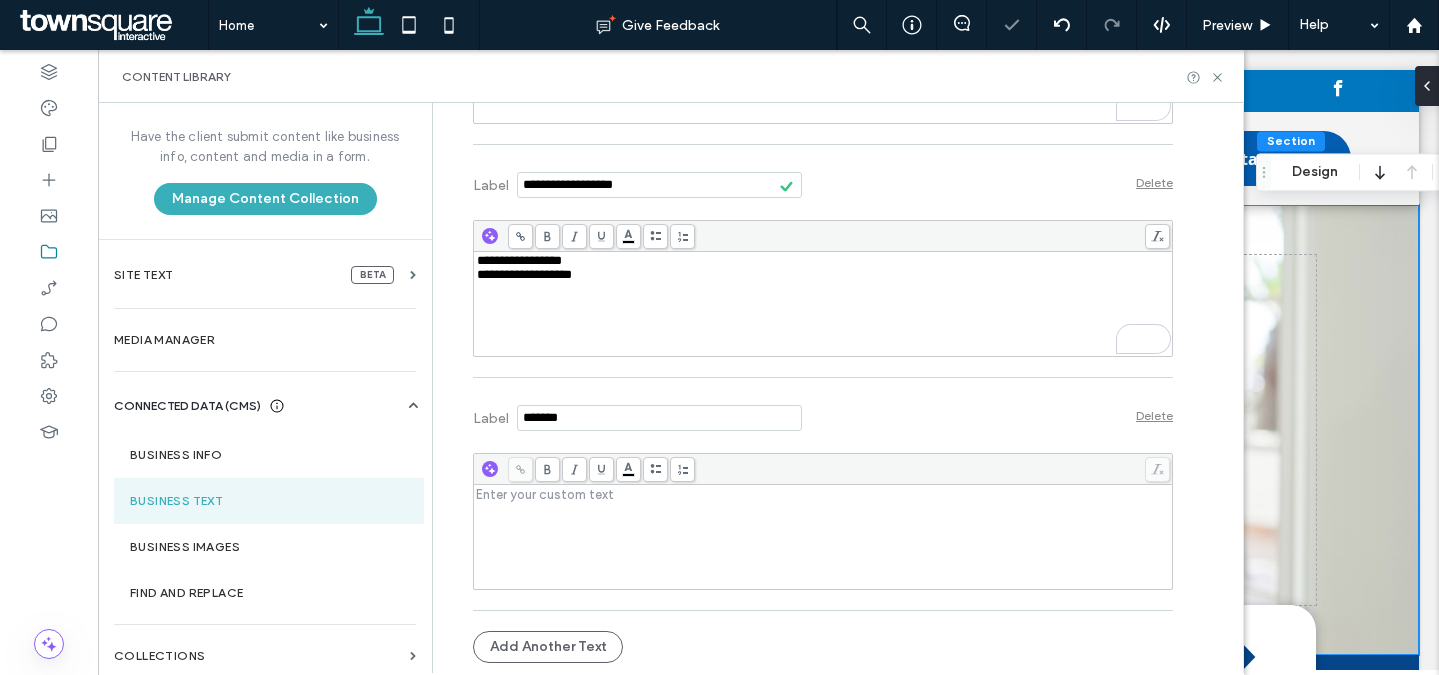click at bounding box center (823, 494) 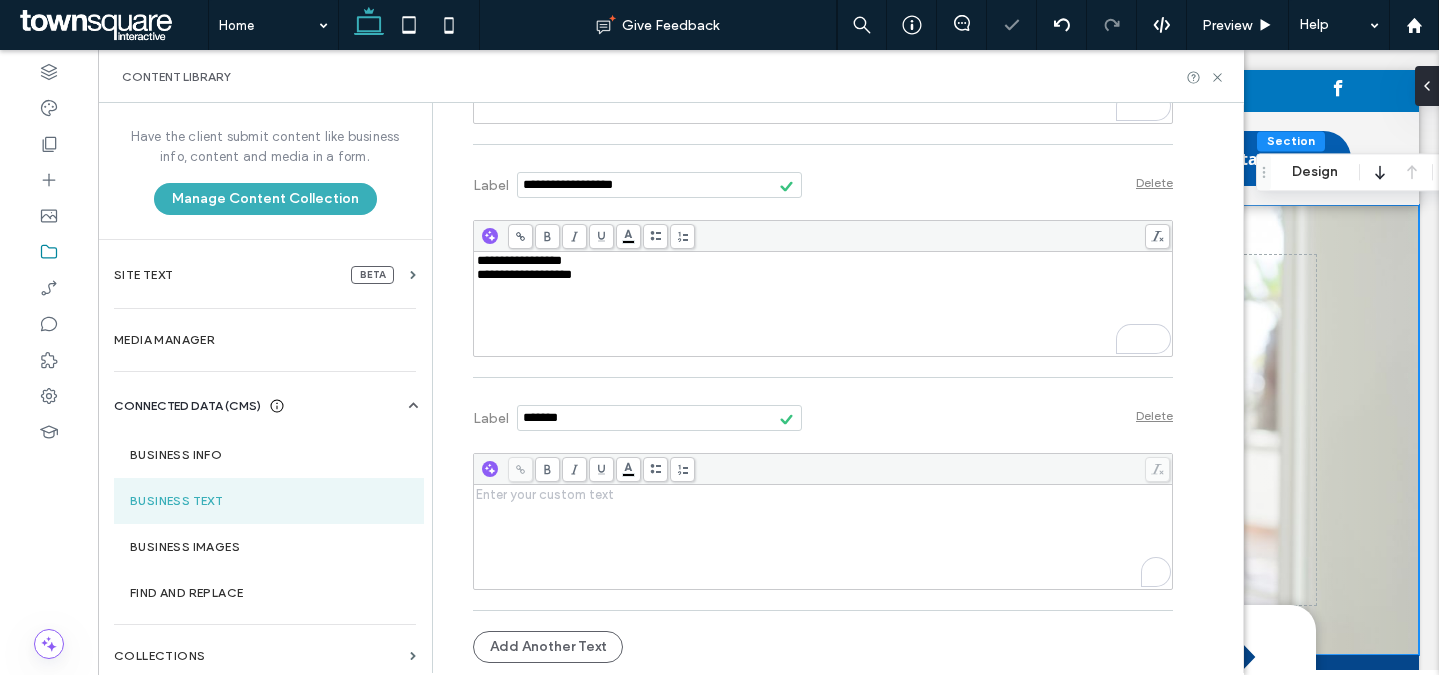 click at bounding box center (823, 494) 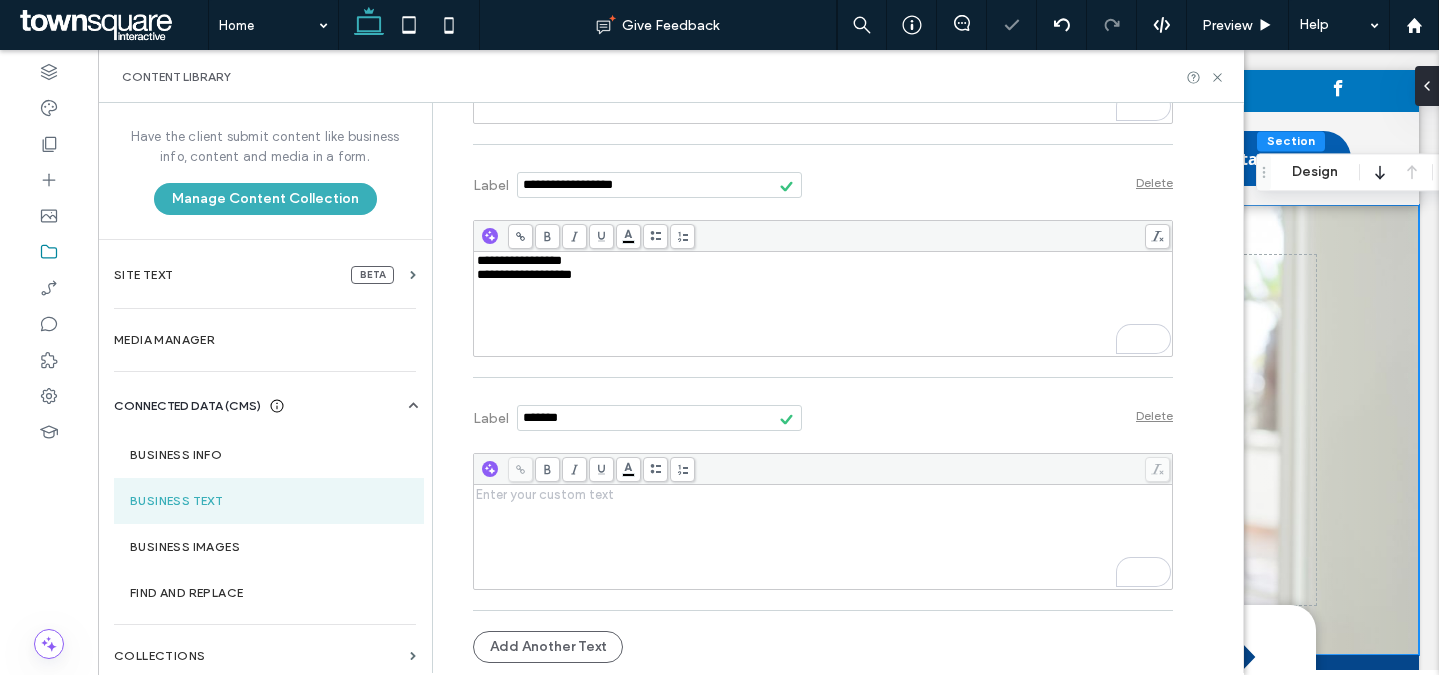 scroll, scrollTop: 1066, scrollLeft: 0, axis: vertical 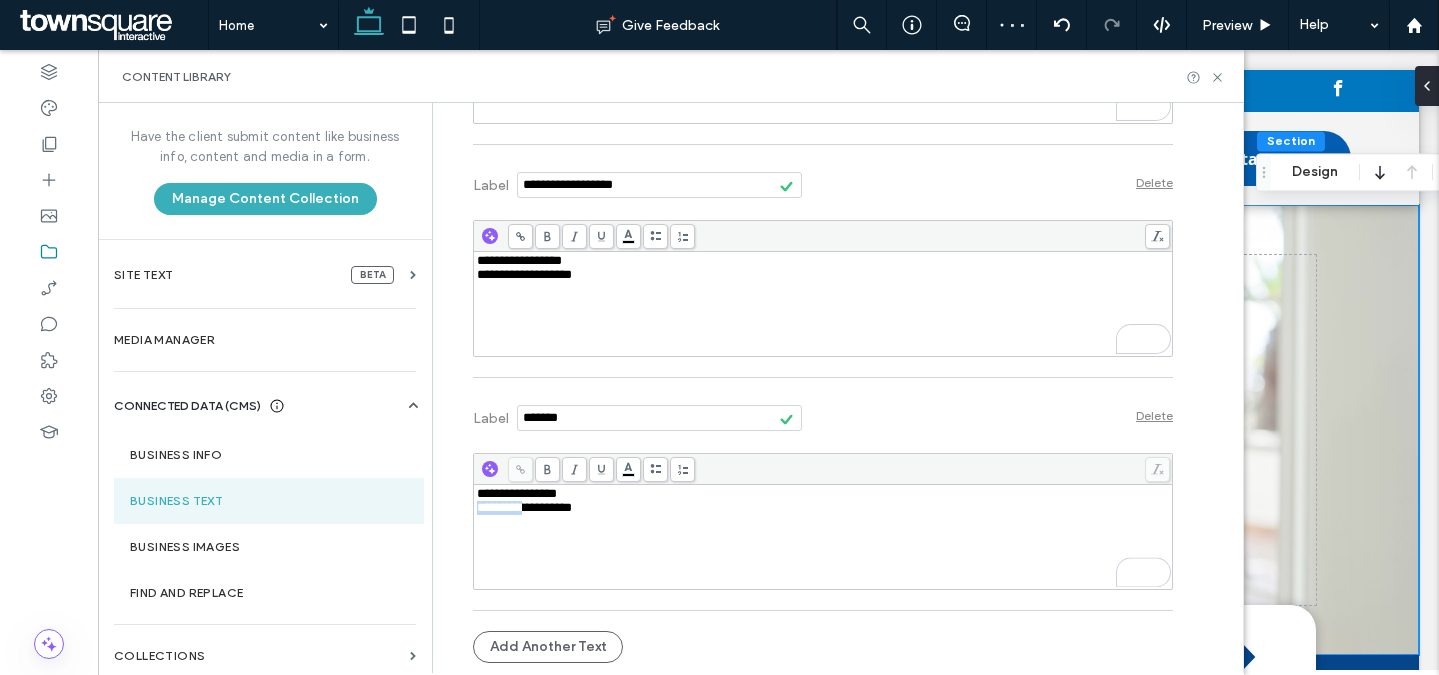 drag, startPoint x: 520, startPoint y: 511, endPoint x: 447, endPoint y: 513, distance: 73.02739 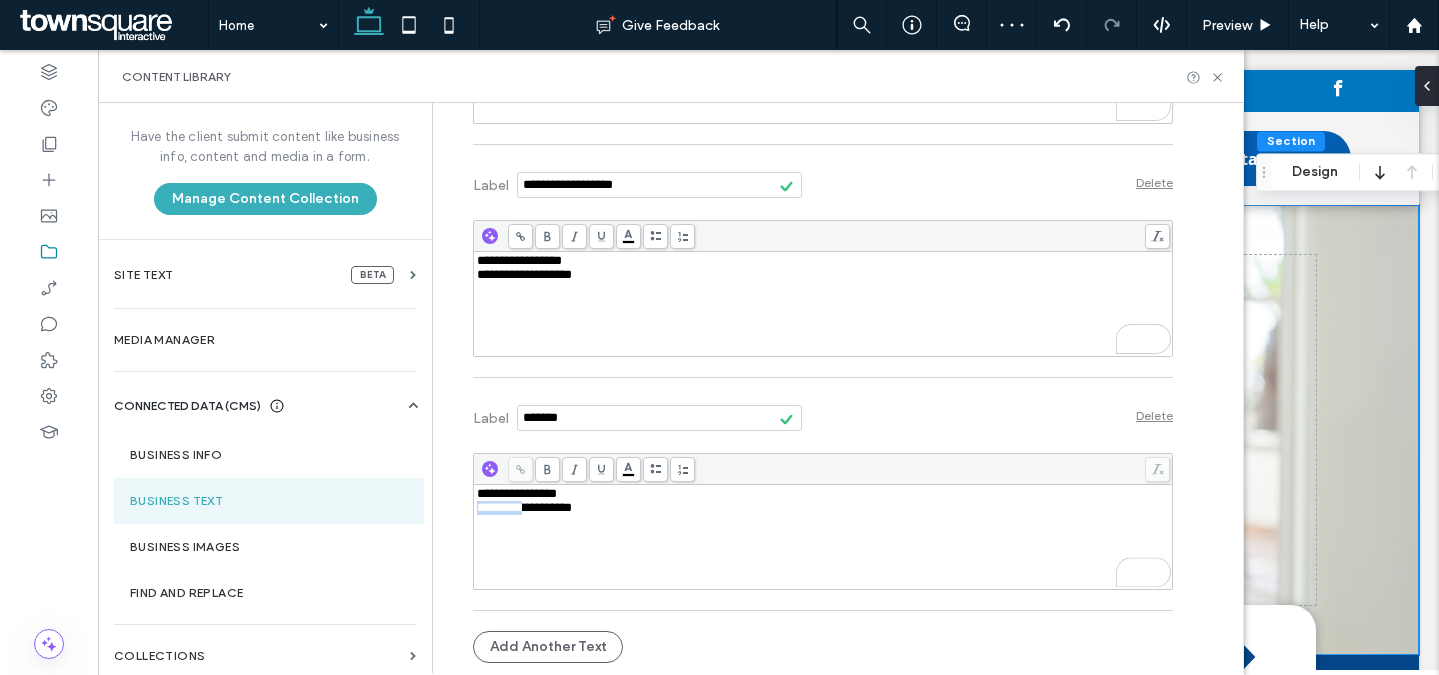 click on "**********" at bounding box center (808, -145) 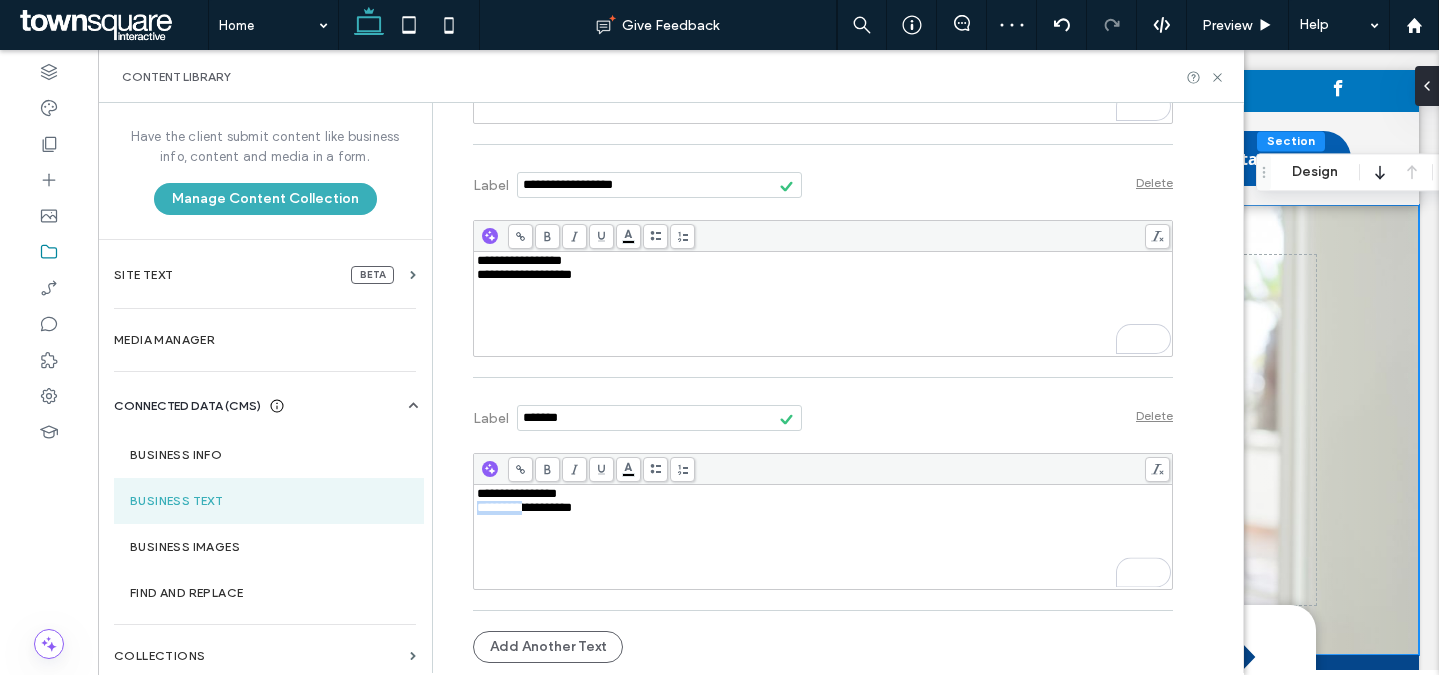 copy on "*********" 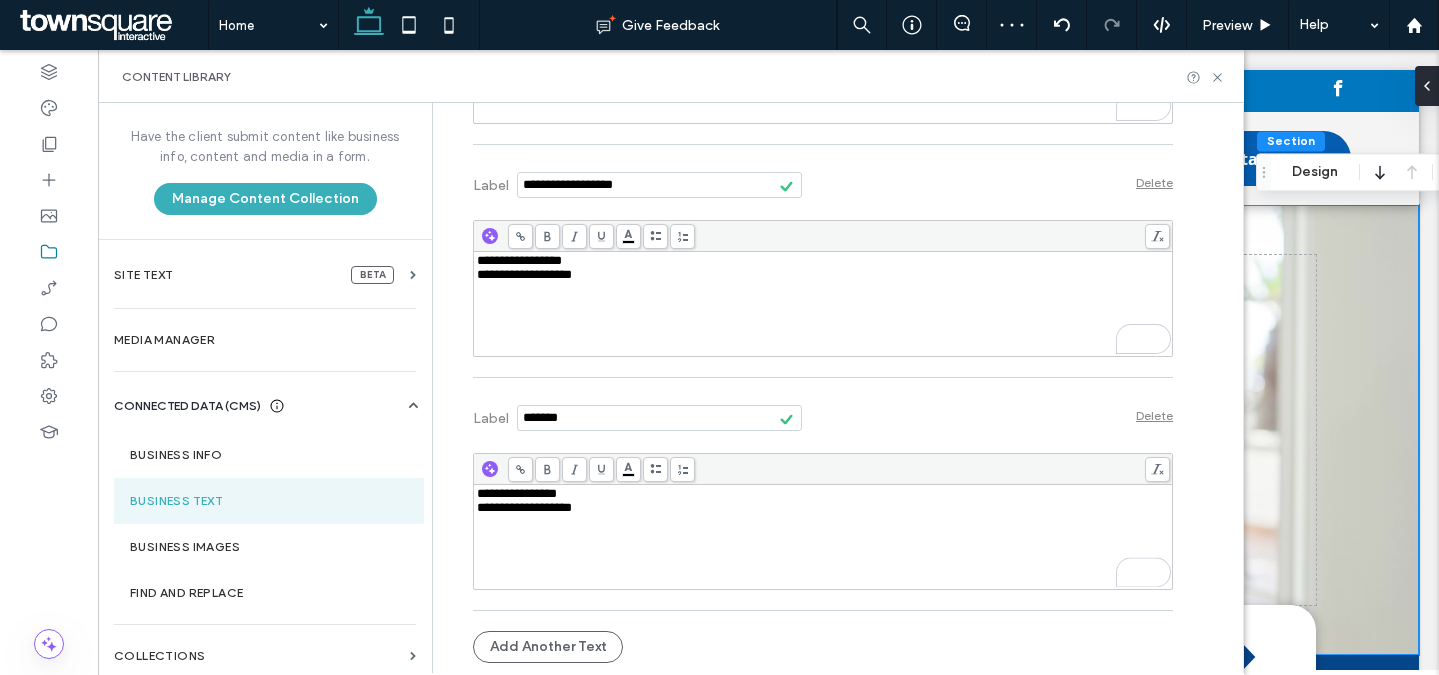 click at bounding box center (659, 418) 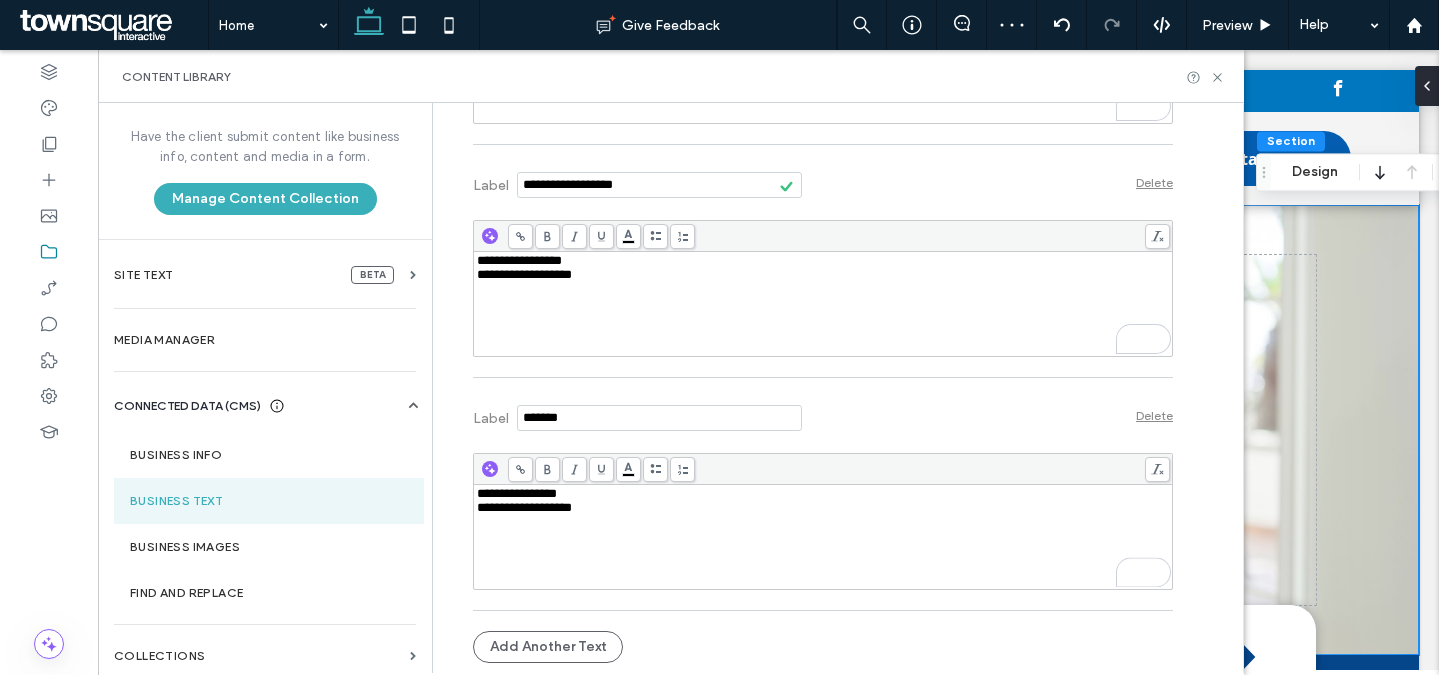paste on "*********" 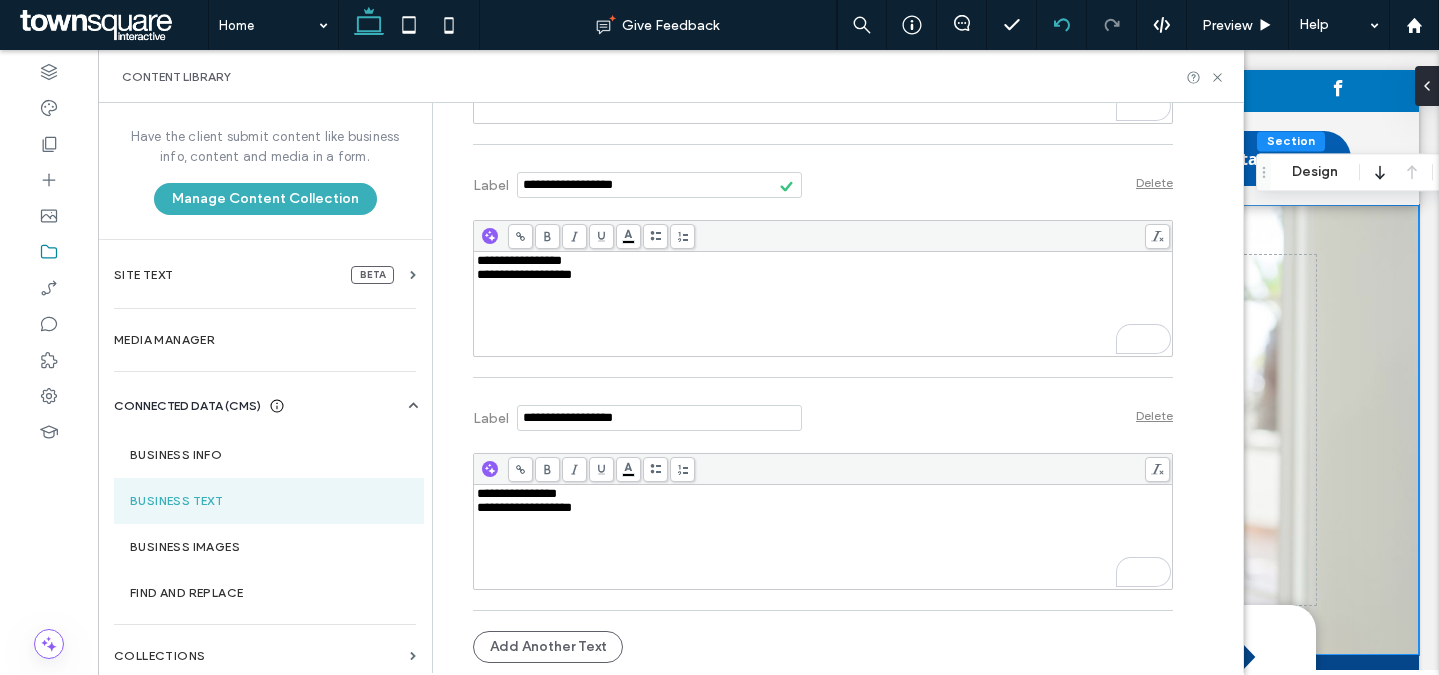 type on "**********" 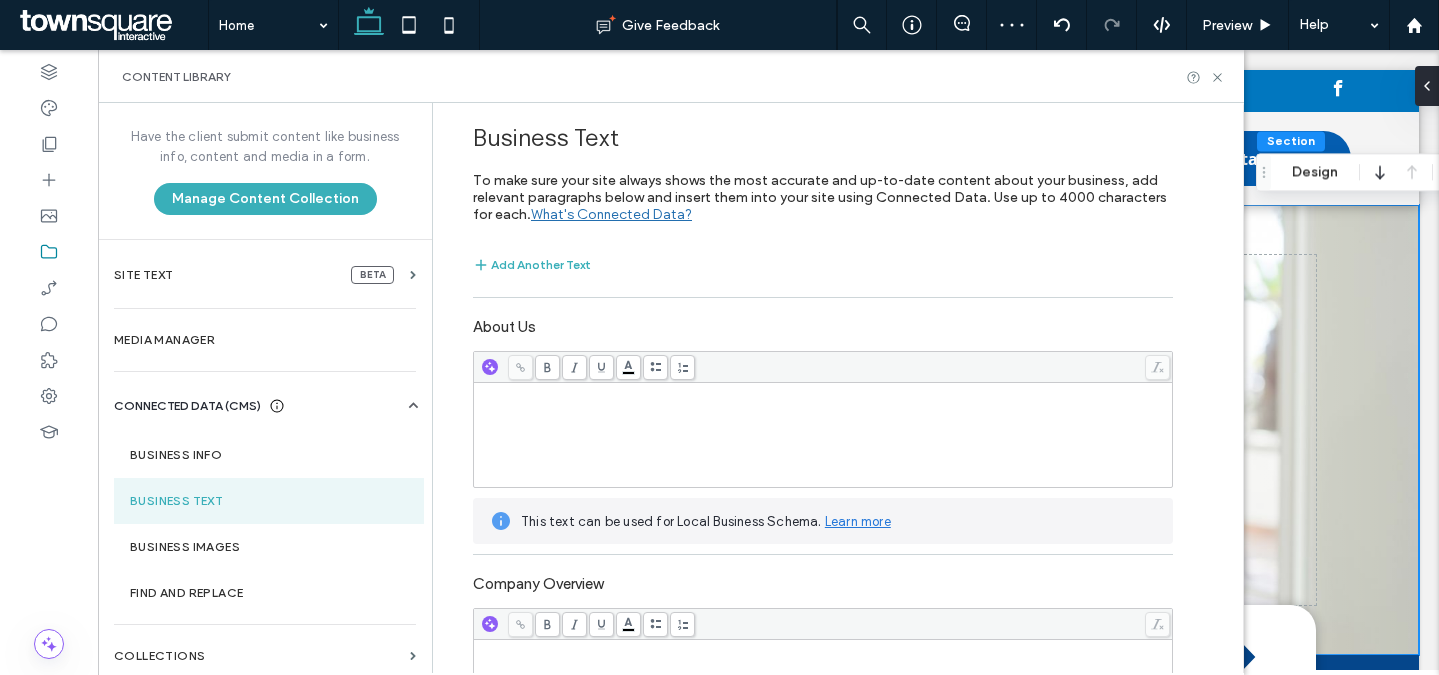 scroll, scrollTop: 0, scrollLeft: 0, axis: both 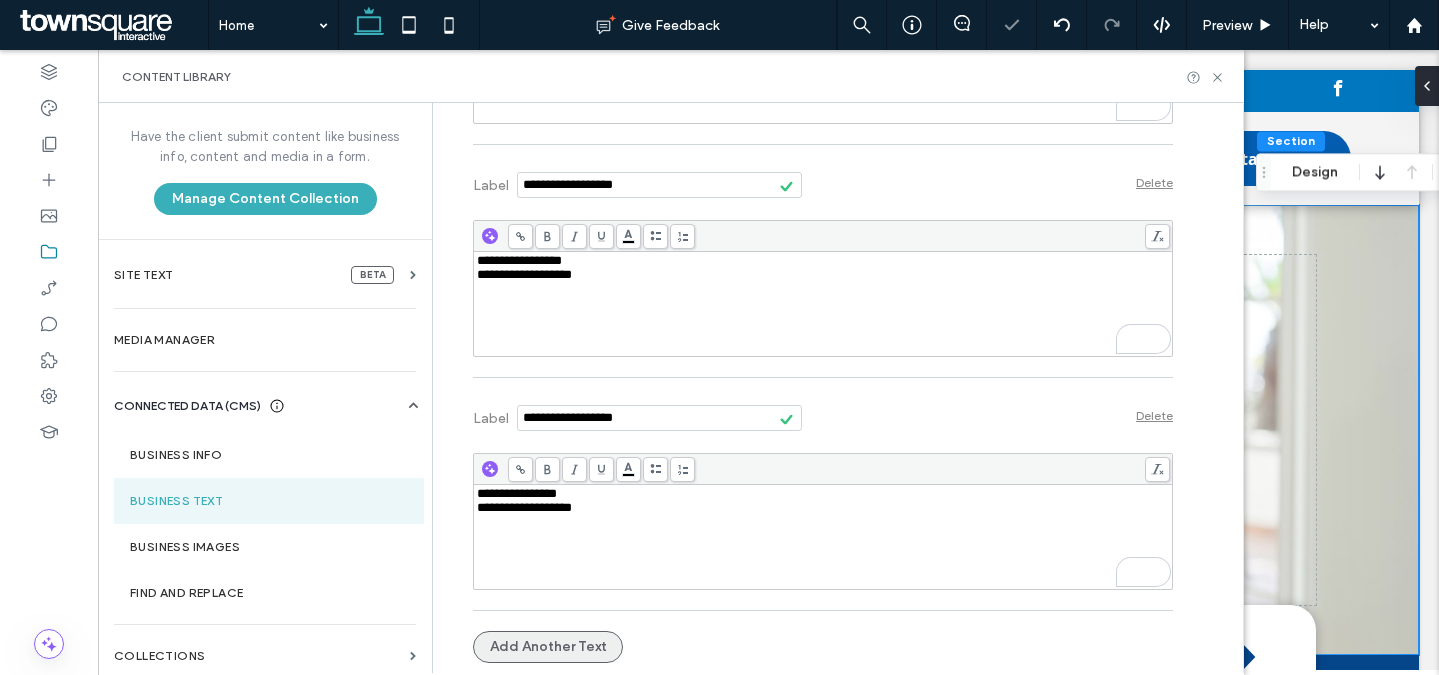 click on "Add Another Text" at bounding box center (548, 647) 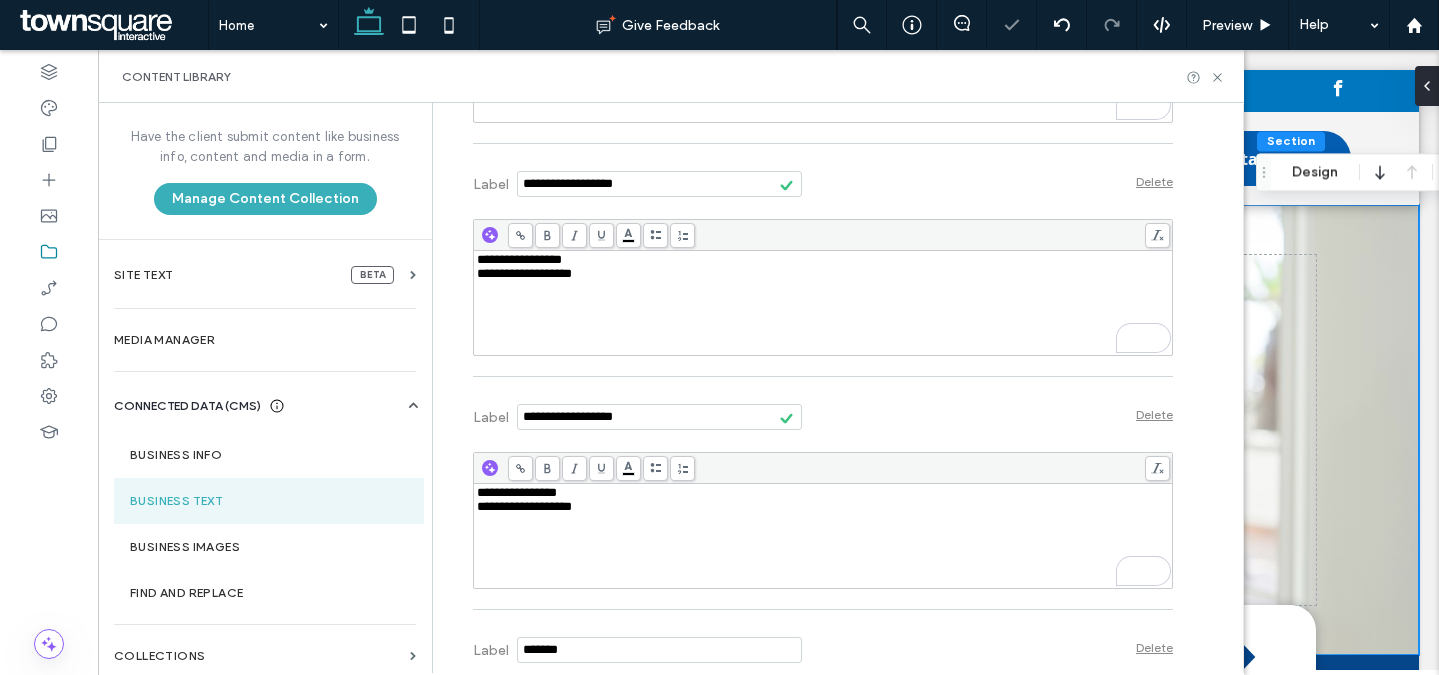 scroll, scrollTop: 1079, scrollLeft: 0, axis: vertical 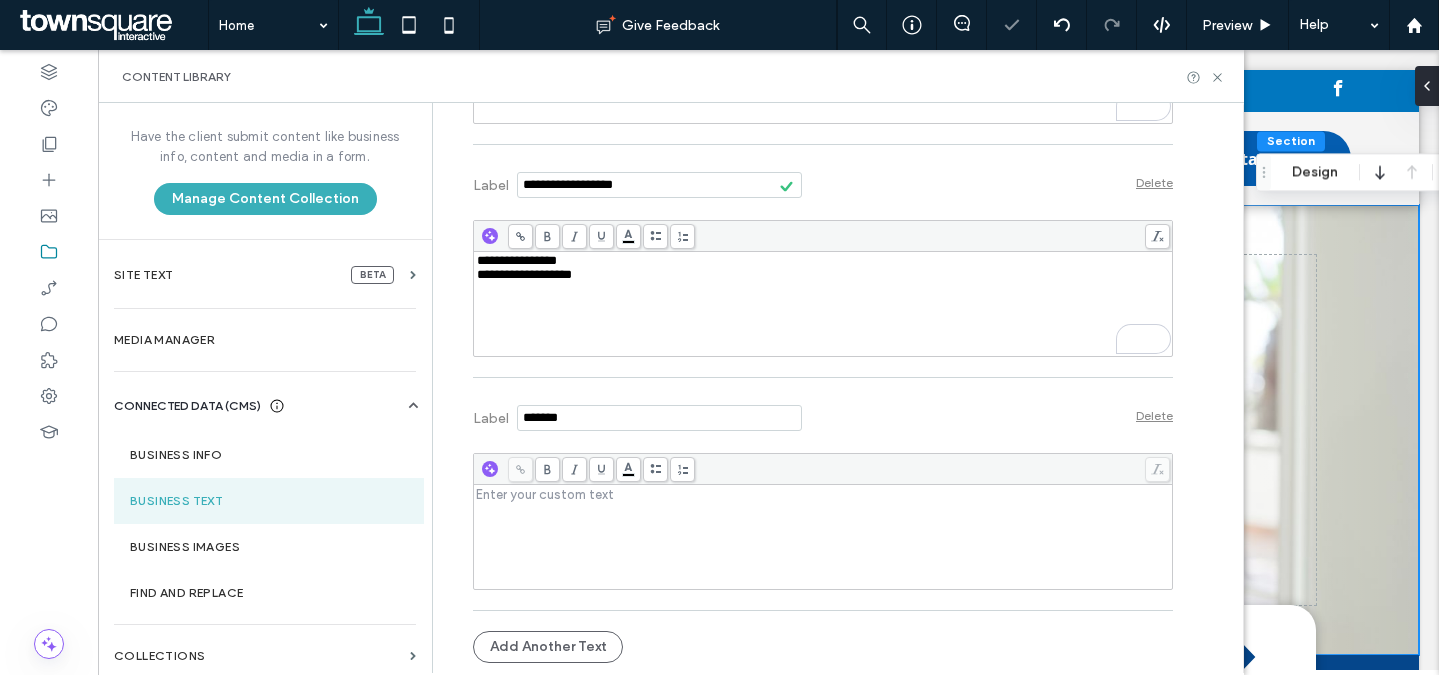 click at bounding box center [823, 537] 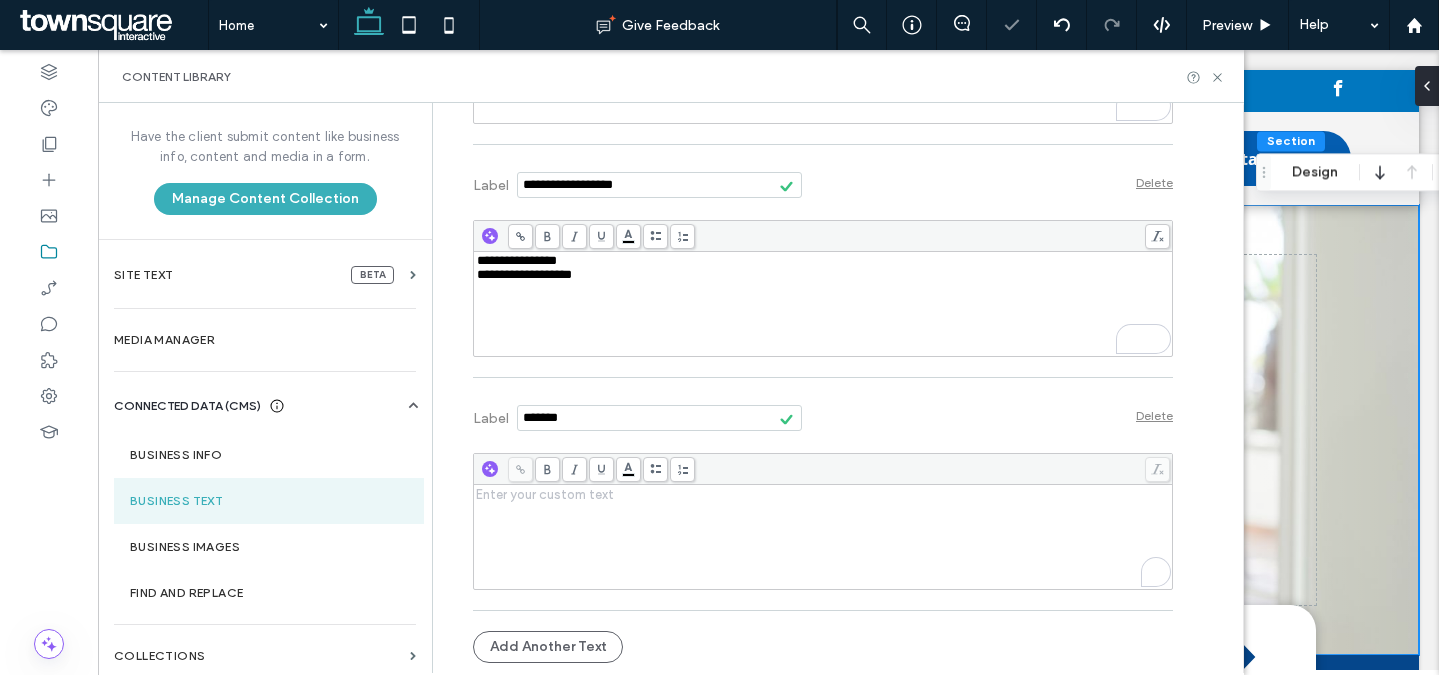 click at bounding box center (823, 537) 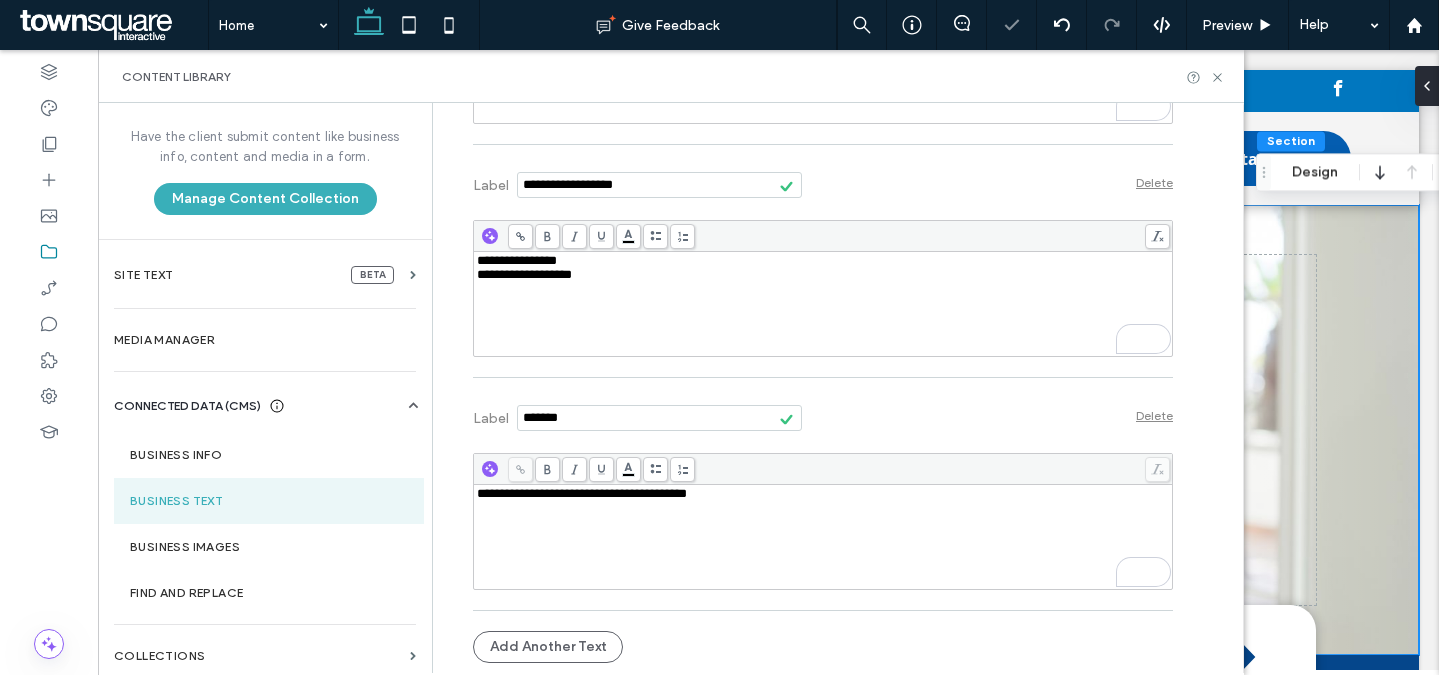 scroll, scrollTop: 1299, scrollLeft: 0, axis: vertical 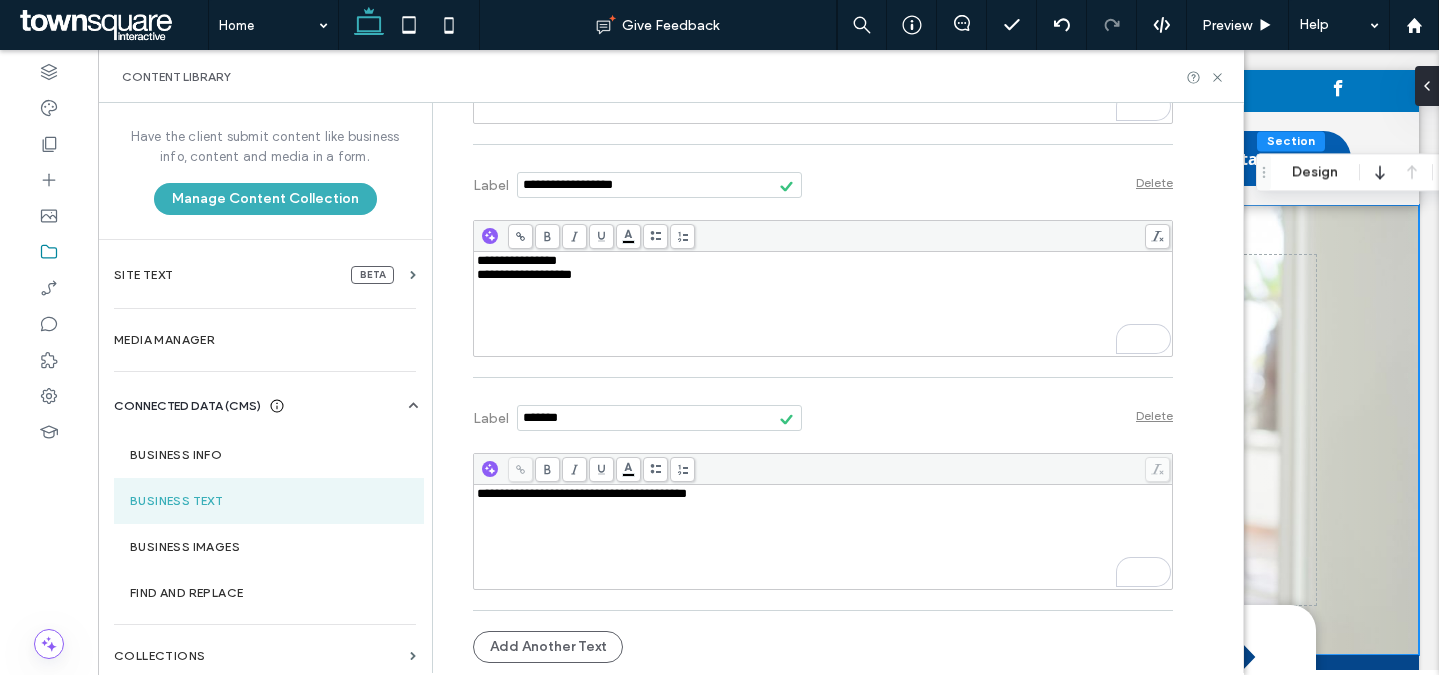 click on "**********" at bounding box center (823, 537) 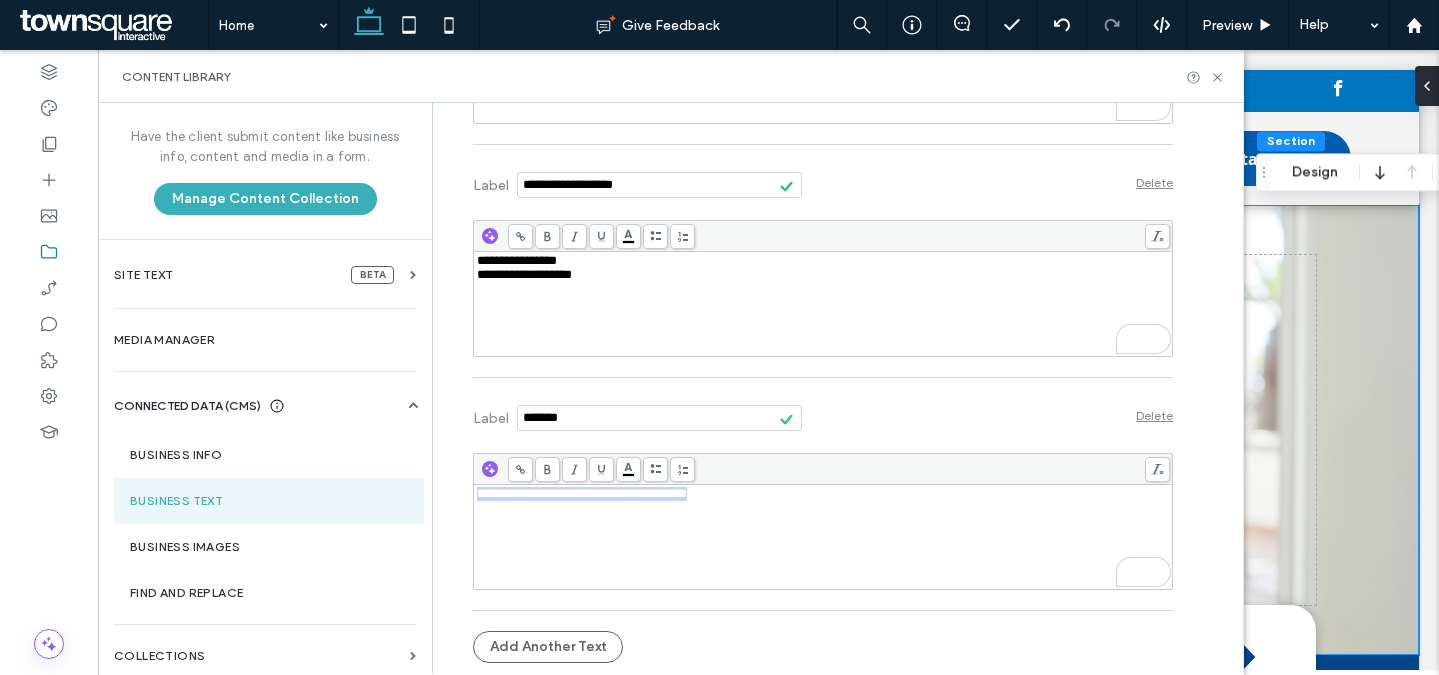 click on "**********" at bounding box center [823, 537] 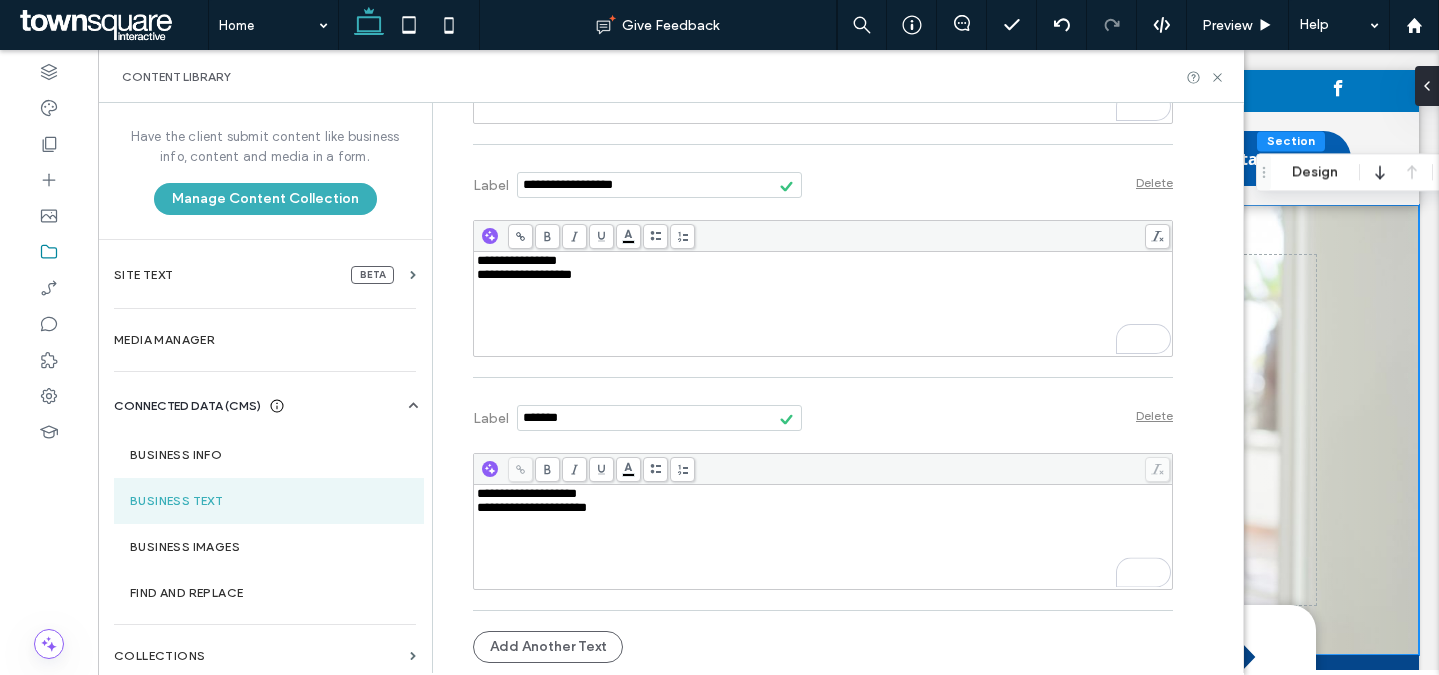 click on "**********" at bounding box center [823, 537] 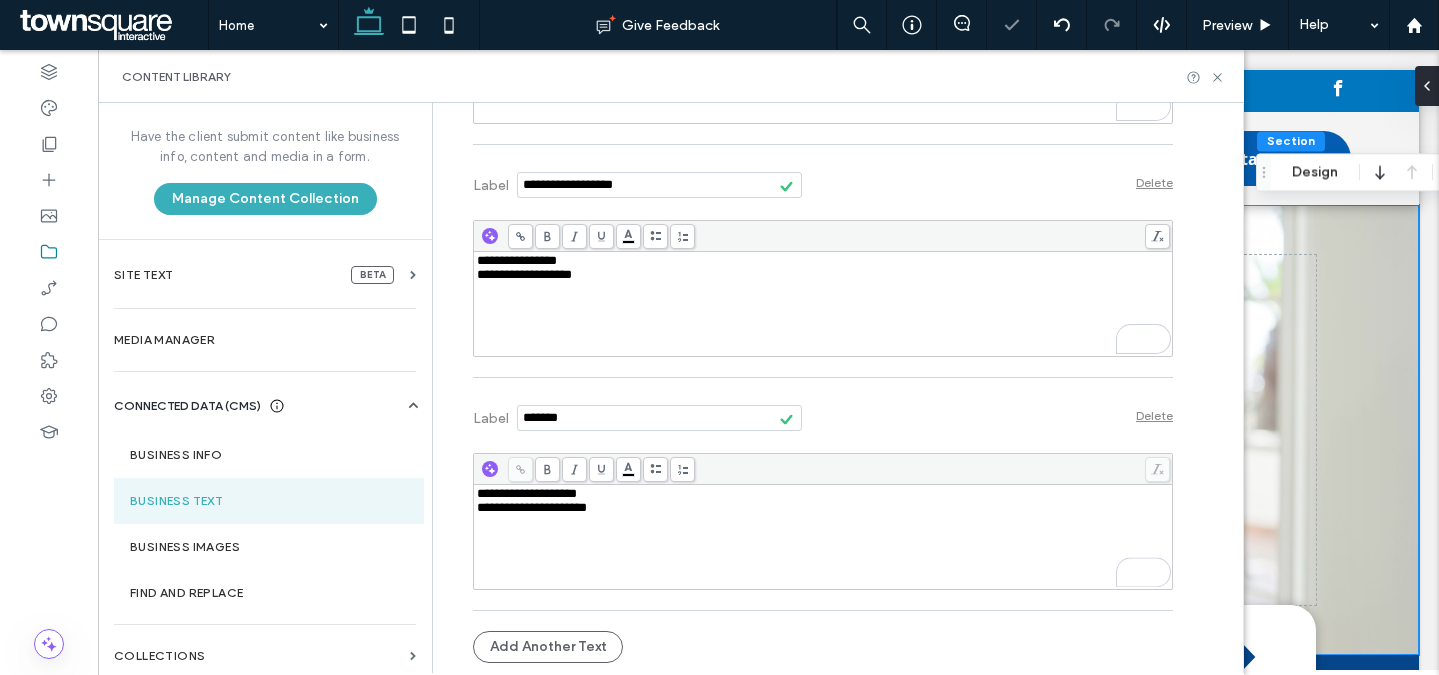click at bounding box center [659, 418] 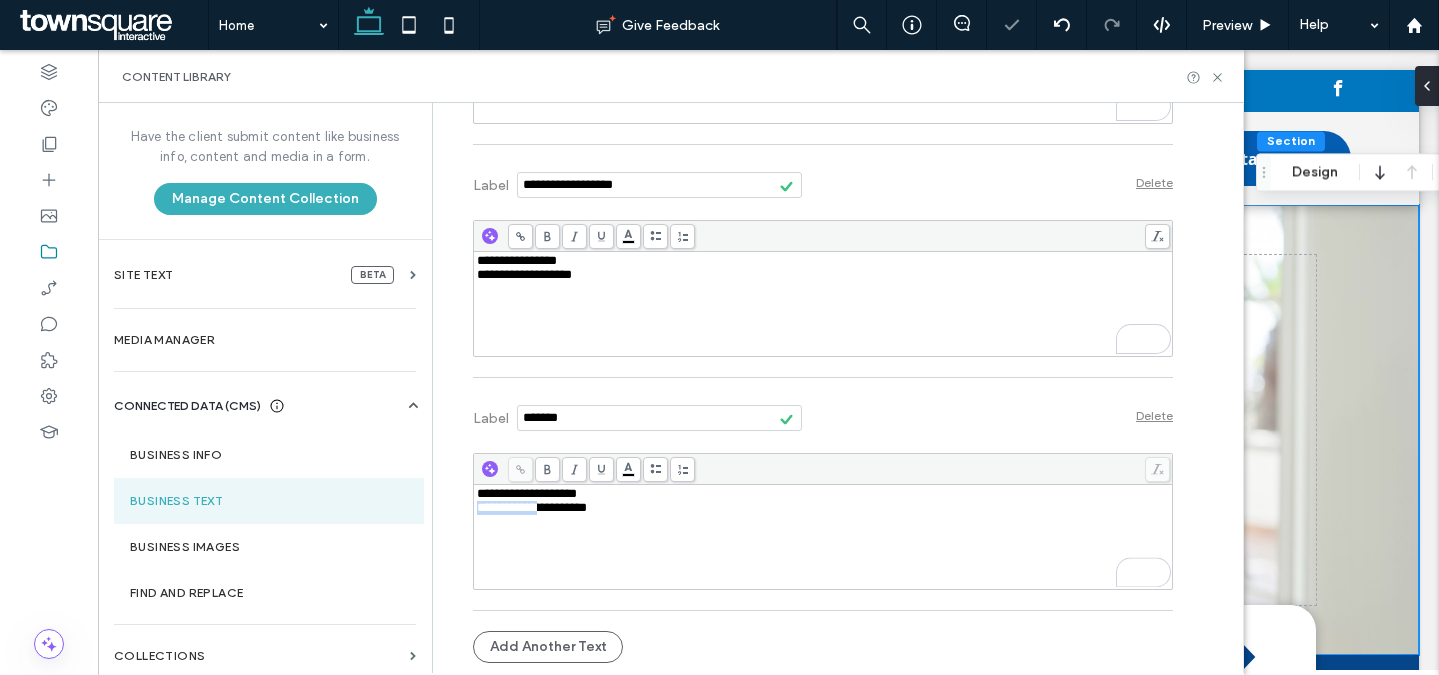 drag, startPoint x: 555, startPoint y: 511, endPoint x: 454, endPoint y: 510, distance: 101.00495 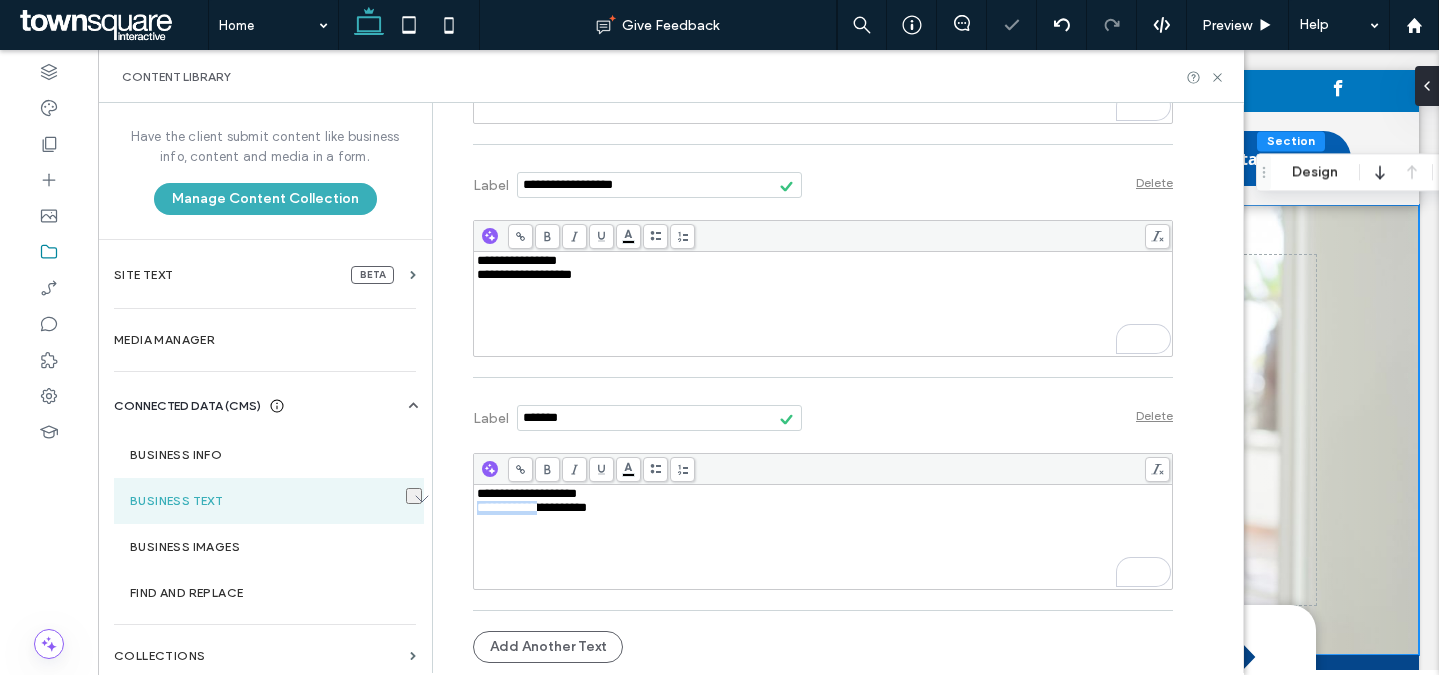 copy on "**********" 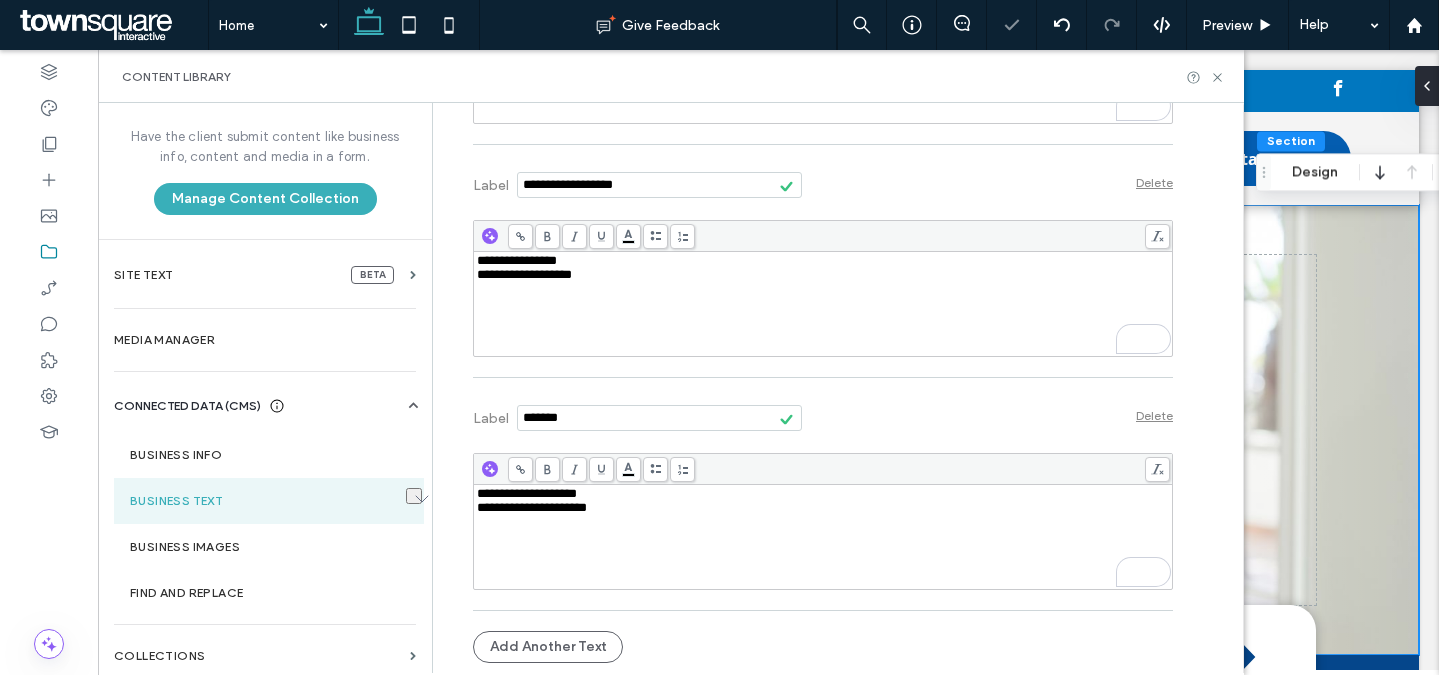 click at bounding box center [659, 418] 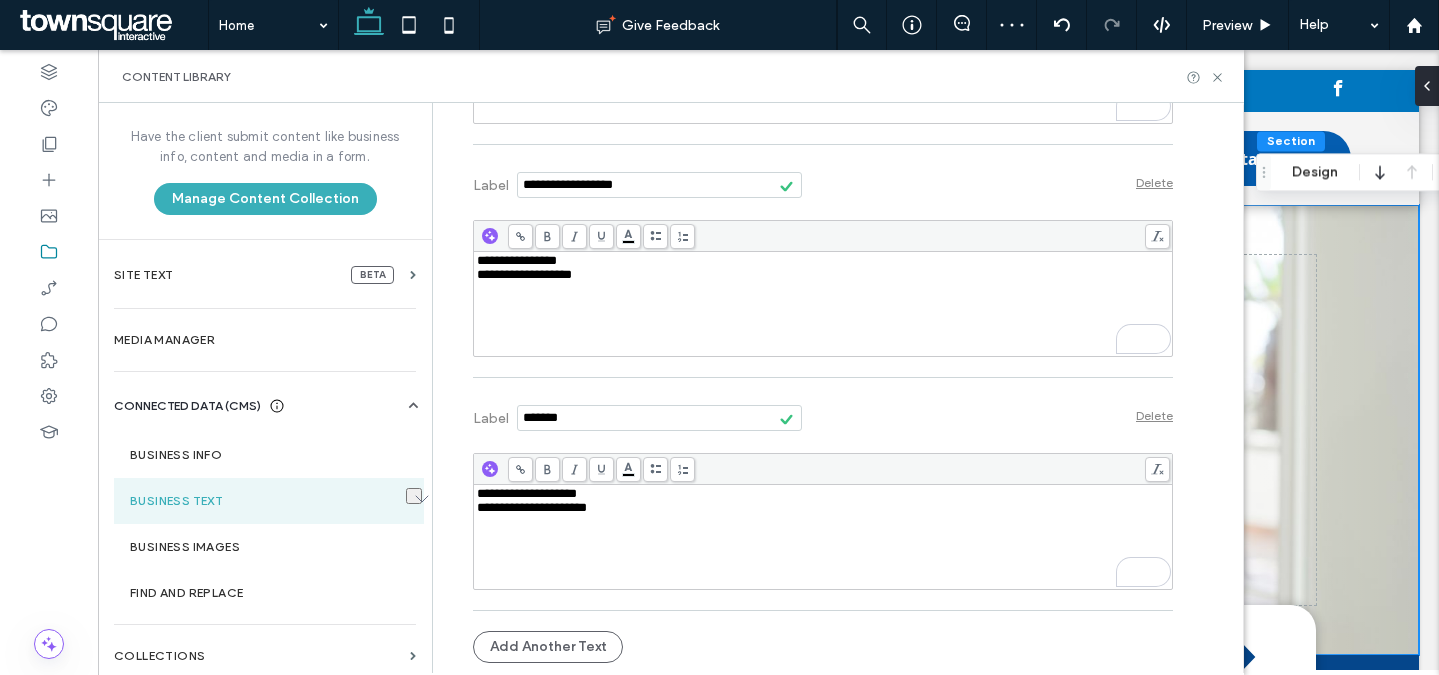 click at bounding box center [659, 418] 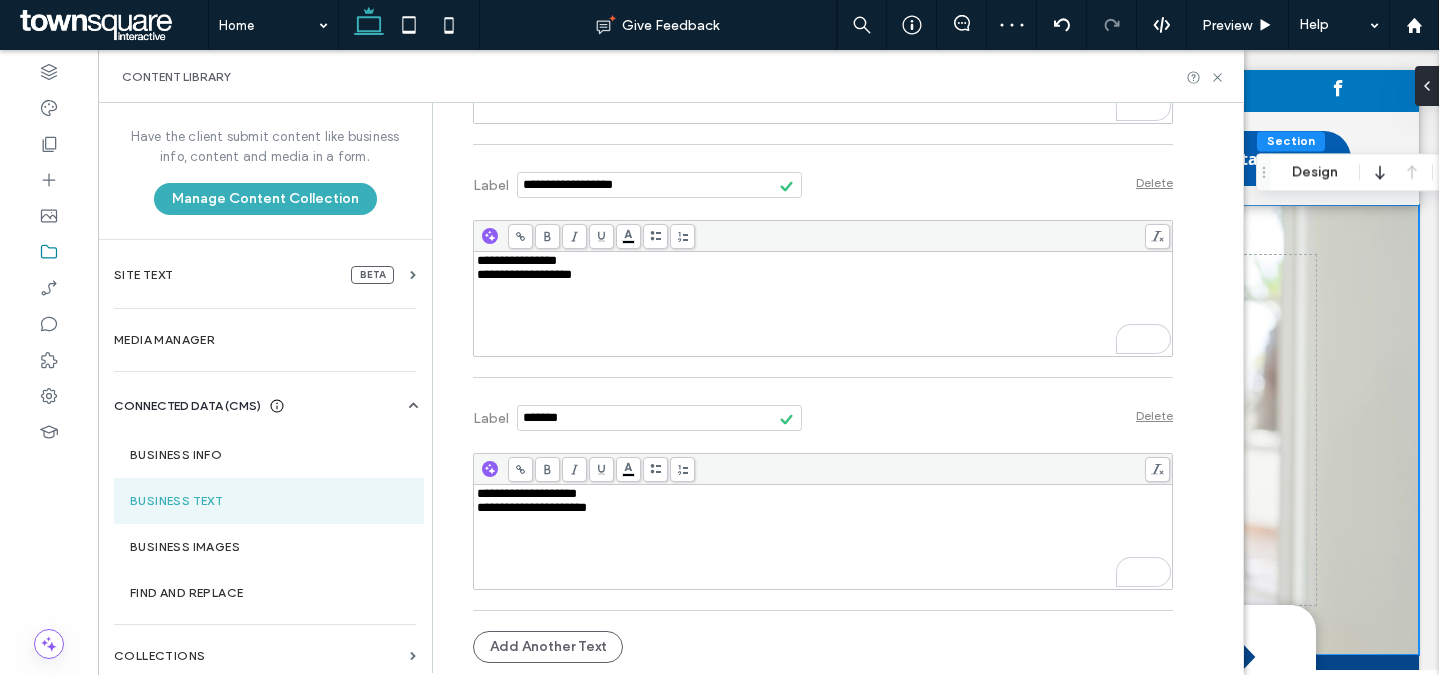 click at bounding box center (659, 418) 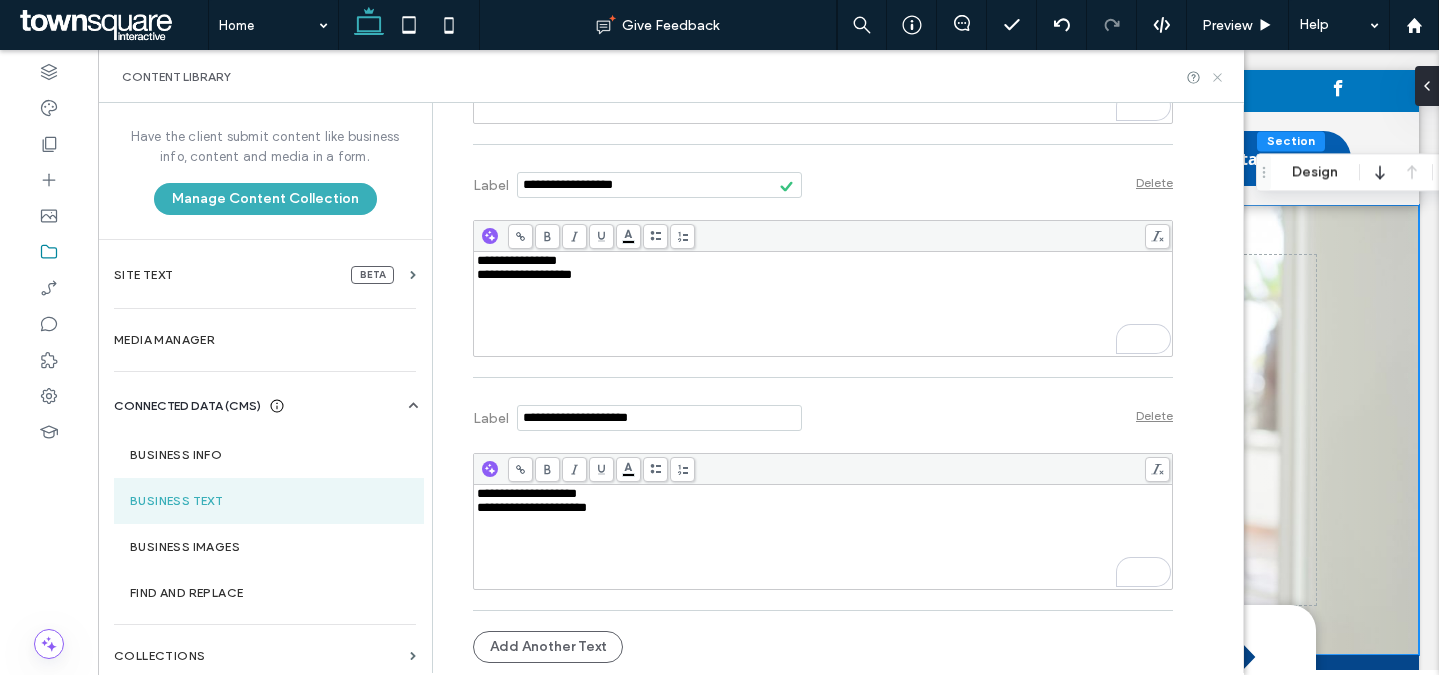 type on "**********" 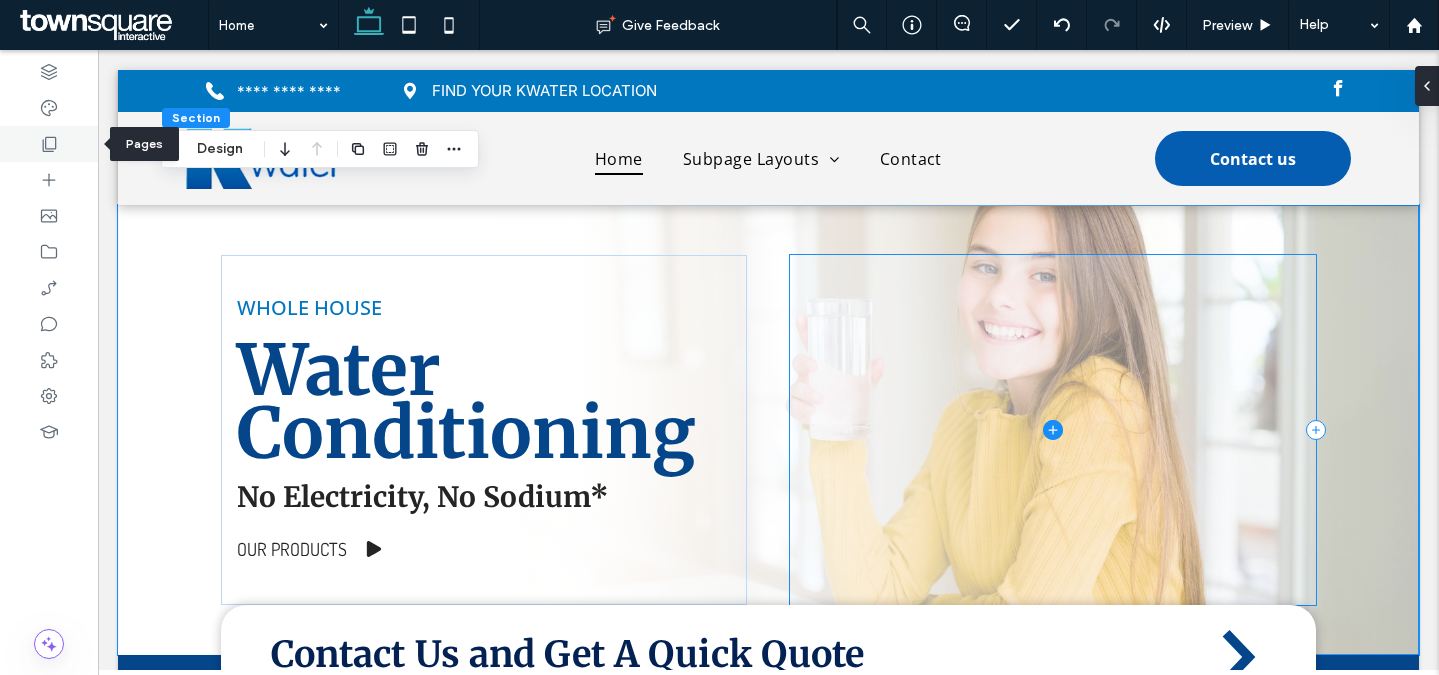 click 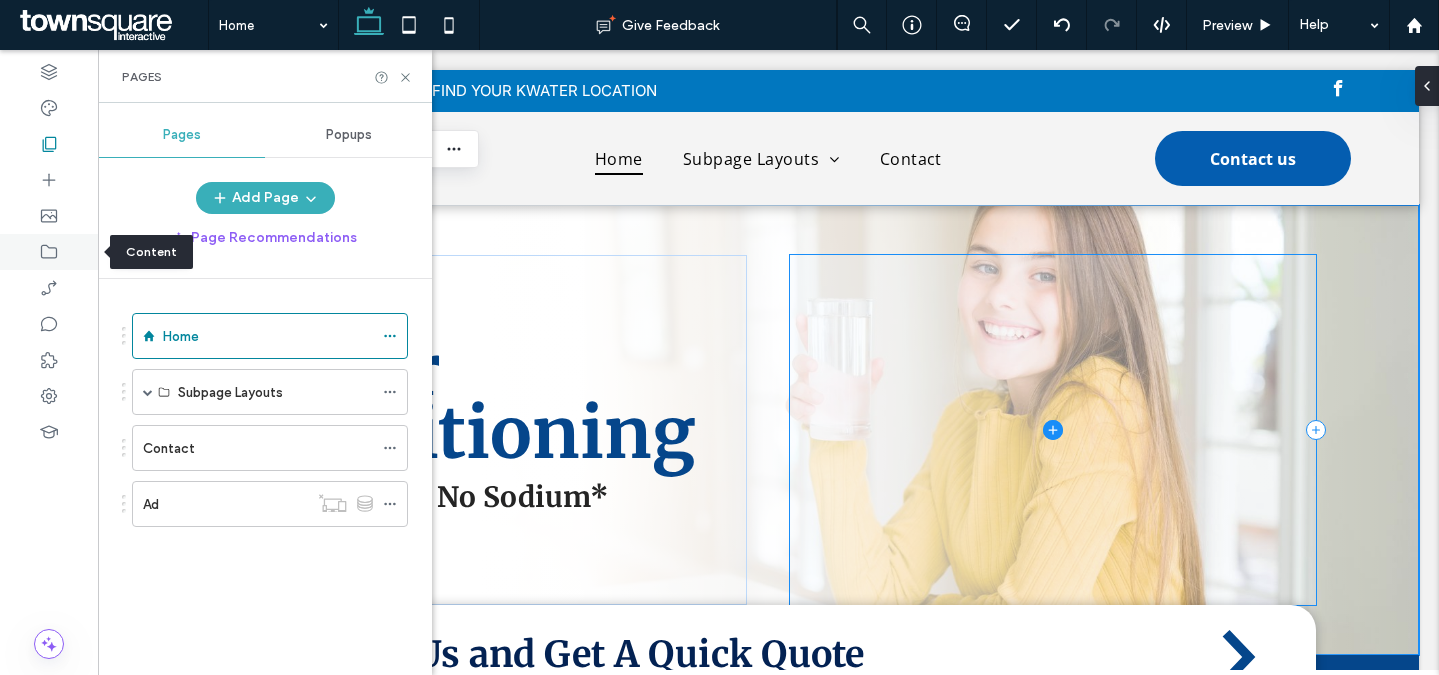 click at bounding box center [49, 252] 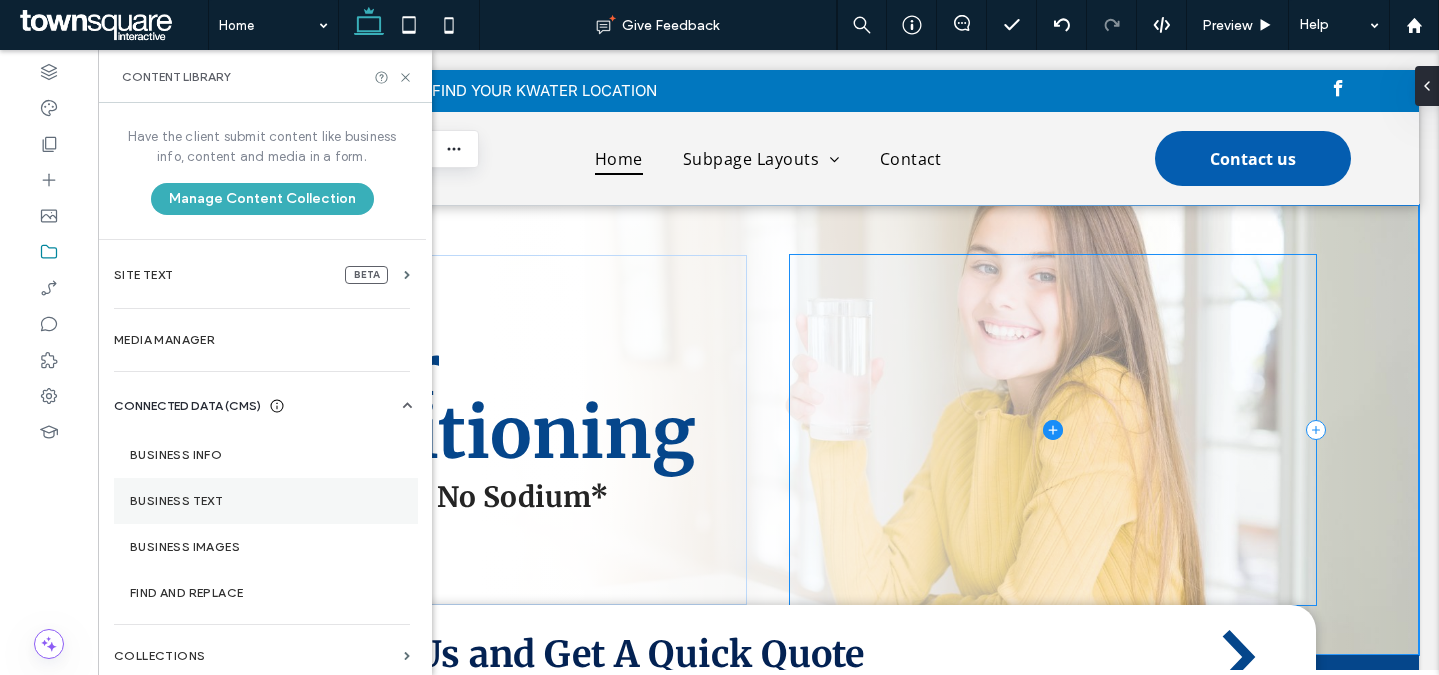 click on "Business Text" at bounding box center (266, 501) 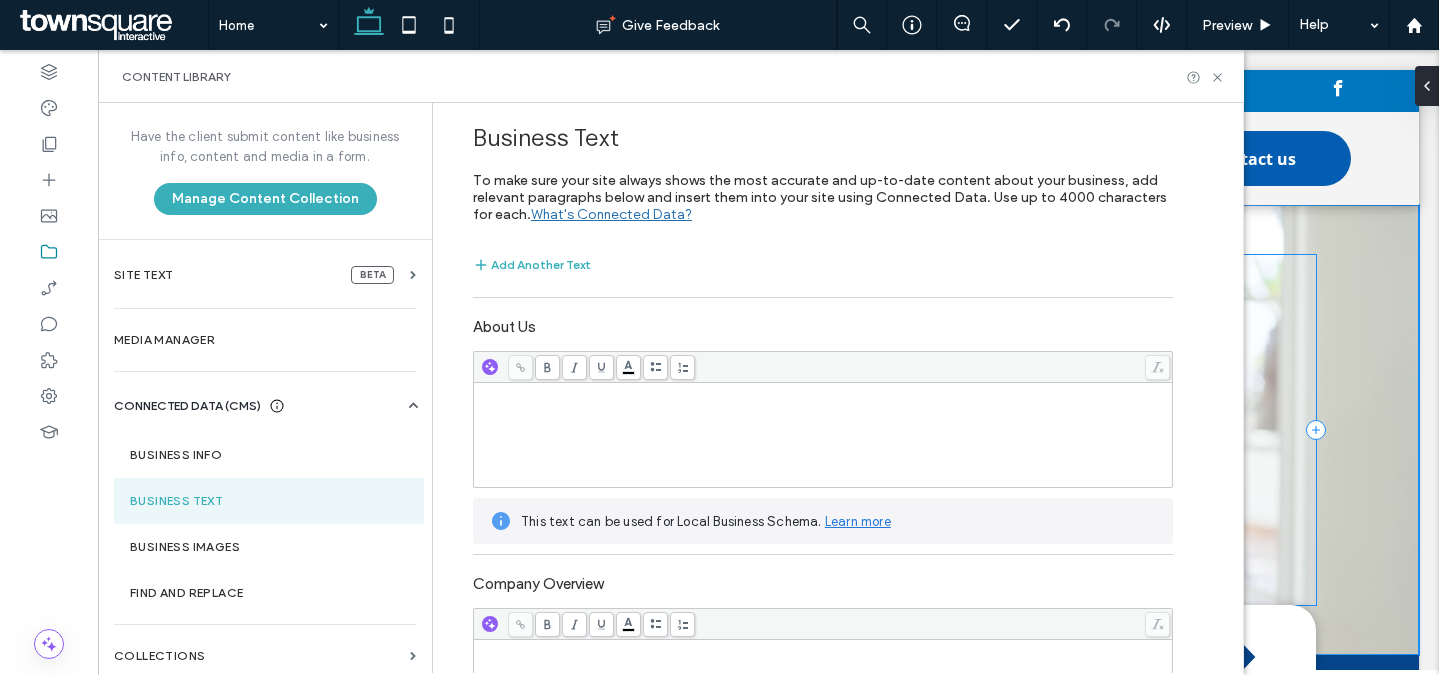 scroll, scrollTop: 1299, scrollLeft: 0, axis: vertical 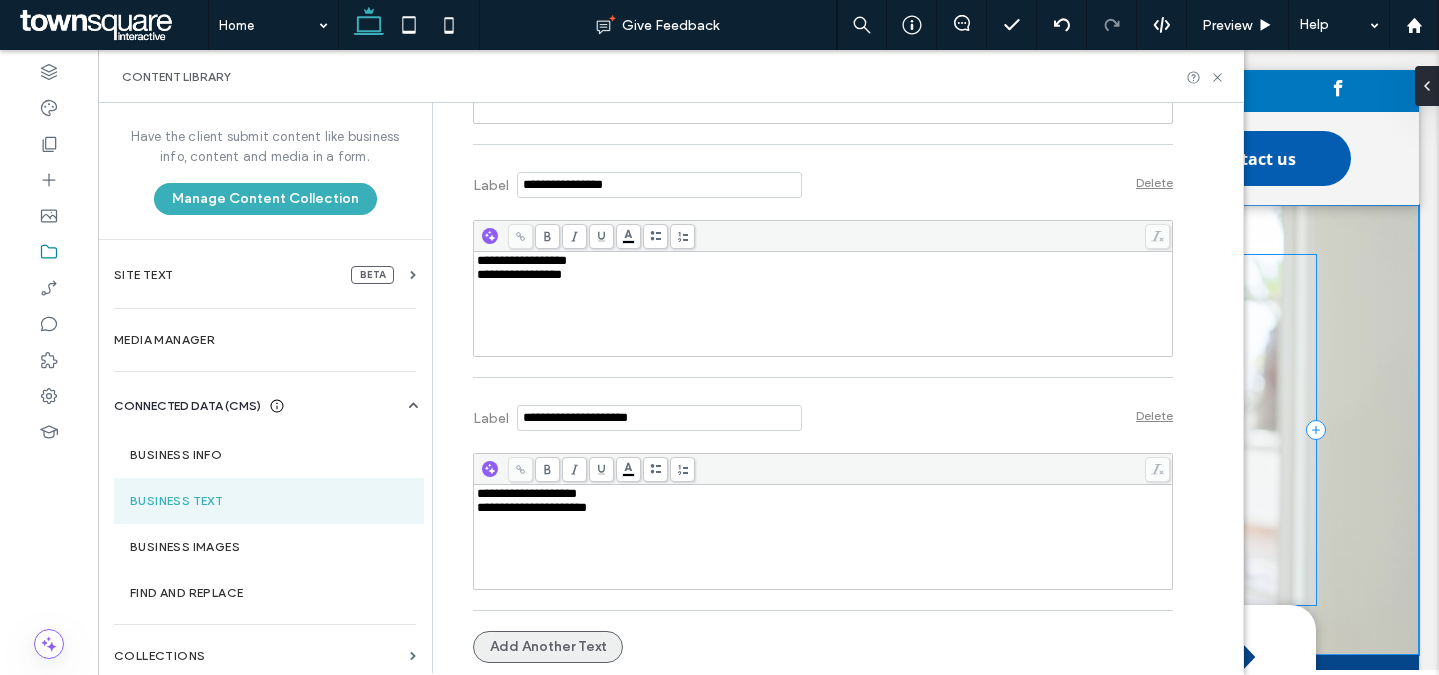 click on "Add Another Text" at bounding box center (548, 647) 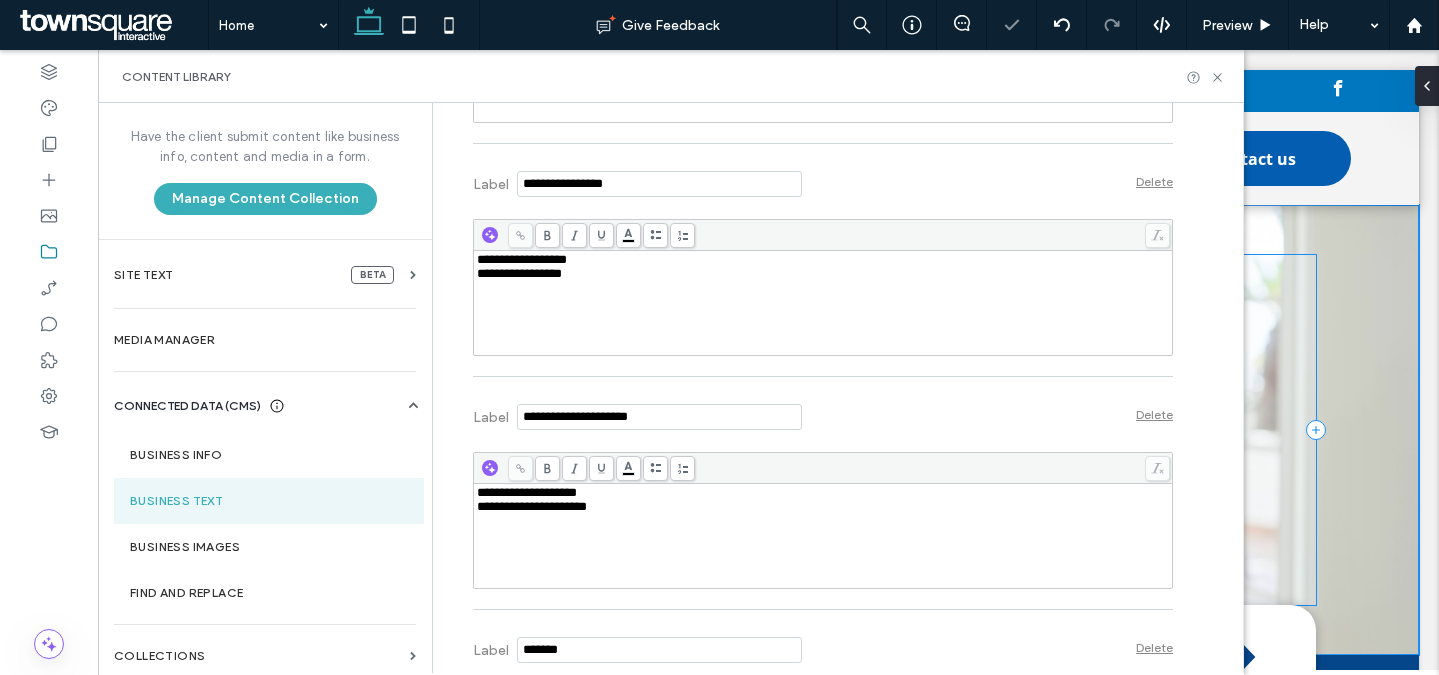 scroll, scrollTop: 1532, scrollLeft: 0, axis: vertical 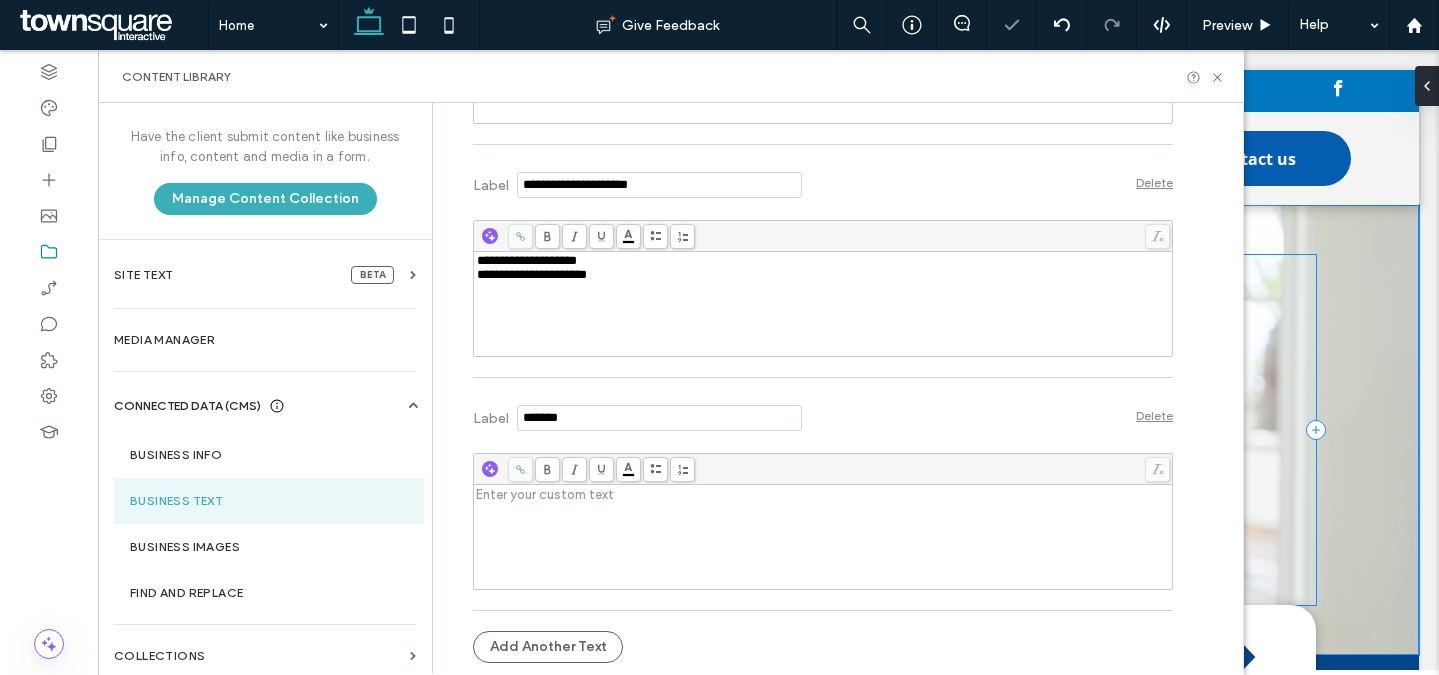 click at bounding box center (823, 537) 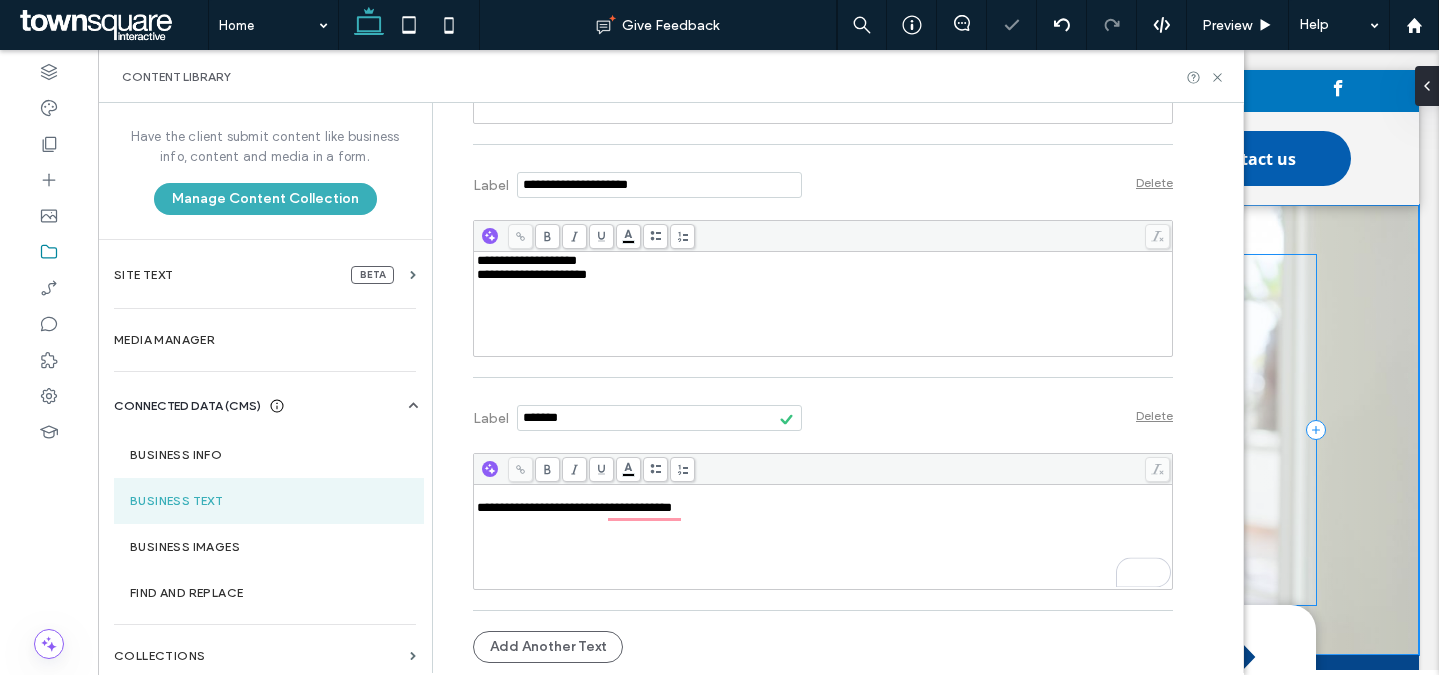 scroll, scrollTop: 1532, scrollLeft: 0, axis: vertical 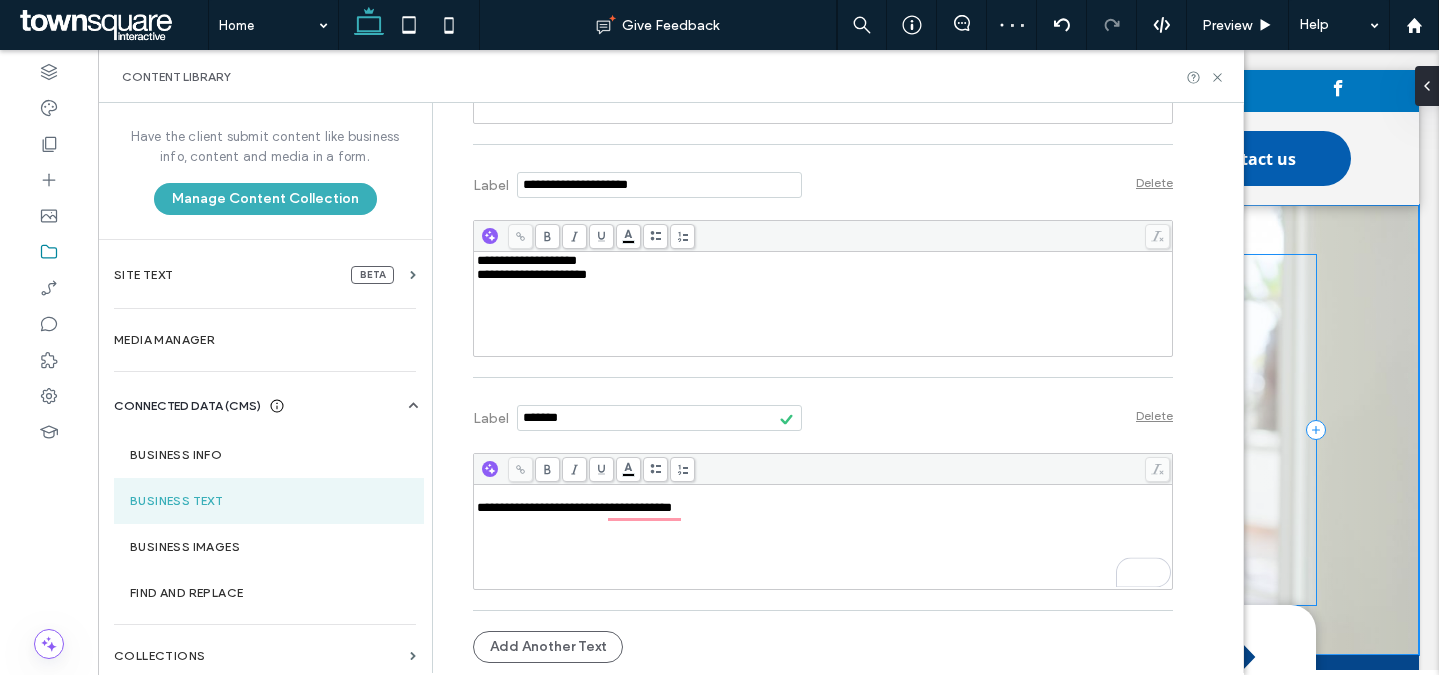 click at bounding box center (823, 494) 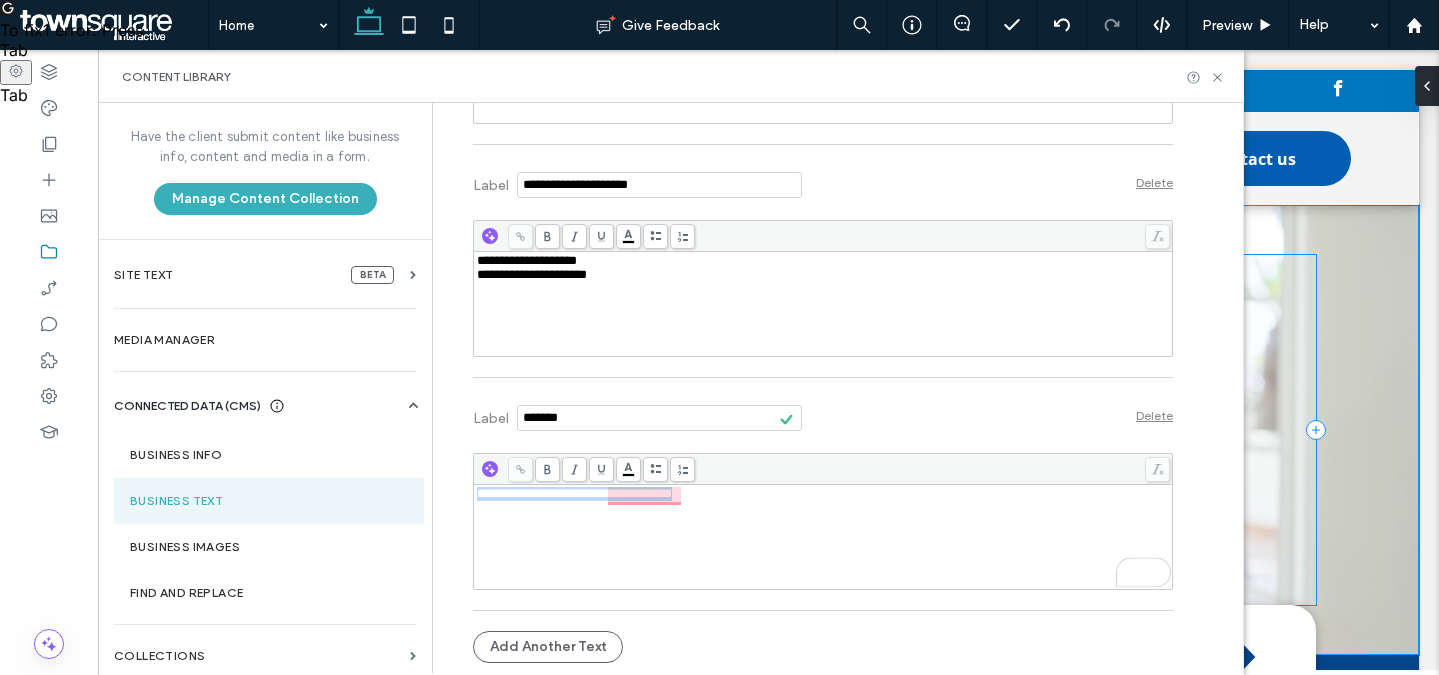 drag, startPoint x: 739, startPoint y: 500, endPoint x: 455, endPoint y: 483, distance: 284.50836 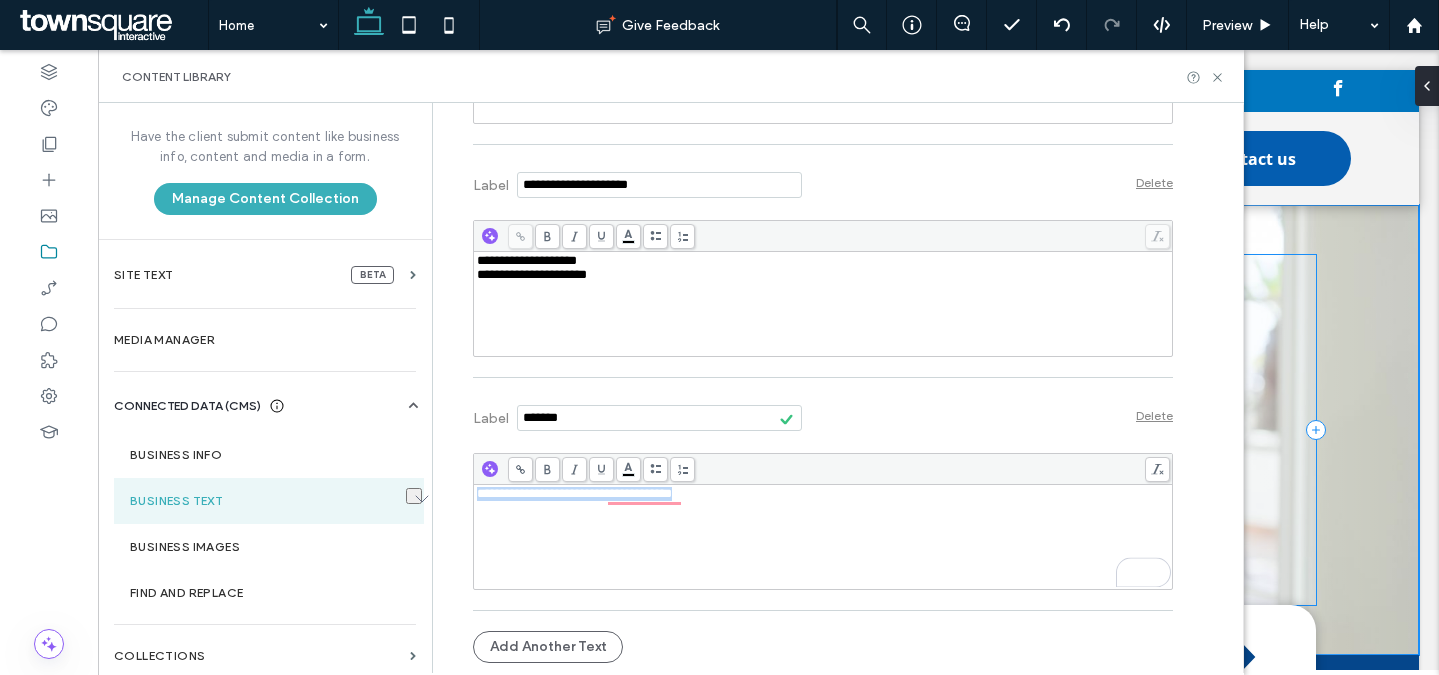 copy on "**********" 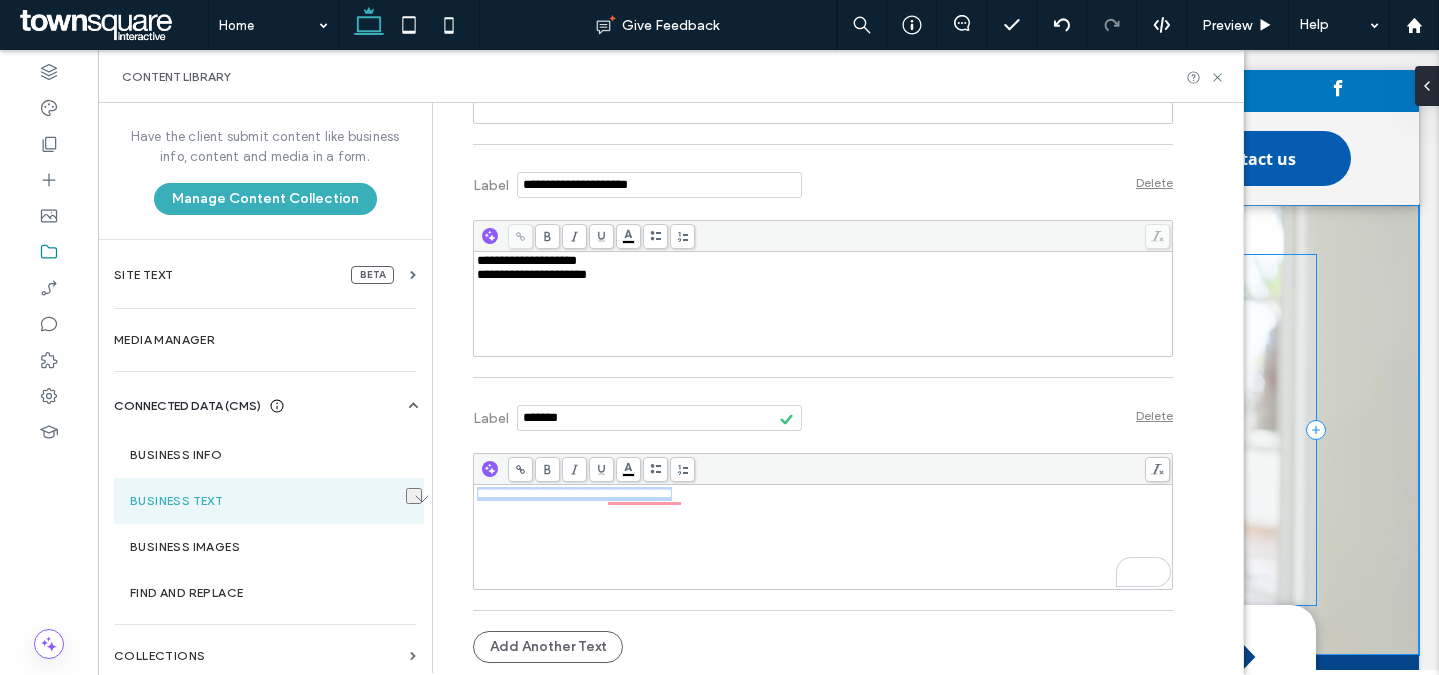 click on "**********" at bounding box center (823, 537) 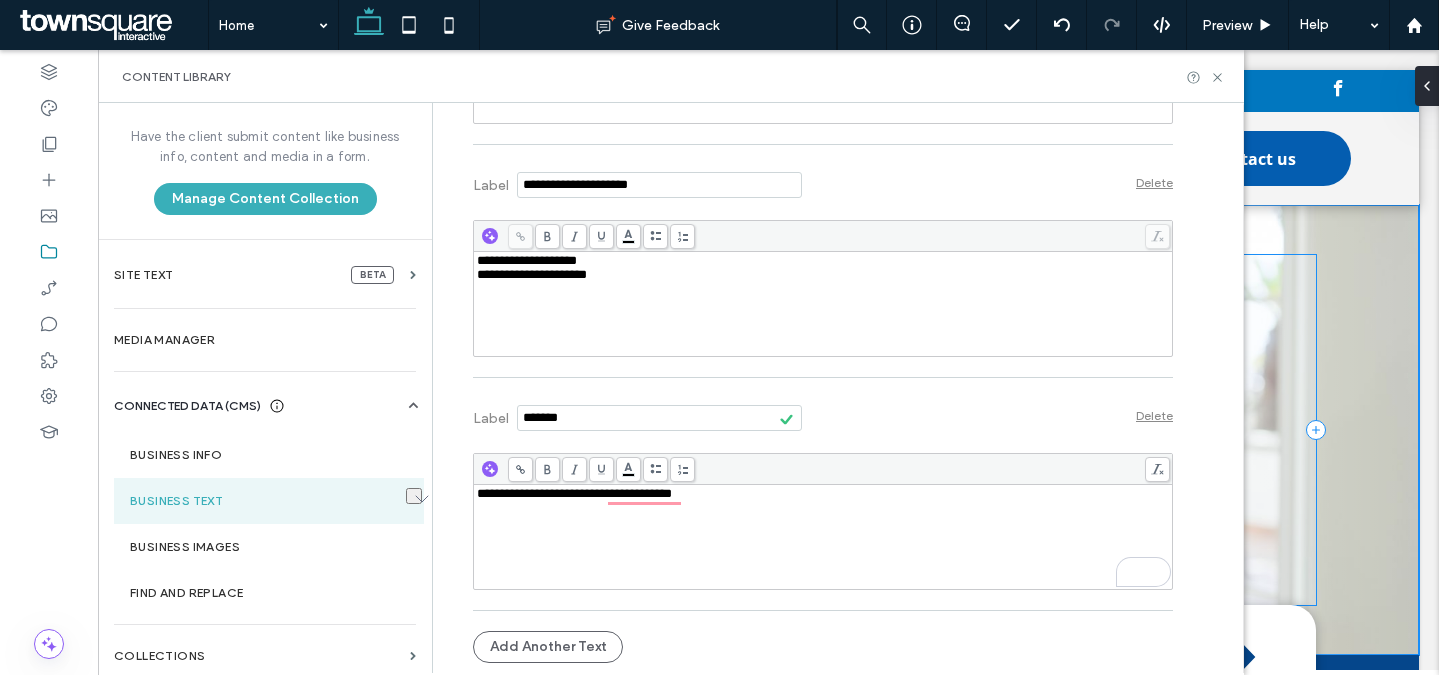 click on "**********" at bounding box center [823, 537] 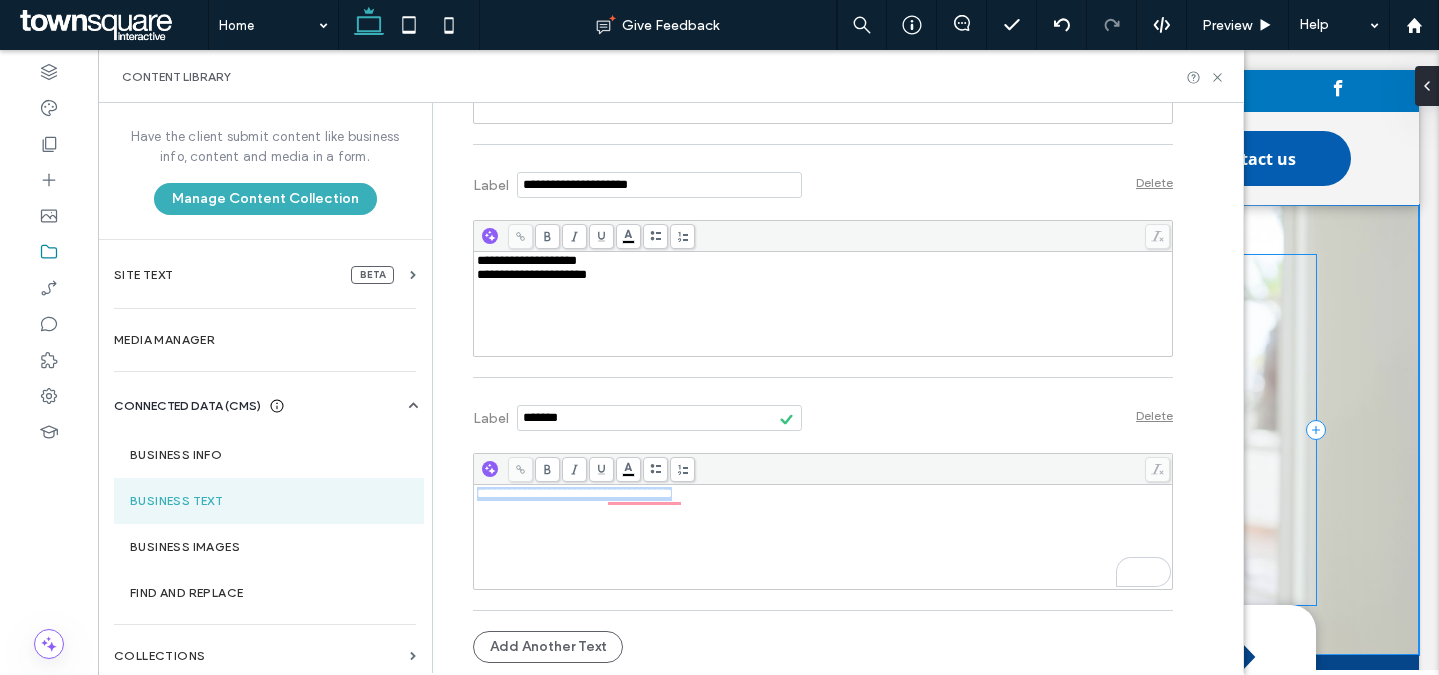 click on "**********" at bounding box center (823, 537) 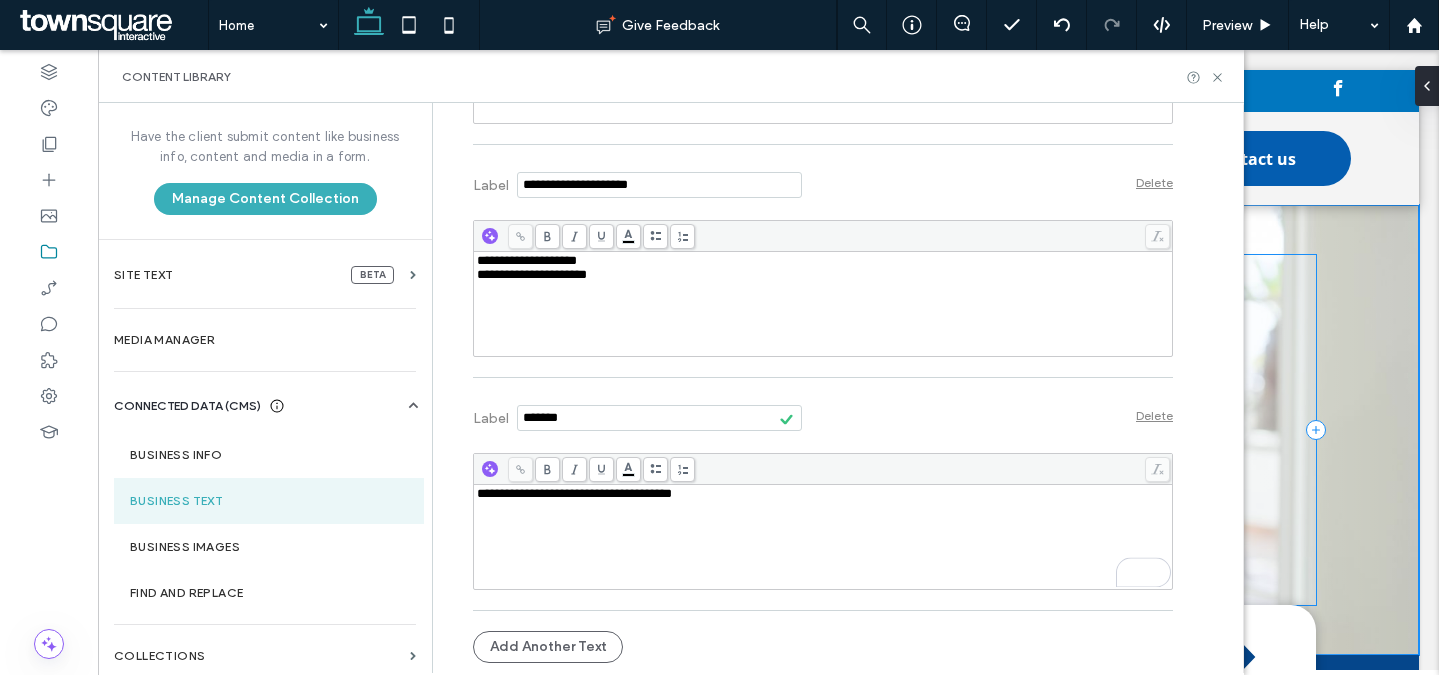 click on "**********" at bounding box center (823, 537) 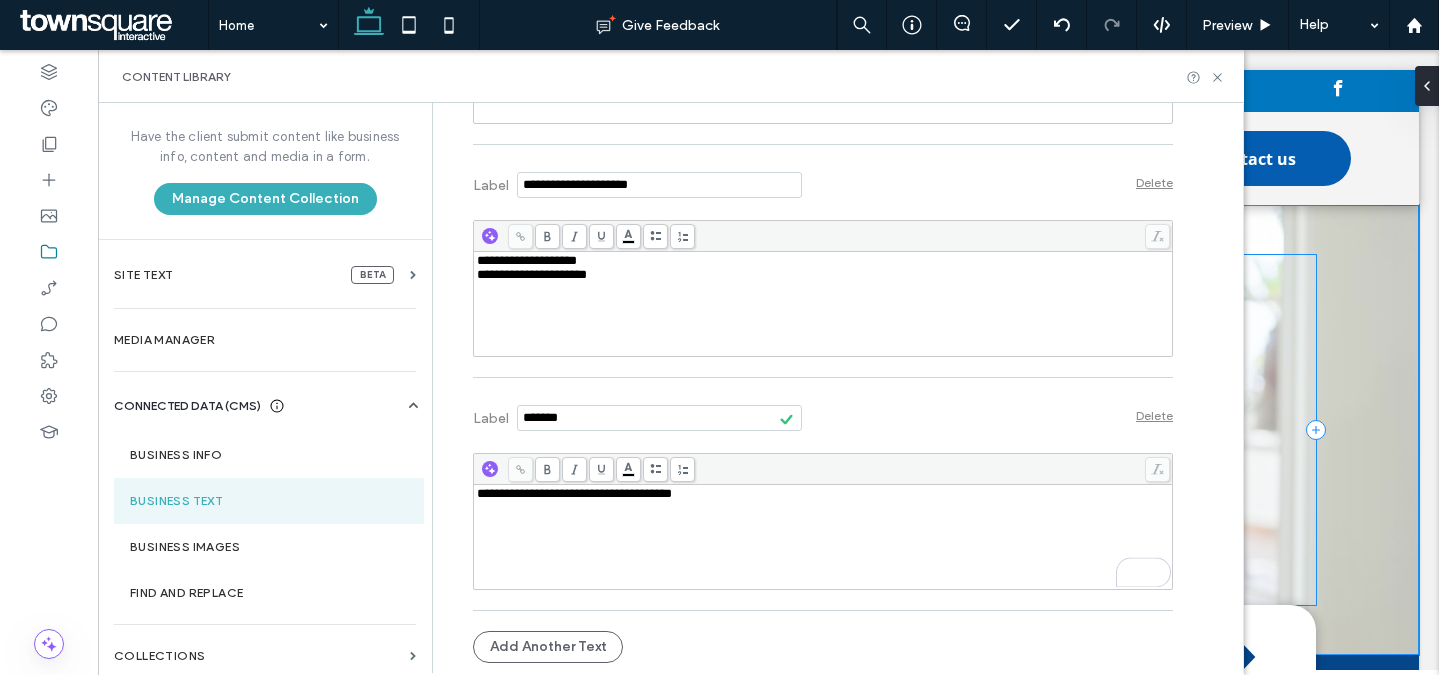 click on "**********" at bounding box center [574, 493] 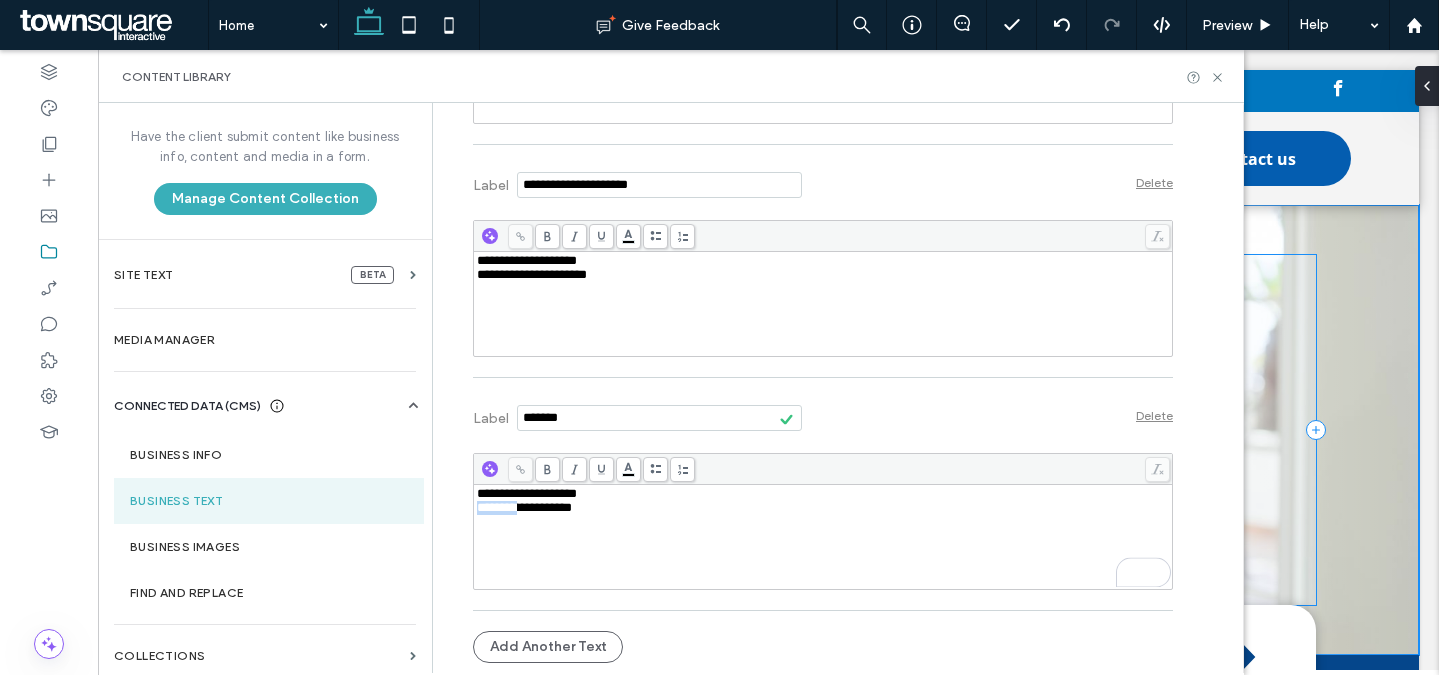 drag, startPoint x: 521, startPoint y: 507, endPoint x: 447, endPoint y: 513, distance: 74.24284 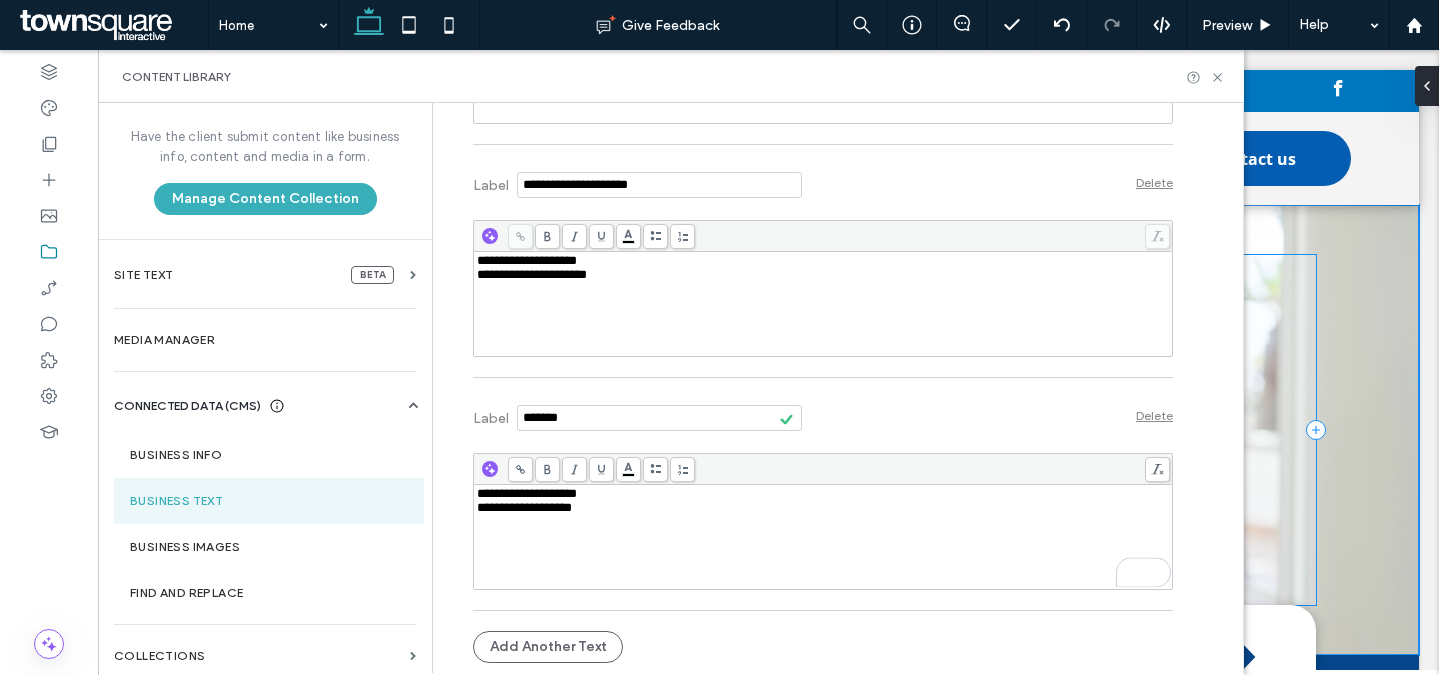 click at bounding box center [659, 418] 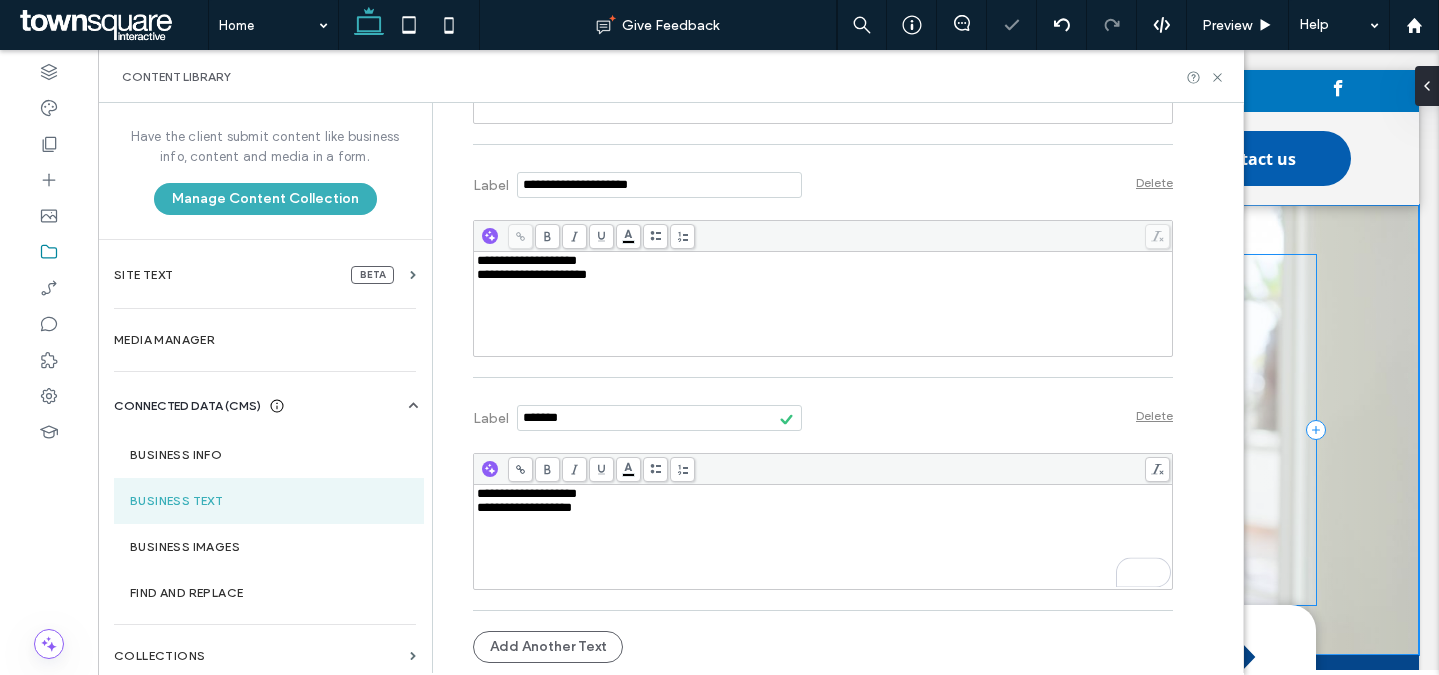 click at bounding box center [659, 418] 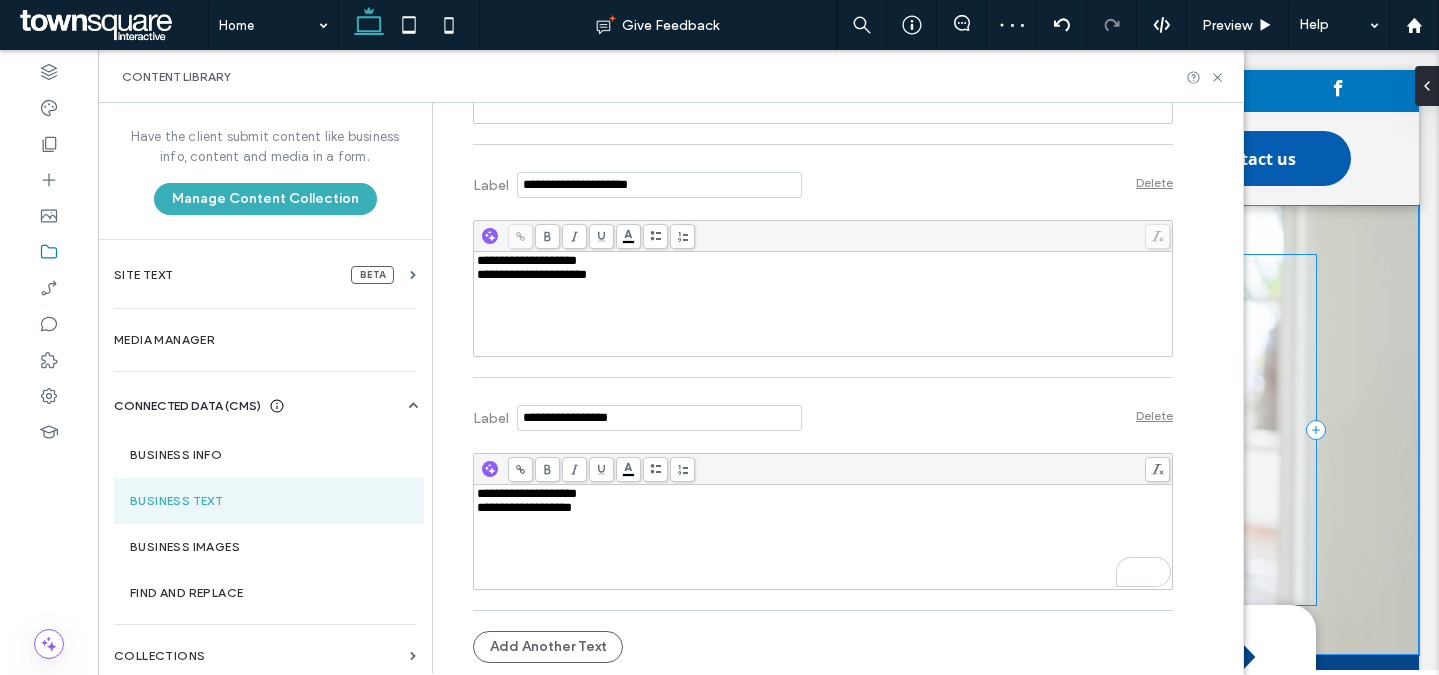 type on "**********" 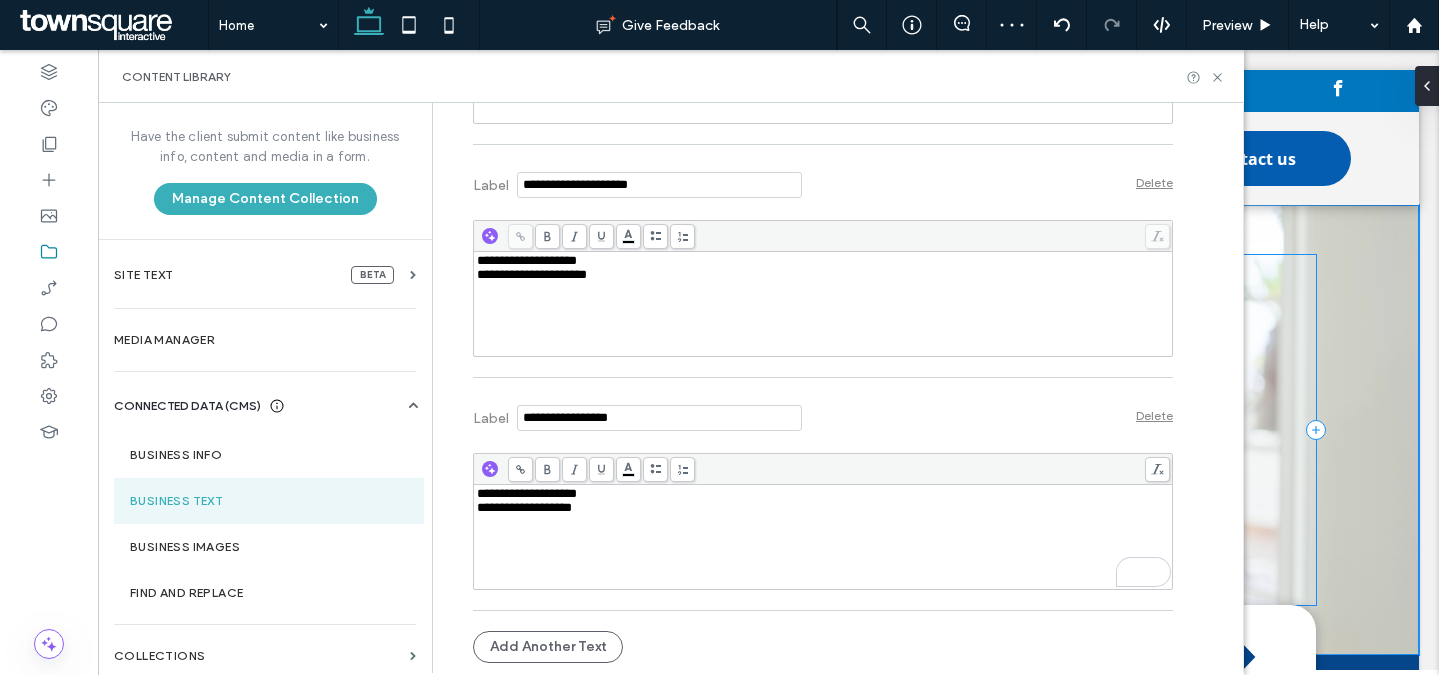 click on "Label Delete" at bounding box center (823, 415) 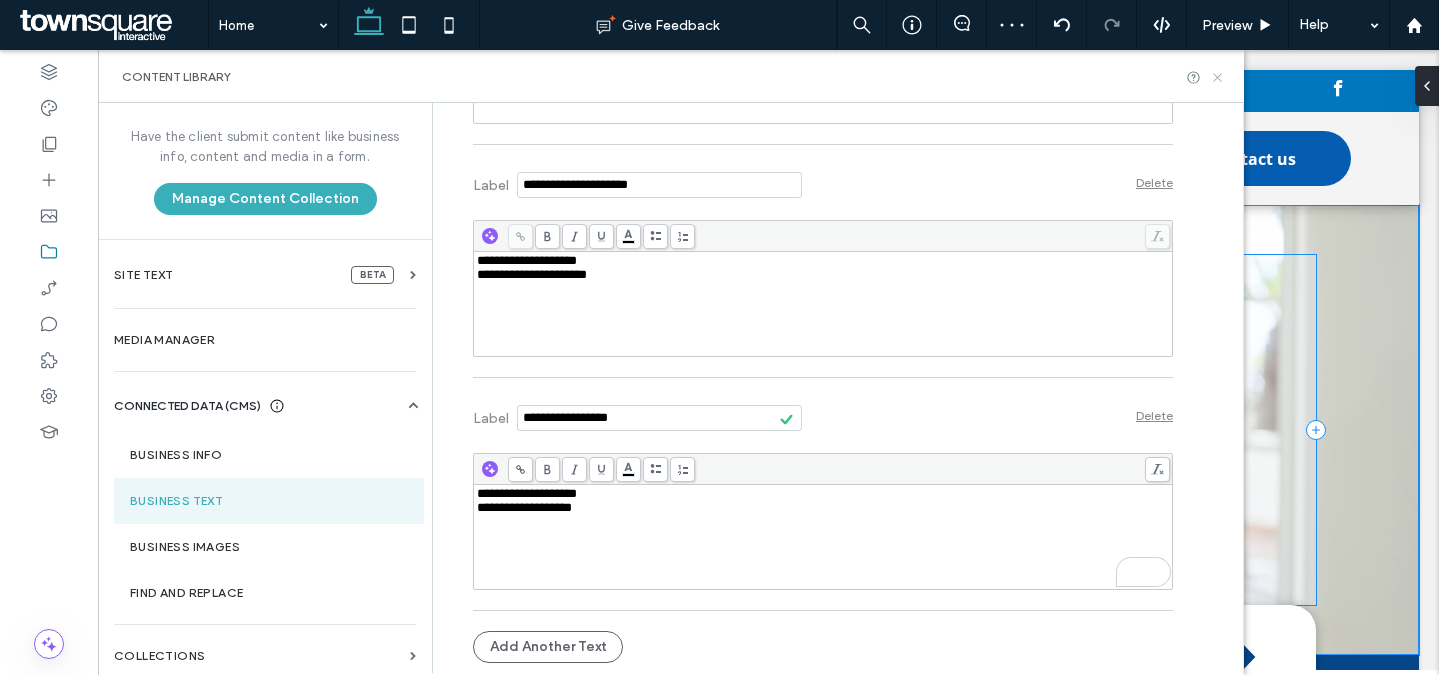 click 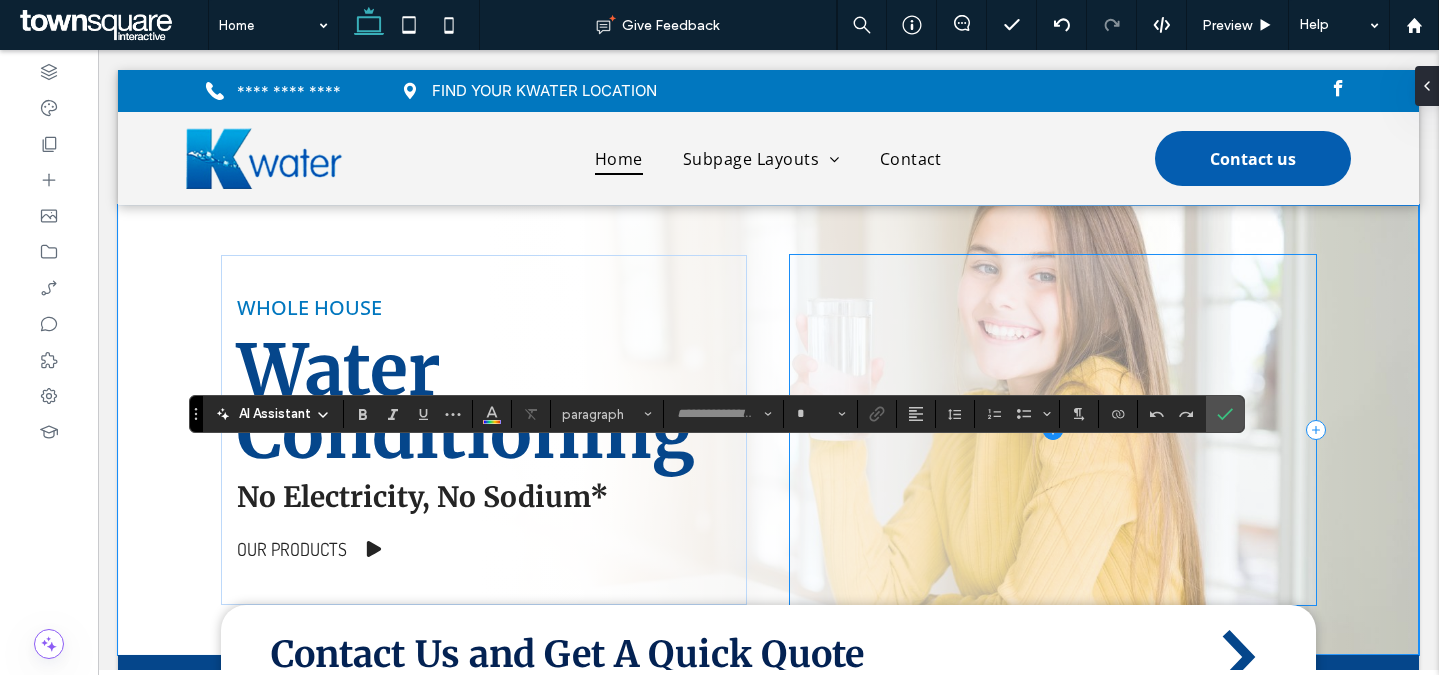 type on "*********" 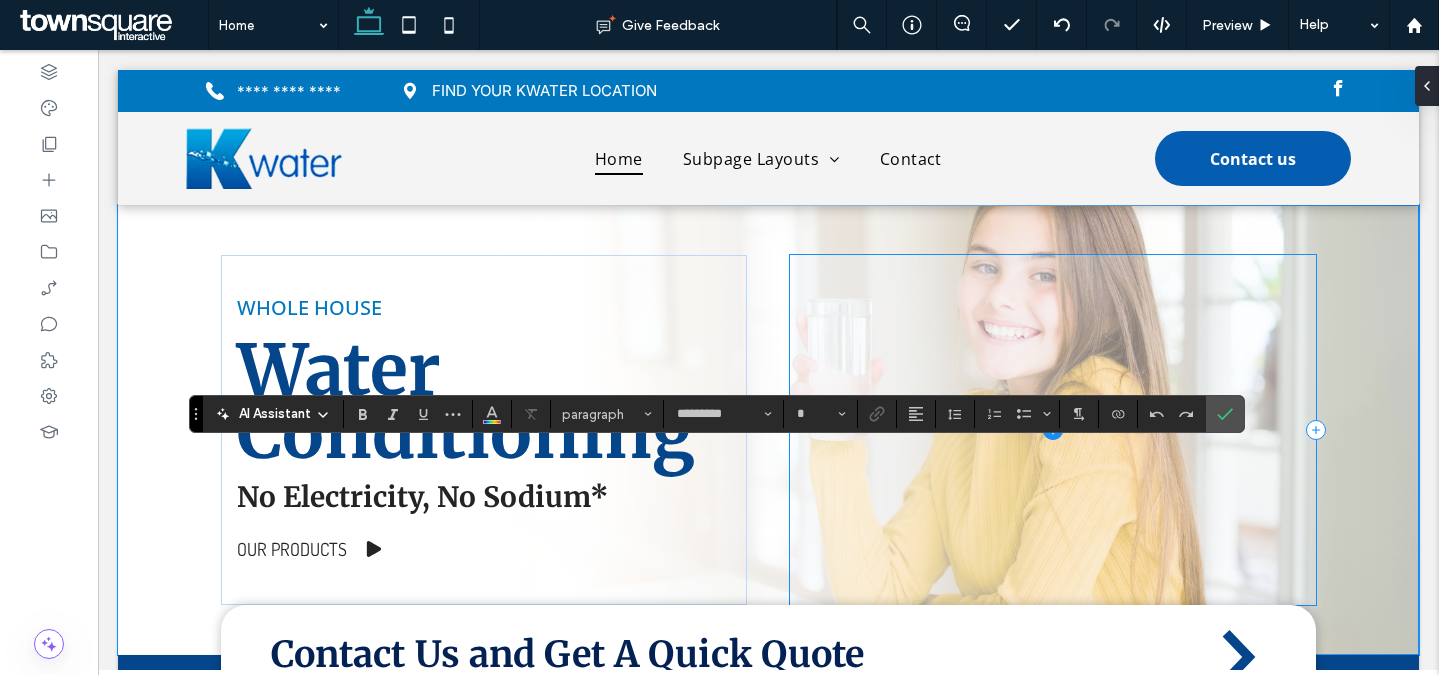 type on "**" 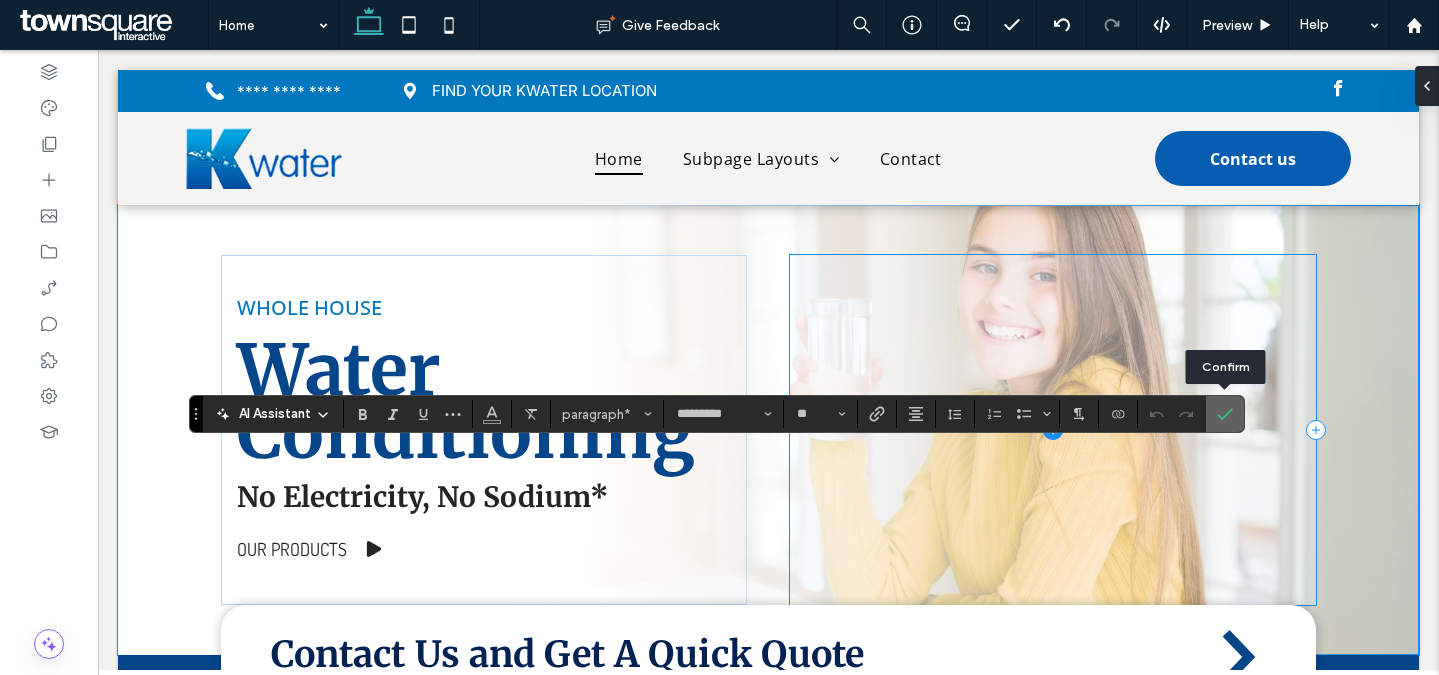 click 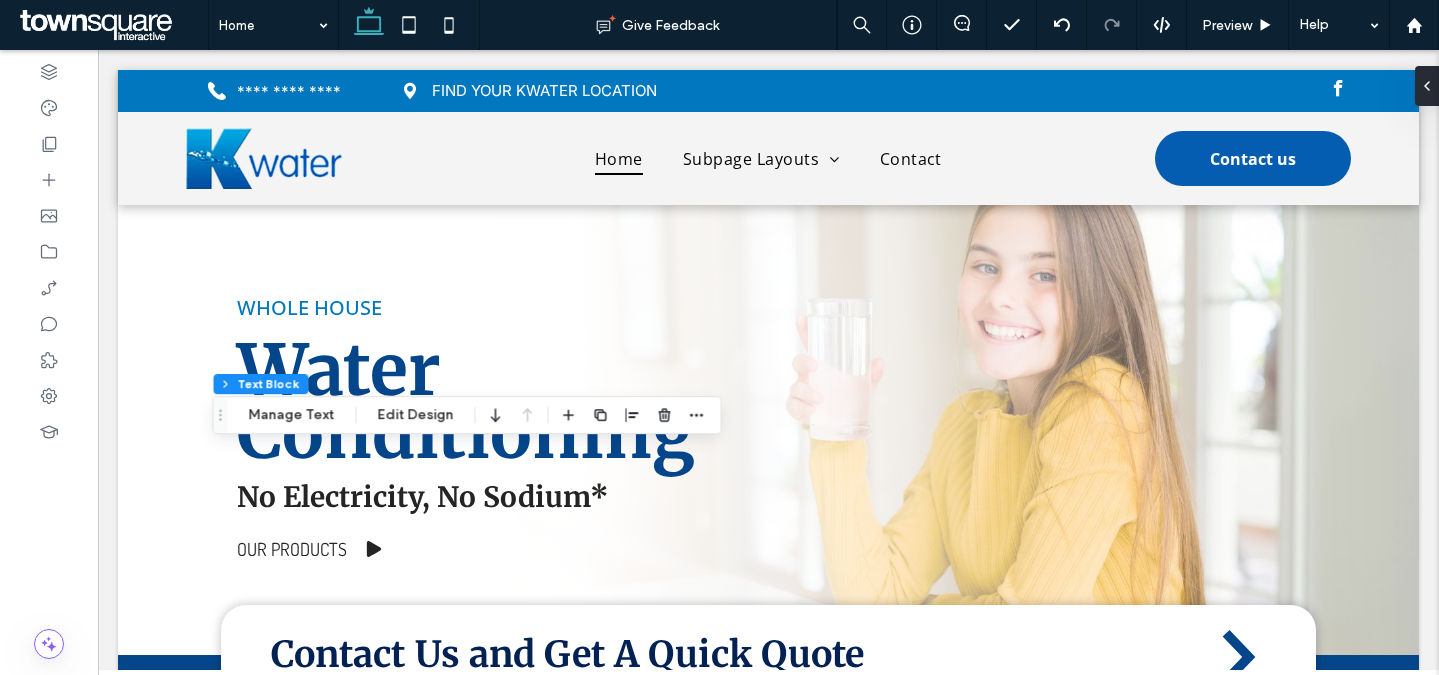 scroll, scrollTop: 4330, scrollLeft: 0, axis: vertical 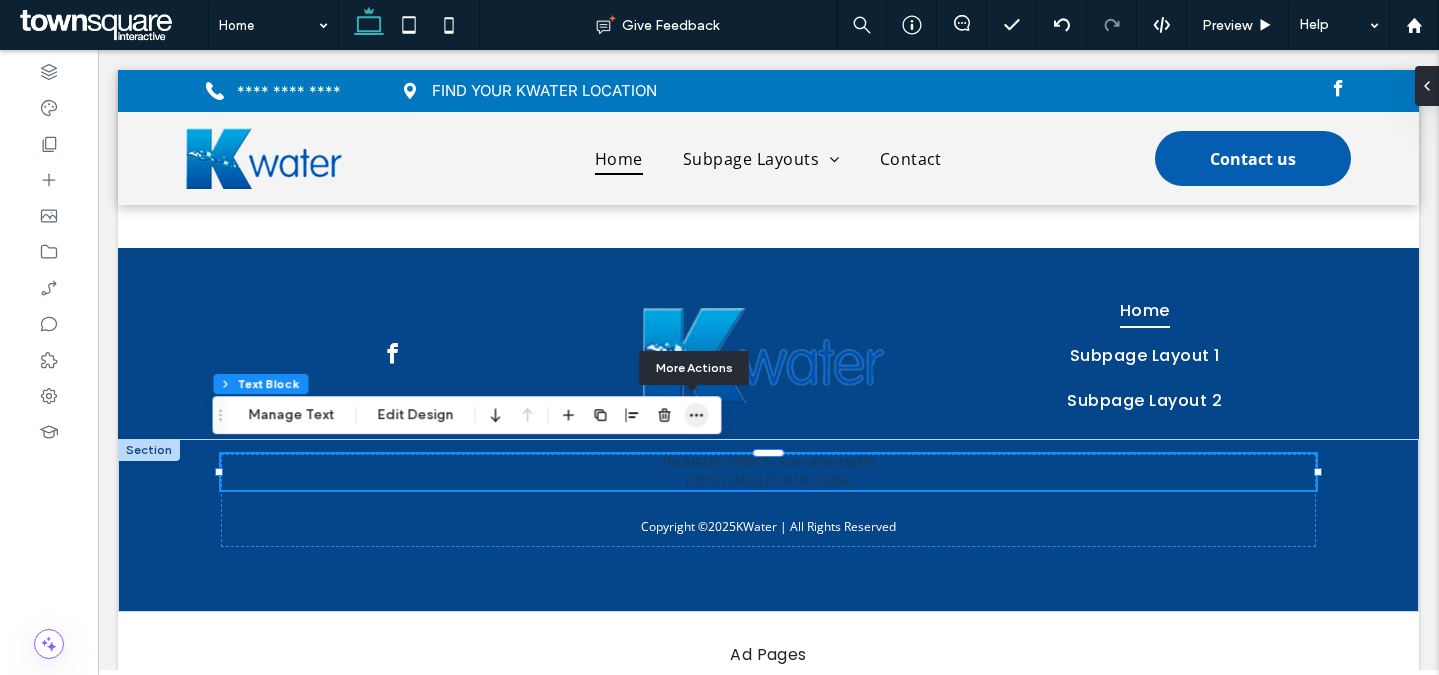click 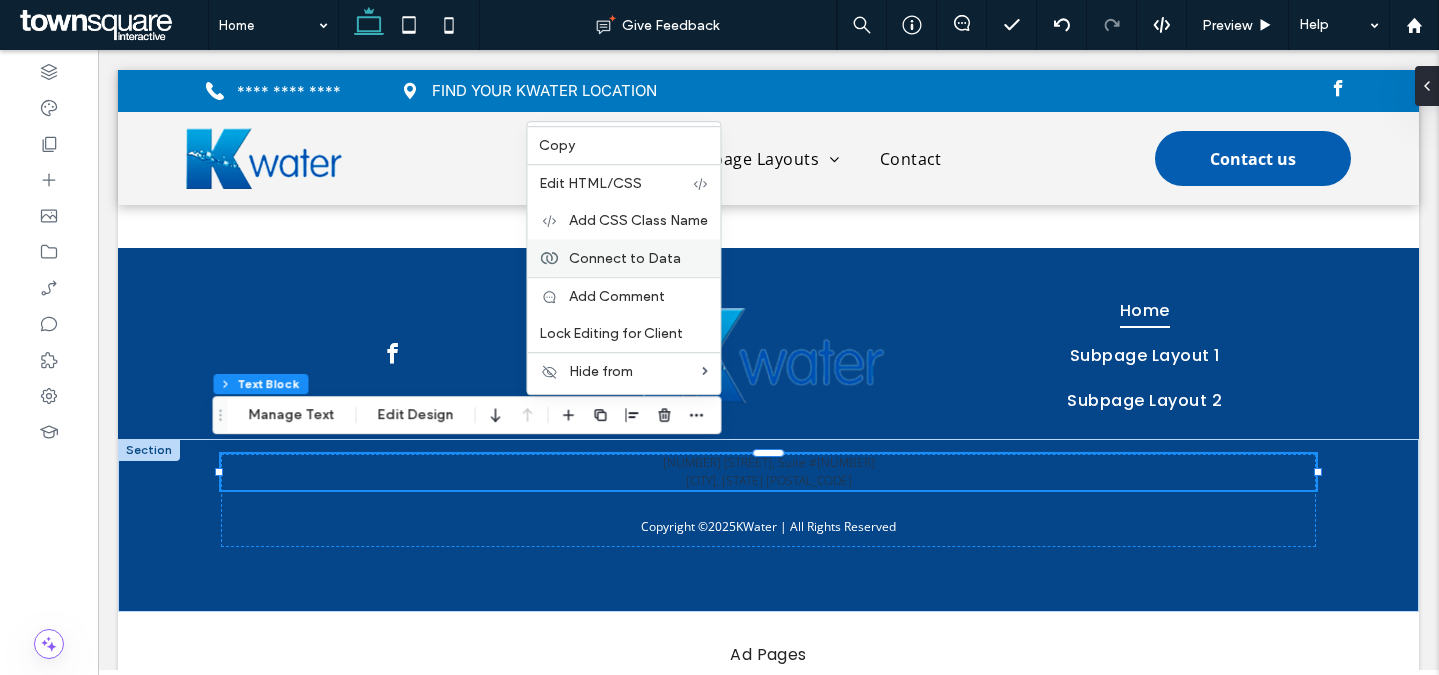 click on "Connect to Data" at bounding box center (625, 258) 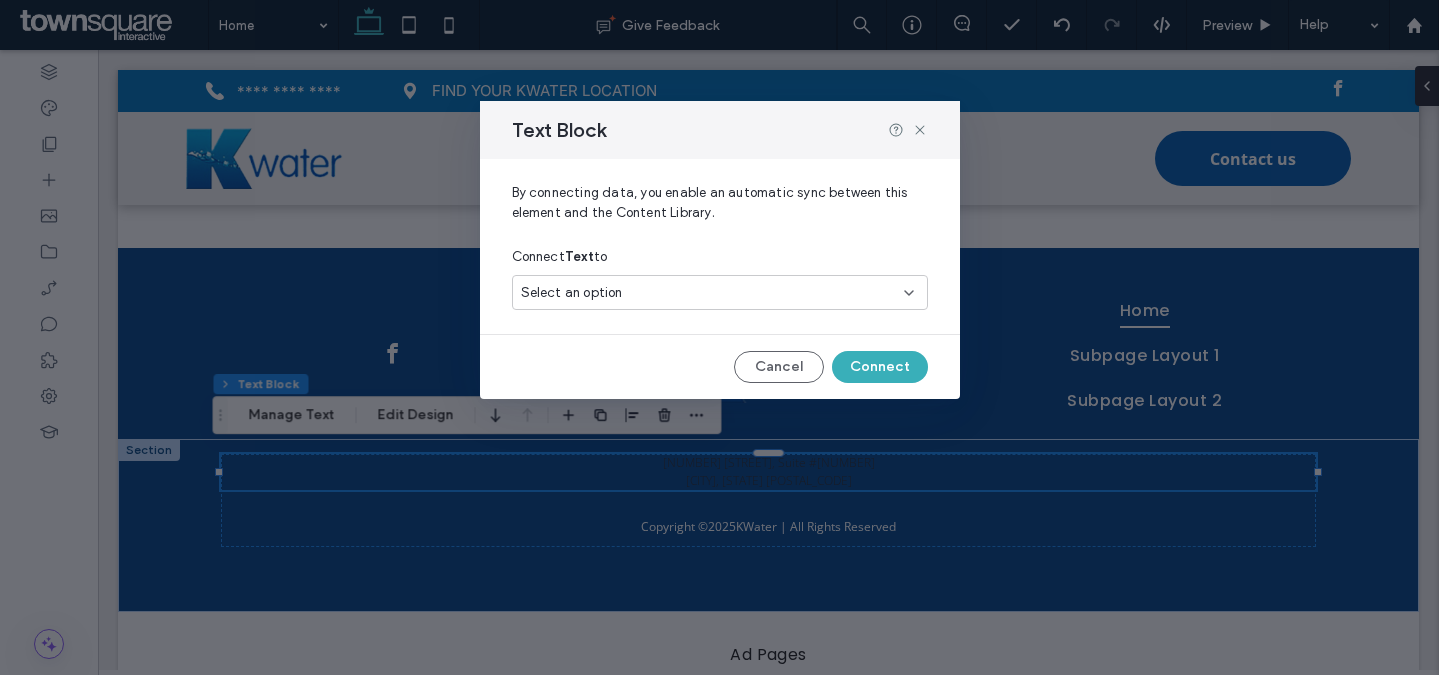 click on "Select an option" at bounding box center [720, 292] 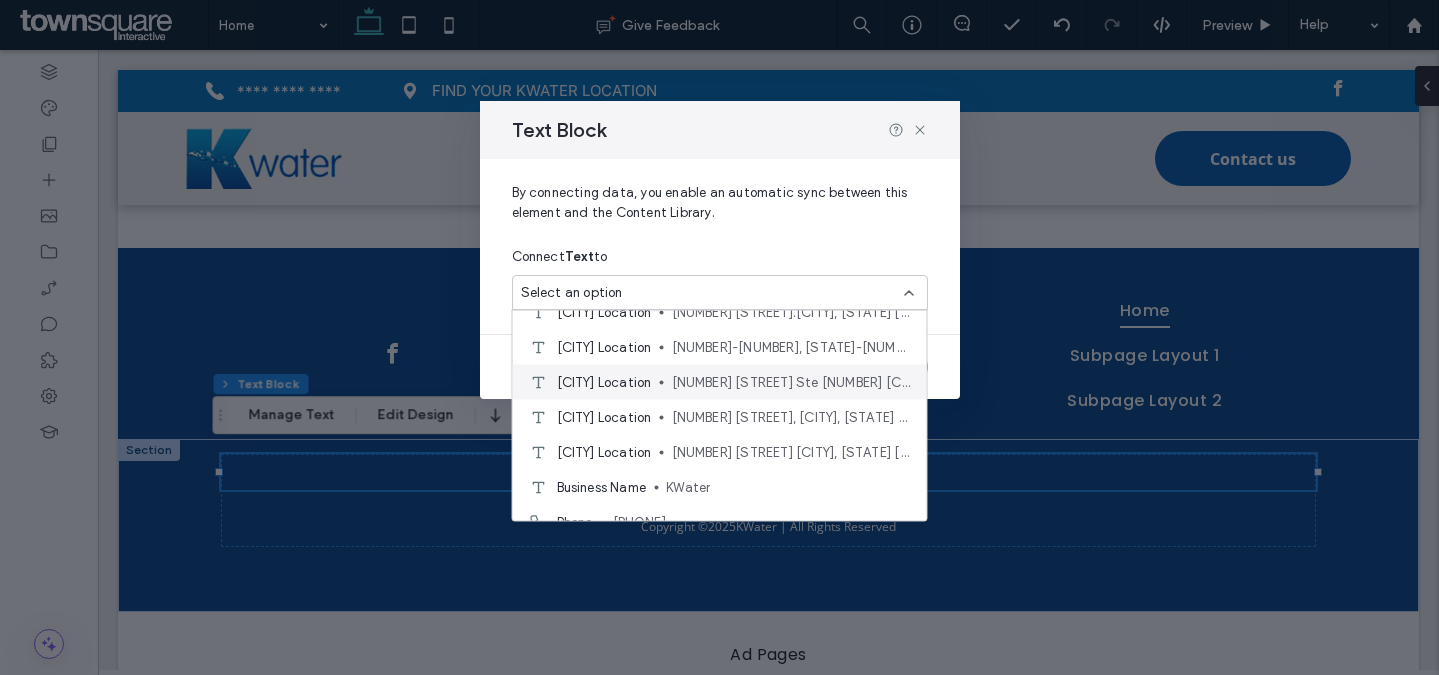 scroll, scrollTop: 77, scrollLeft: 0, axis: vertical 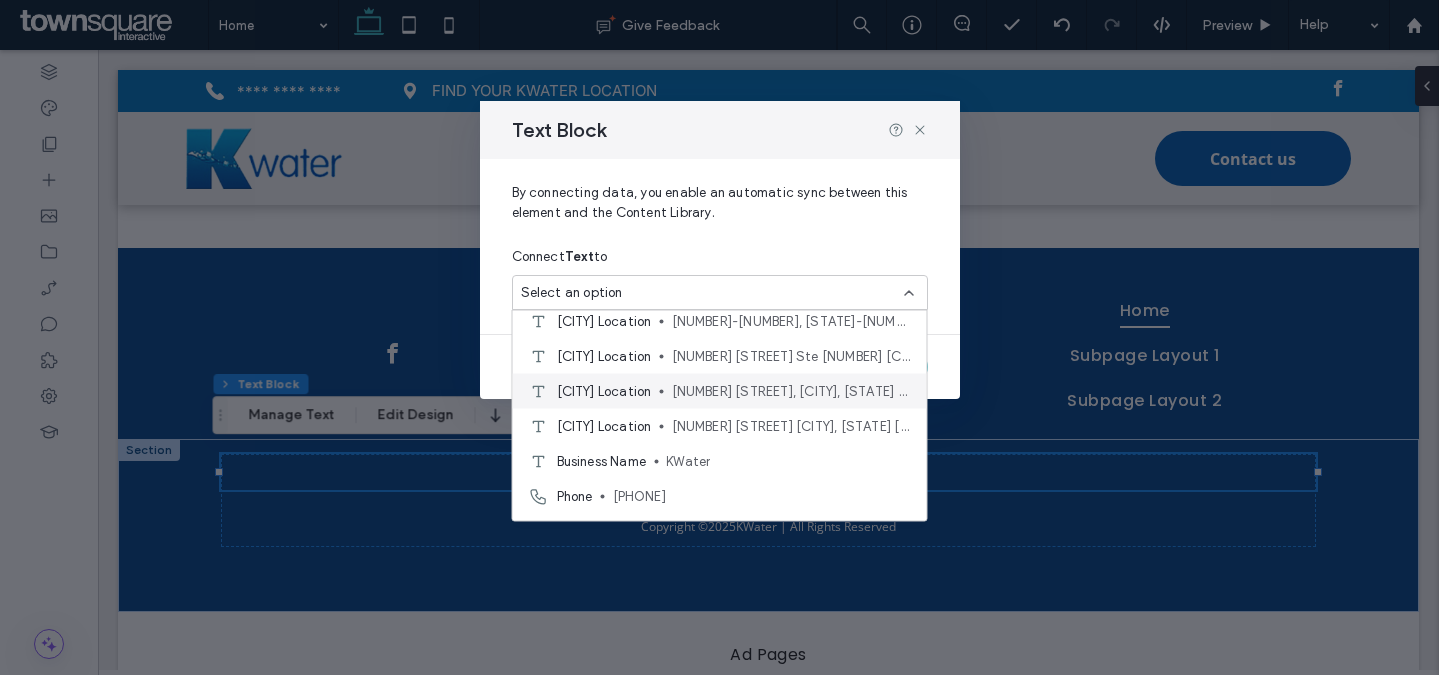 click on "Orlando Location" at bounding box center (604, 391) 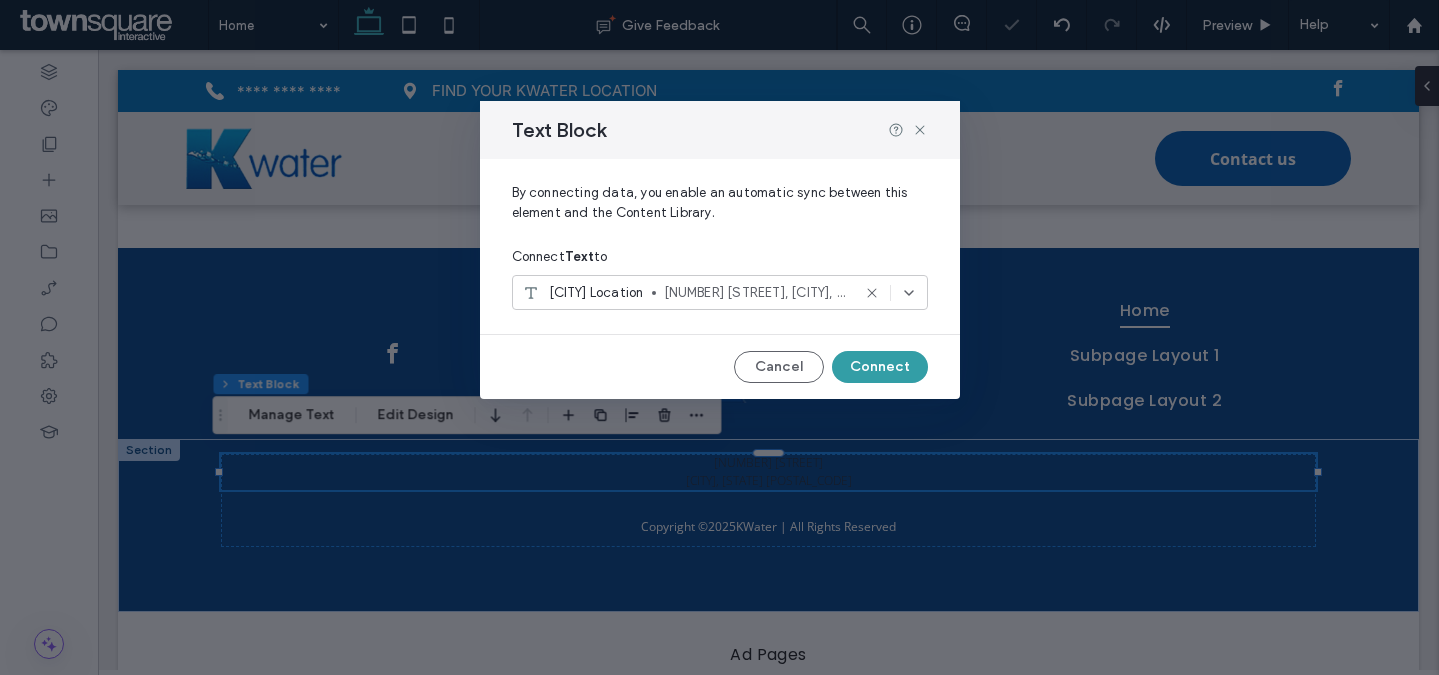 click on "Connect" at bounding box center (880, 367) 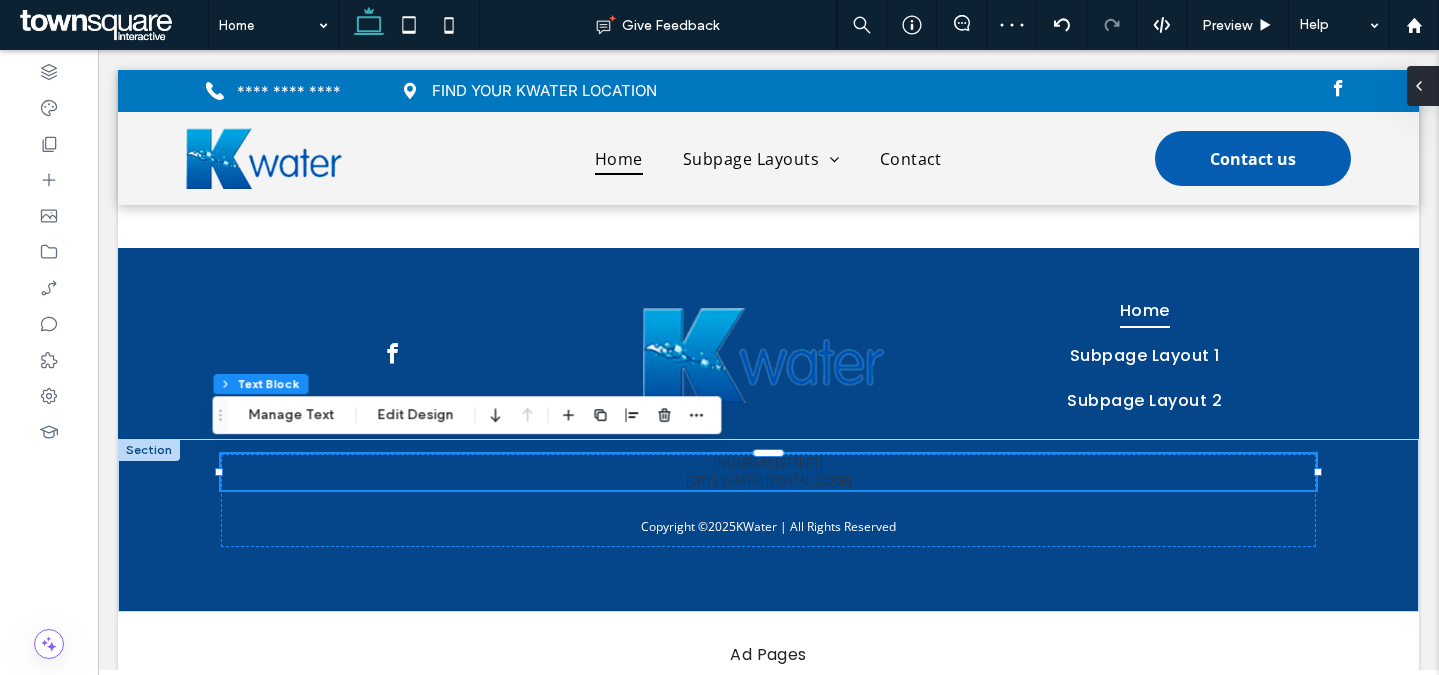 click at bounding box center (1419, 86) 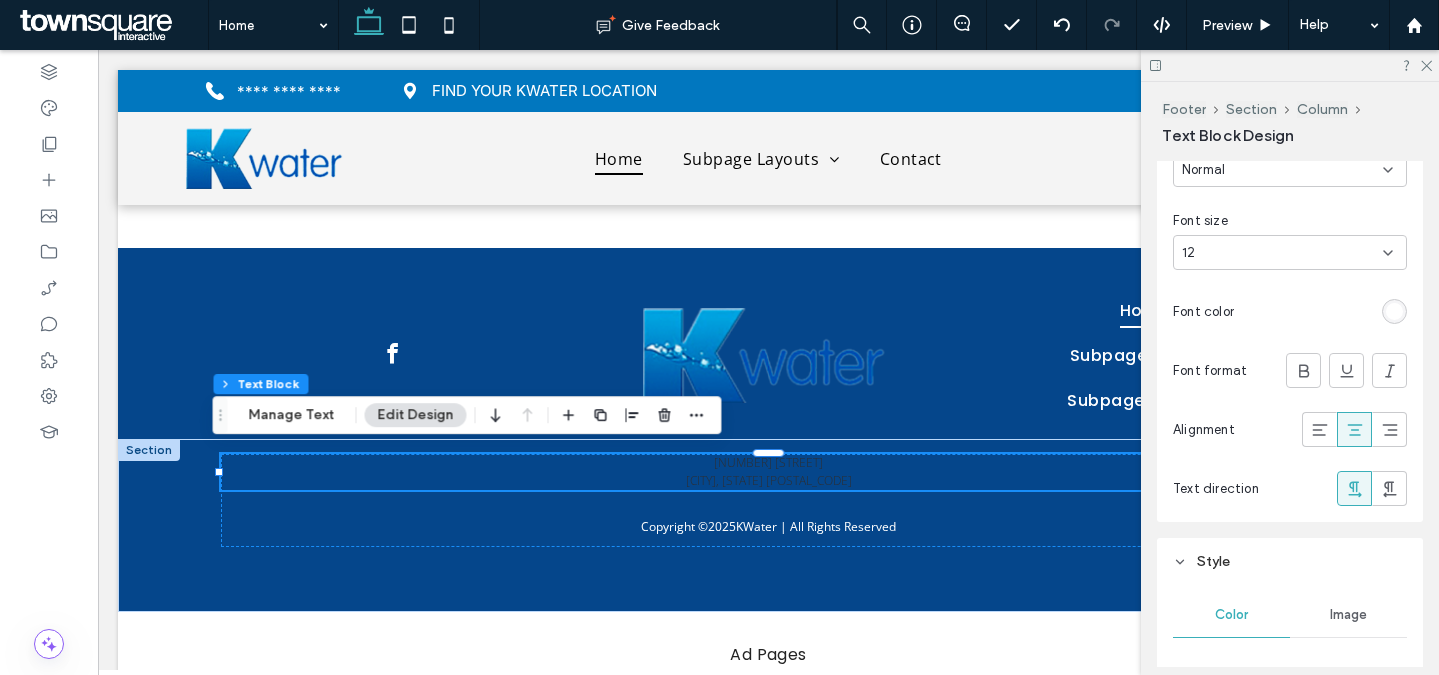scroll, scrollTop: 410, scrollLeft: 0, axis: vertical 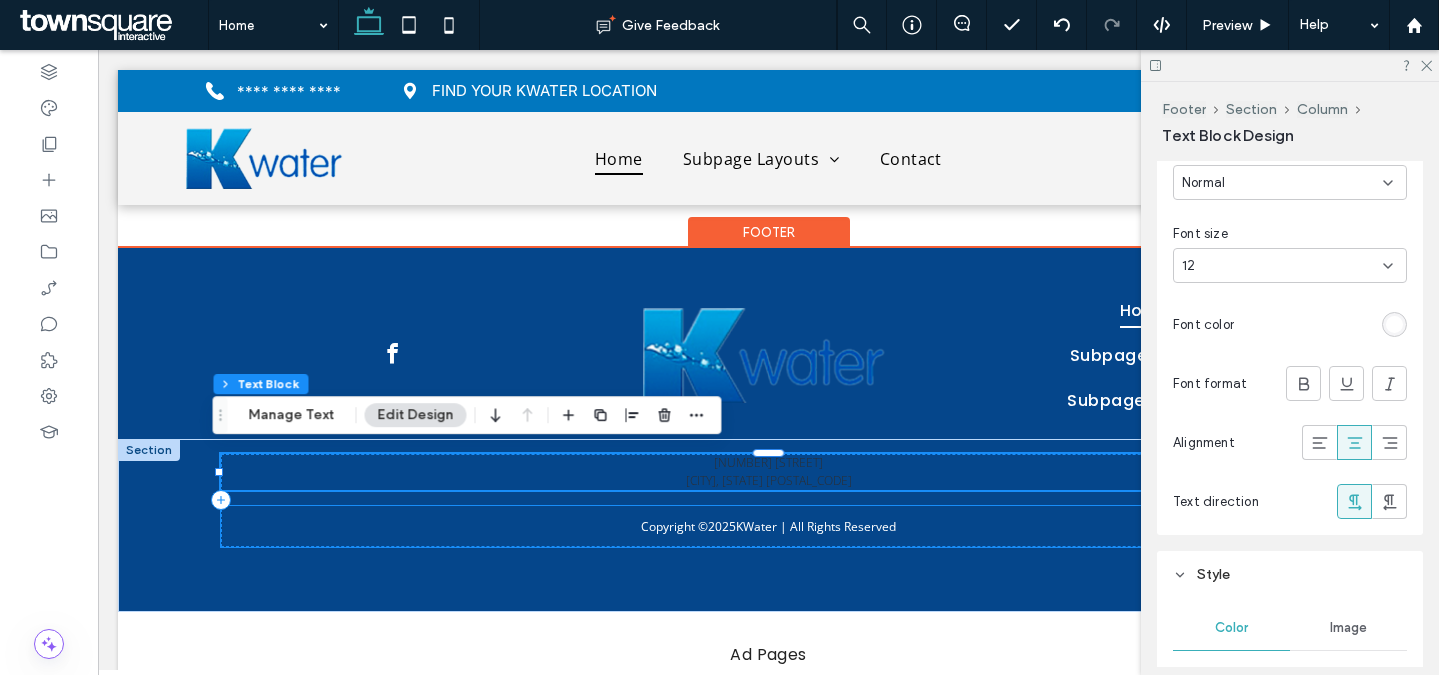 click on "Copyright ©  2025
KWater | All Rights Reserved" at bounding box center [769, 526] 